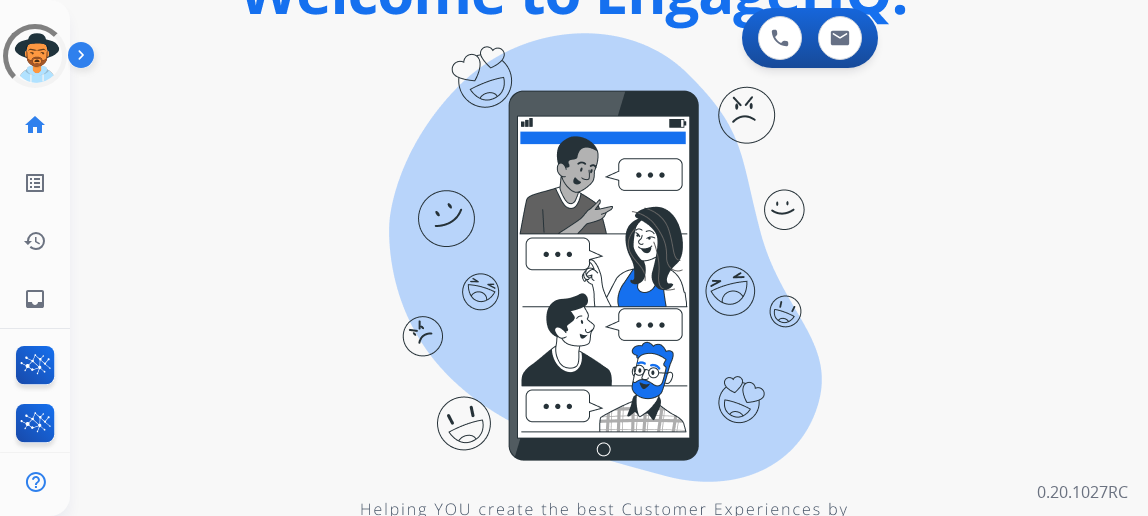 scroll, scrollTop: 0, scrollLeft: 0, axis: both 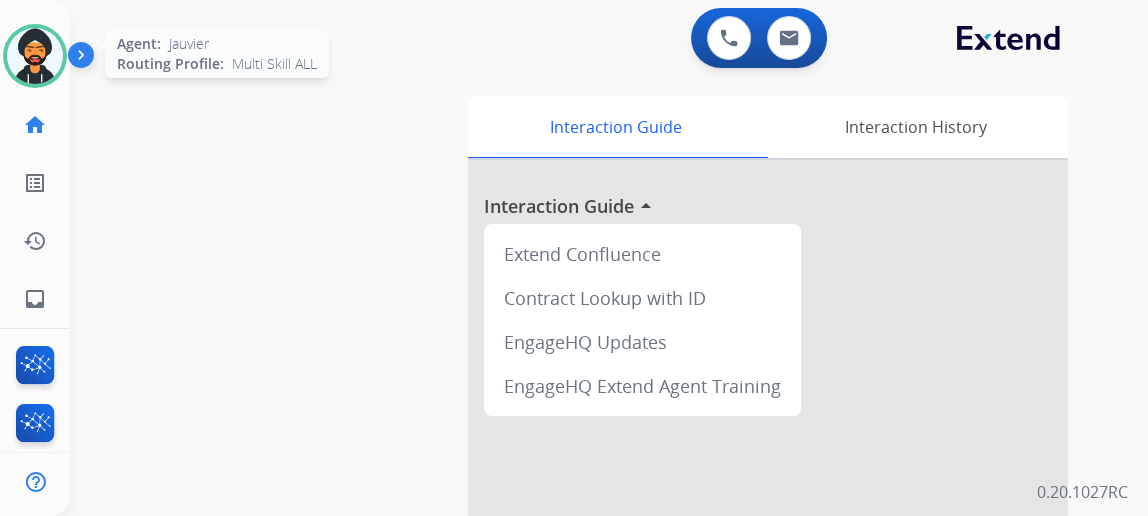 click at bounding box center [35, 56] 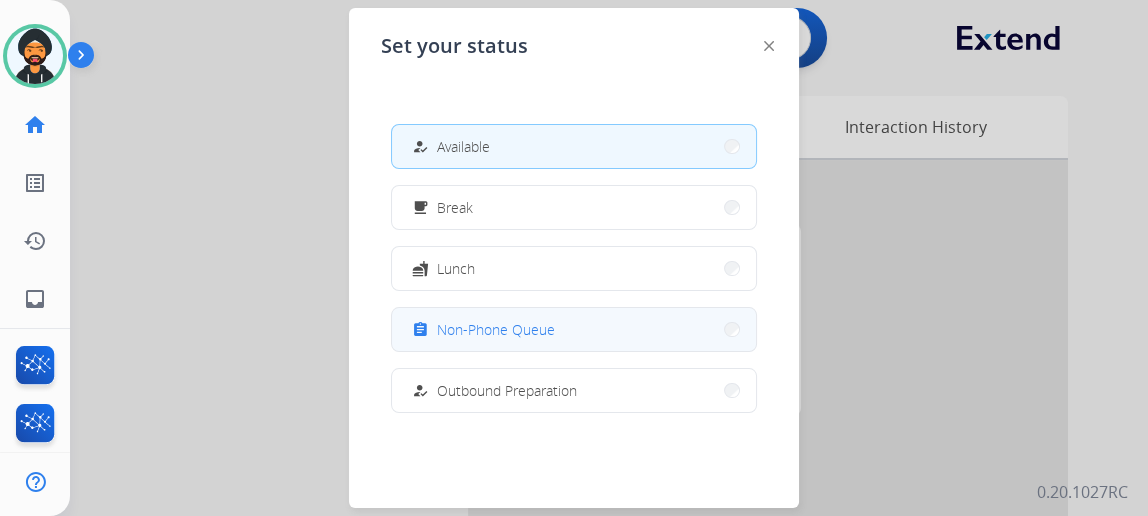 click on "Non-Phone Queue" at bounding box center (496, 329) 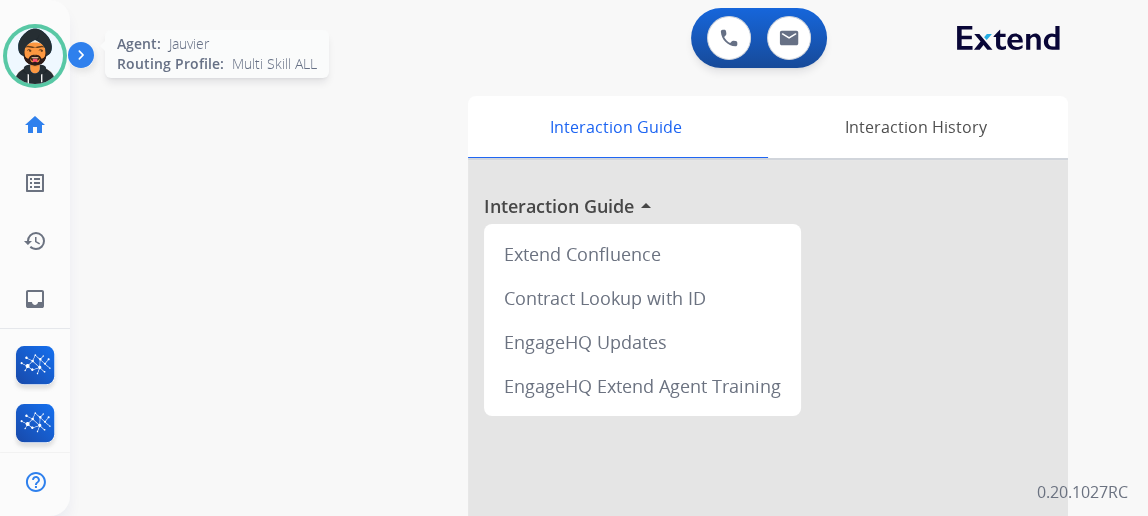 click at bounding box center (35, 56) 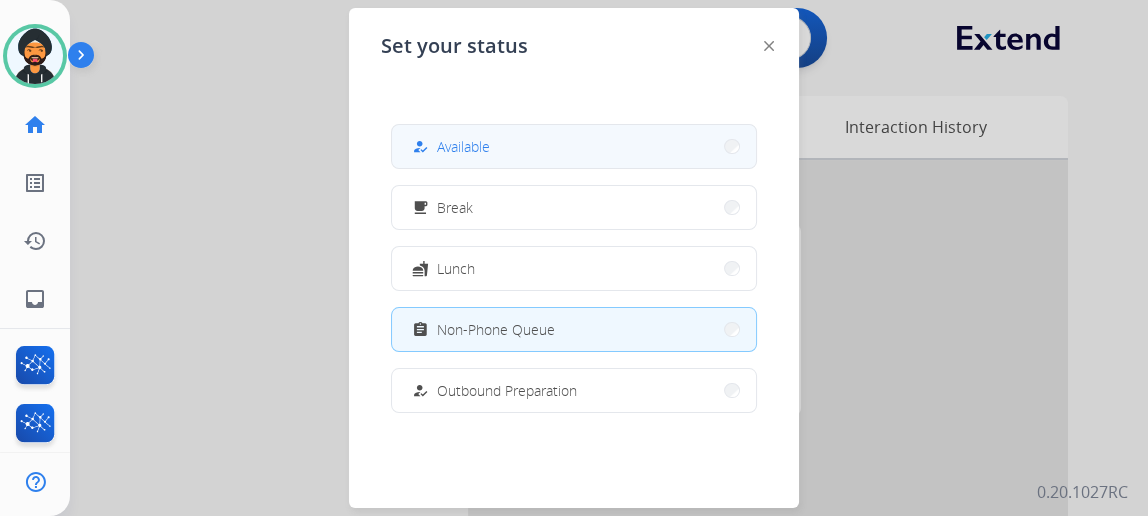 click on "how_to_reg Available" at bounding box center [574, 146] 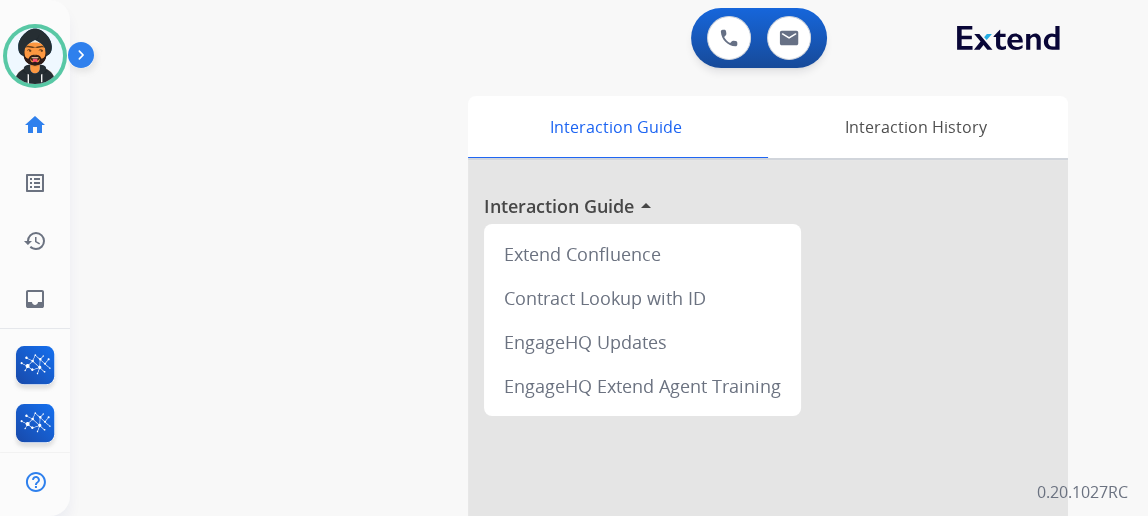 click on "swap_horiz Break voice bridge close_fullscreen Connect 3-Way Call merge_type Separate 3-Way Call  Interaction Guide   Interaction History  Interaction Guide arrow_drop_up  Extend Confluence   Contract Lookup with ID   EngageHQ Updates   EngageHQ Extend Agent Training" at bounding box center [585, 489] 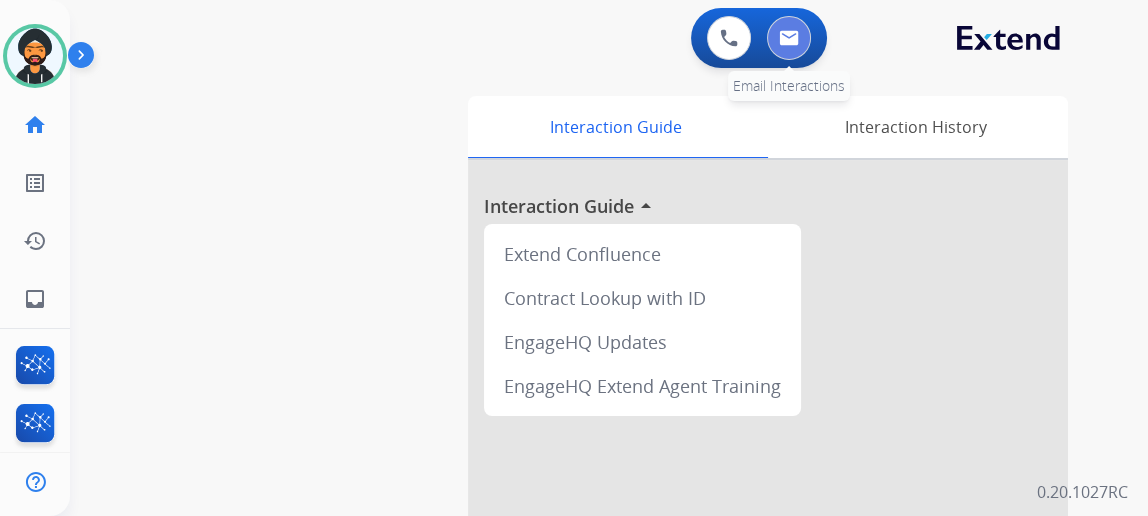 click at bounding box center (789, 38) 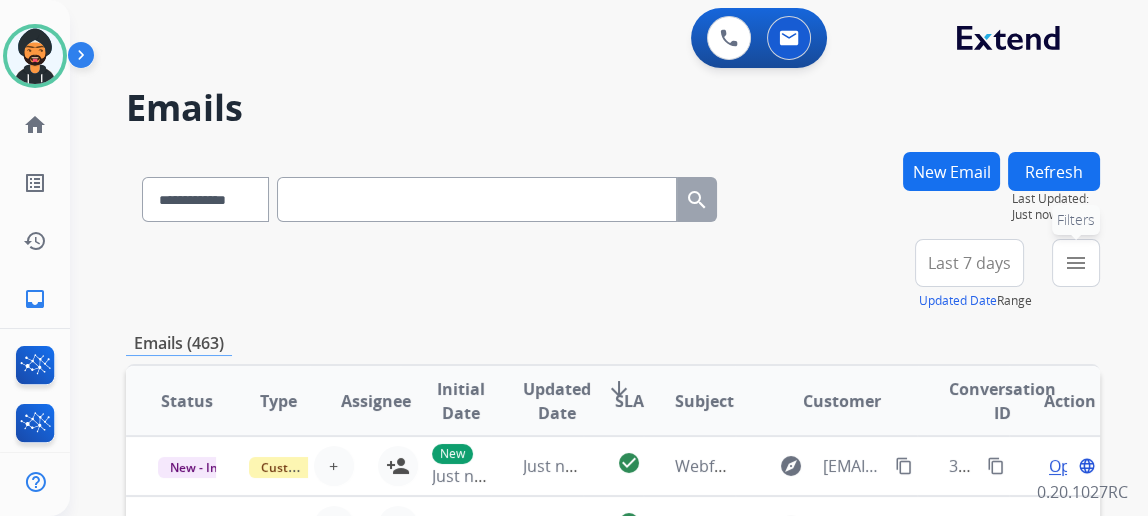 click on "menu" at bounding box center (1076, 263) 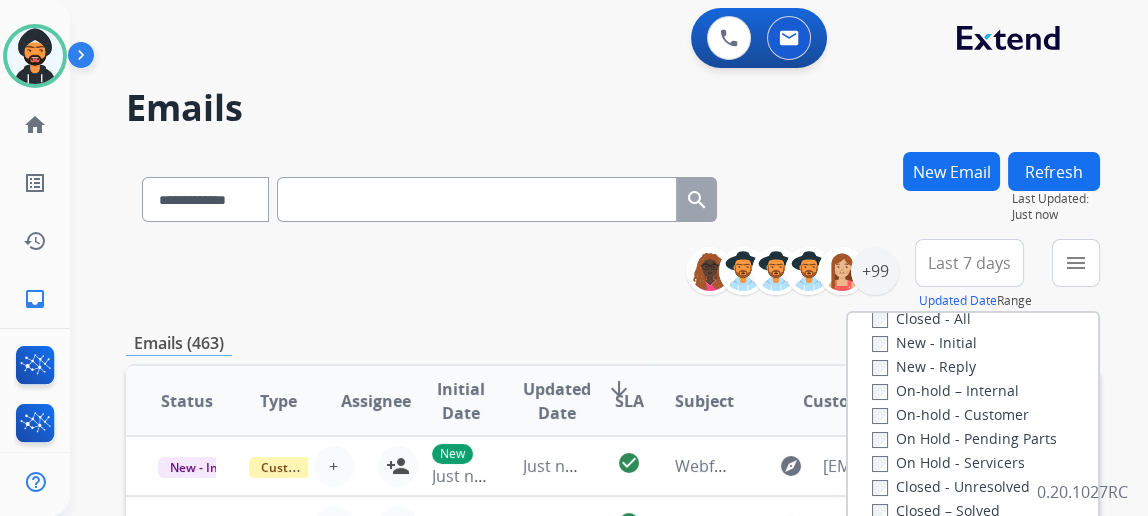 scroll, scrollTop: 363, scrollLeft: 0, axis: vertical 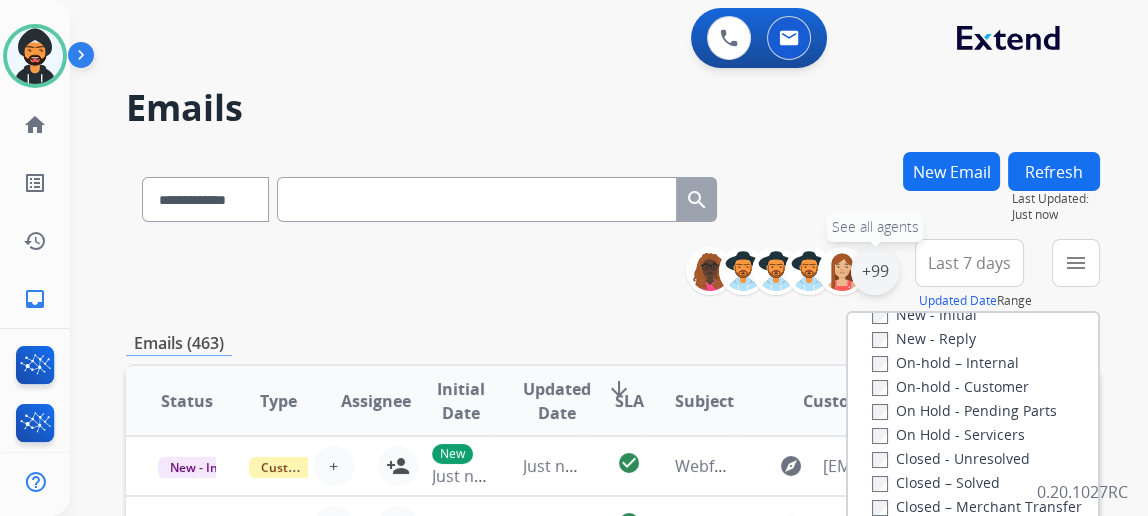 click on "+99" at bounding box center [875, 271] 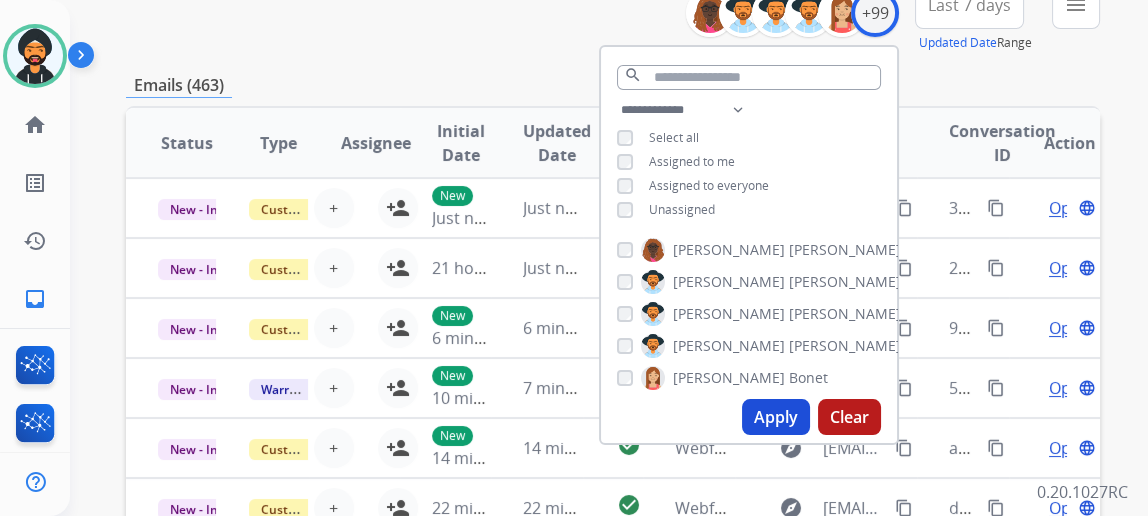 scroll, scrollTop: 272, scrollLeft: 0, axis: vertical 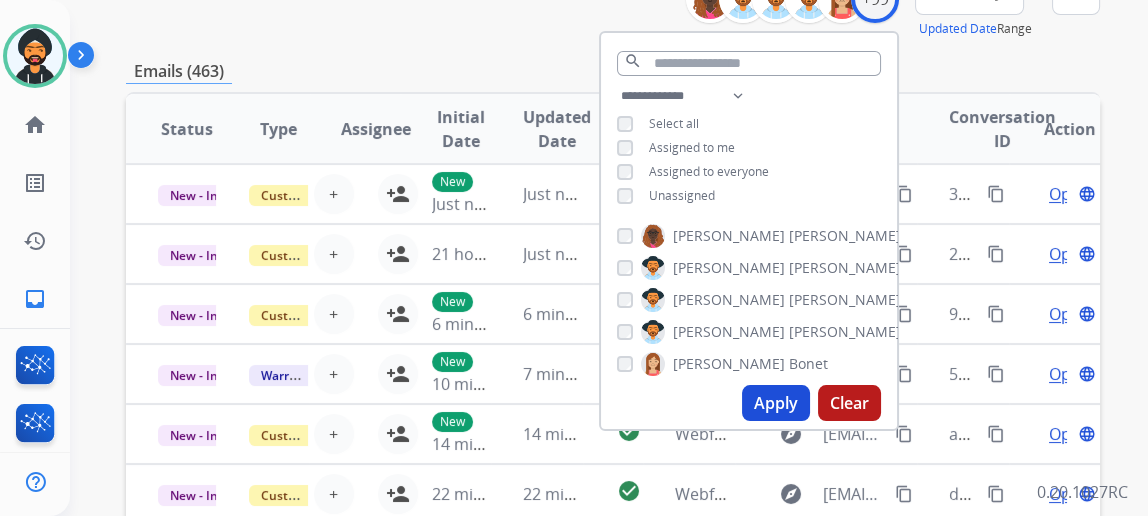 click on "Apply" at bounding box center [776, 403] 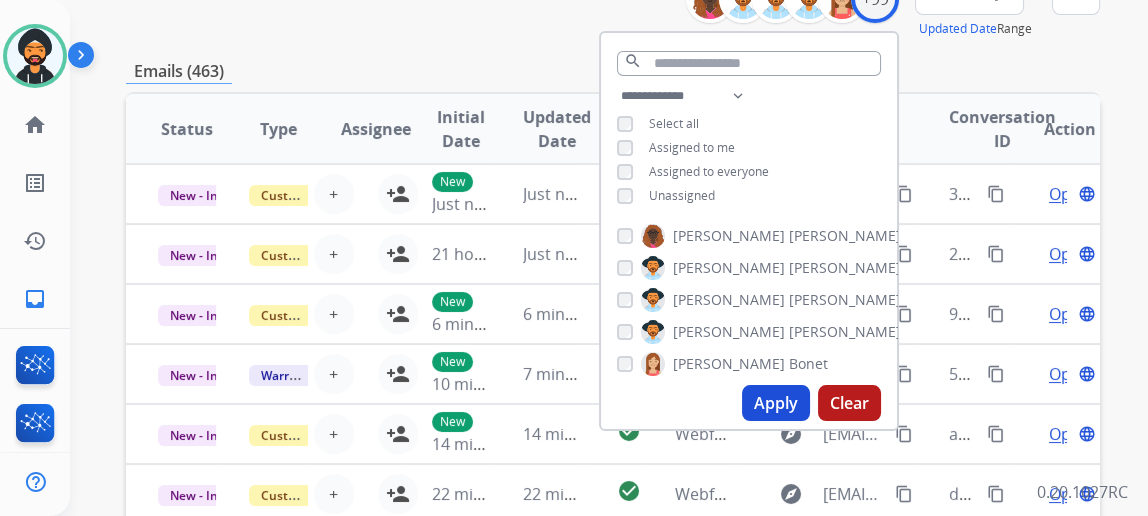 scroll, scrollTop: 0, scrollLeft: 0, axis: both 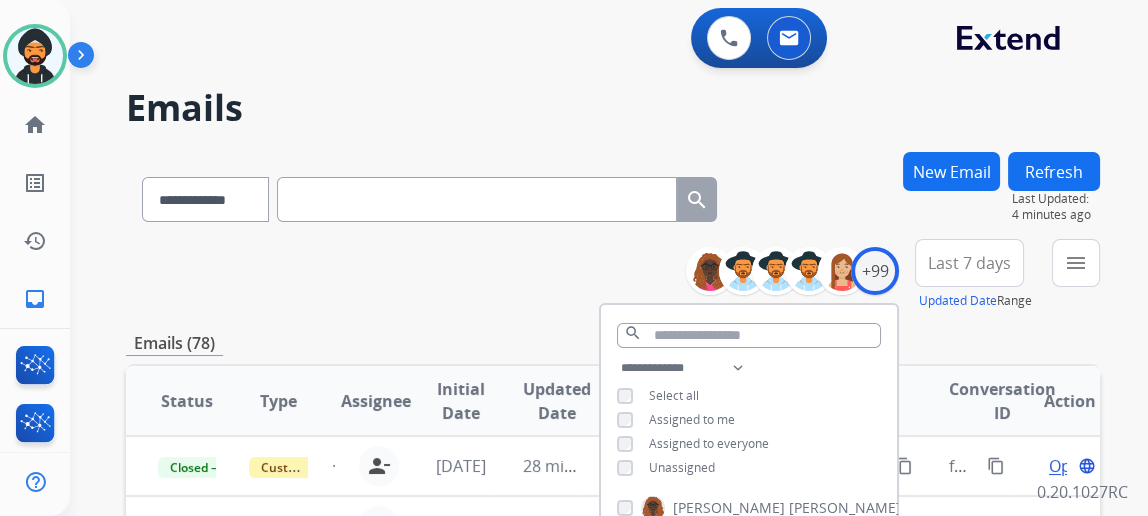 click on "0 Voice Interactions  0  Email Interactions" at bounding box center (597, 40) 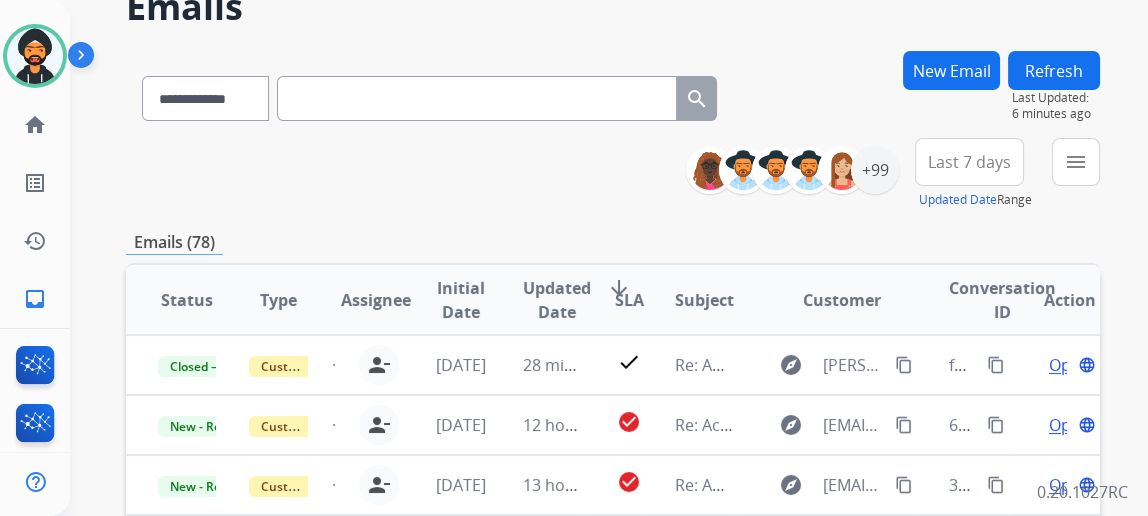 scroll, scrollTop: 0, scrollLeft: 0, axis: both 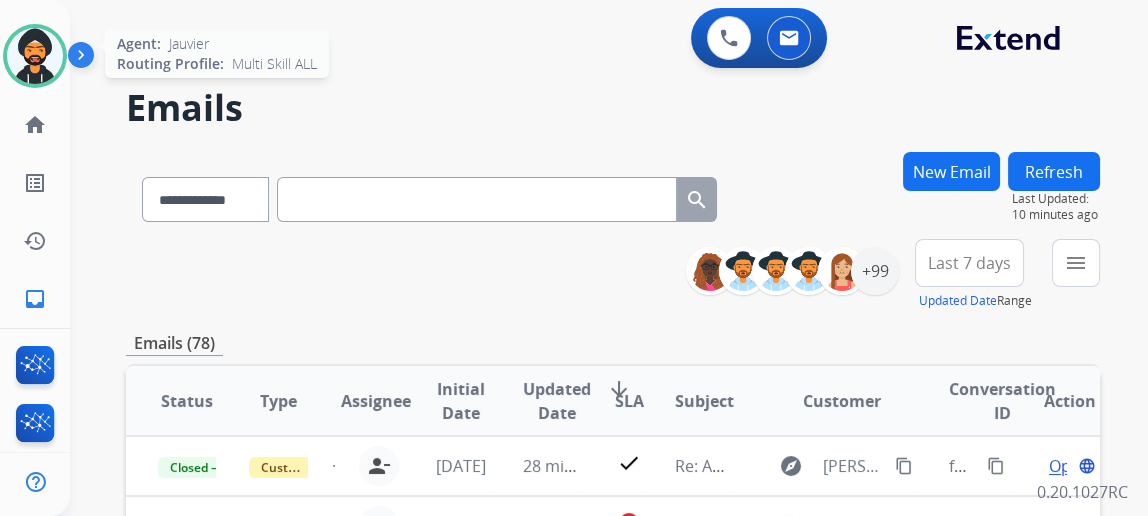 click at bounding box center (35, 56) 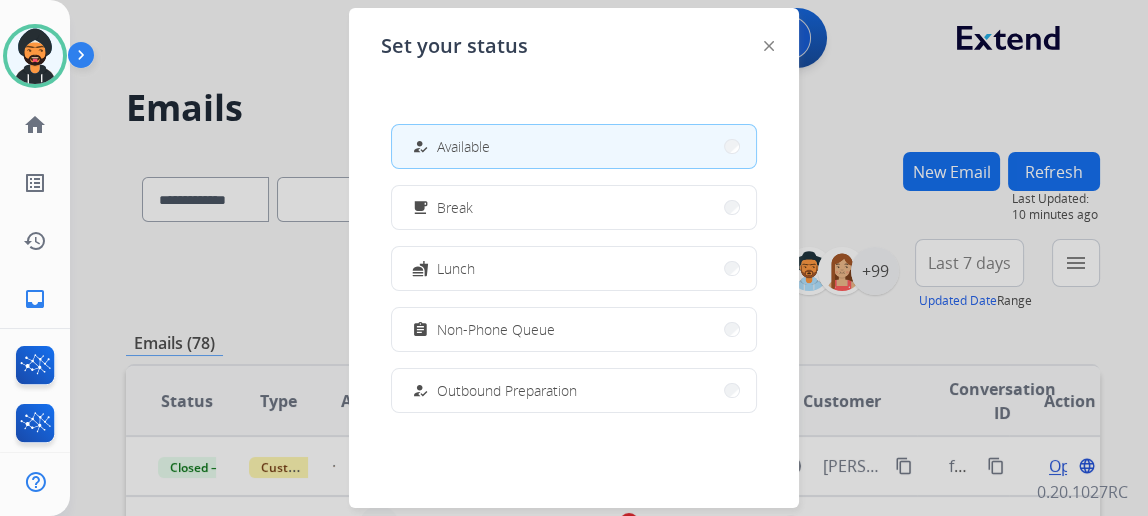 click at bounding box center [574, 258] 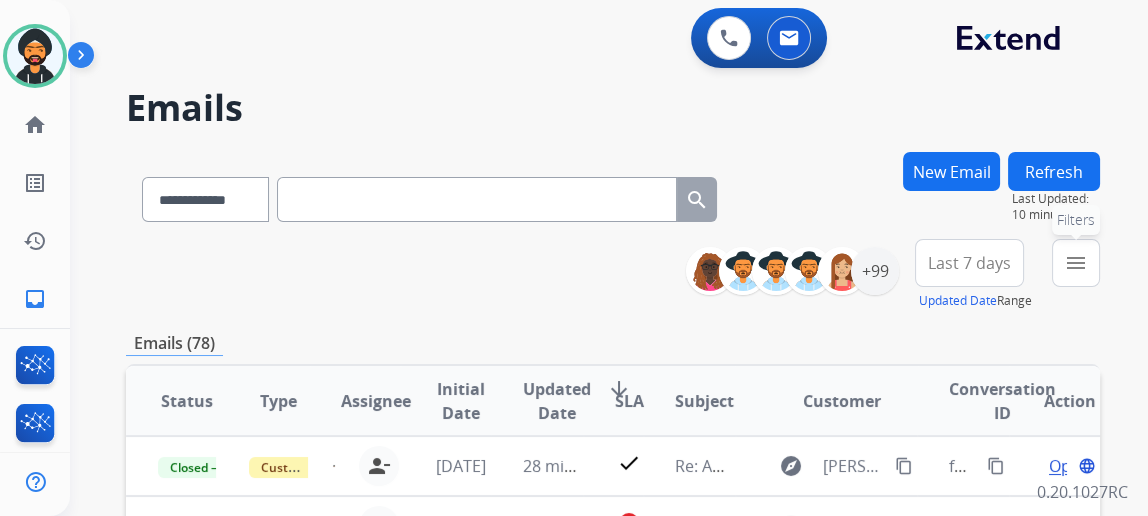 click on "menu  Filters" at bounding box center (1076, 263) 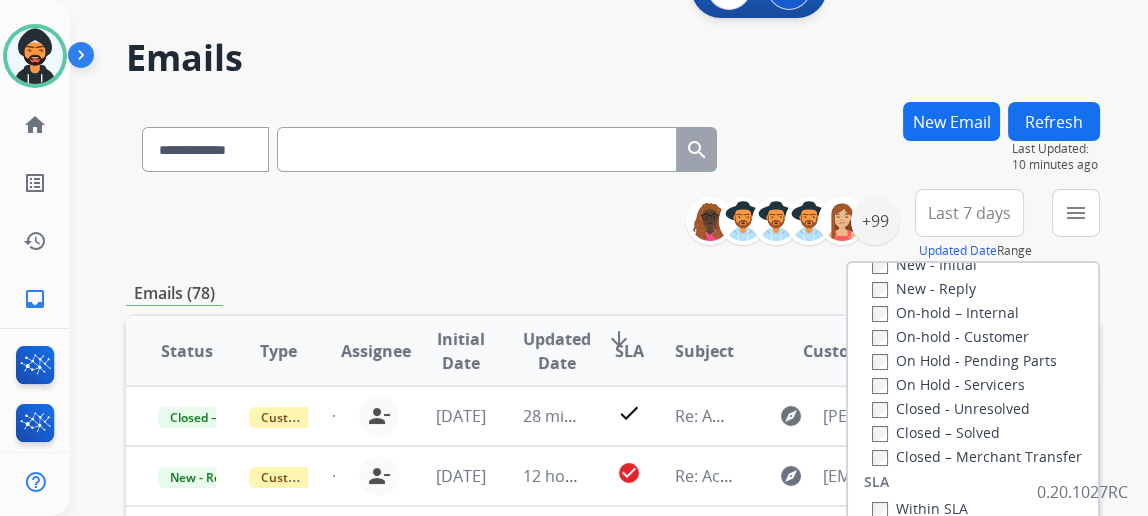 scroll, scrollTop: 90, scrollLeft: 0, axis: vertical 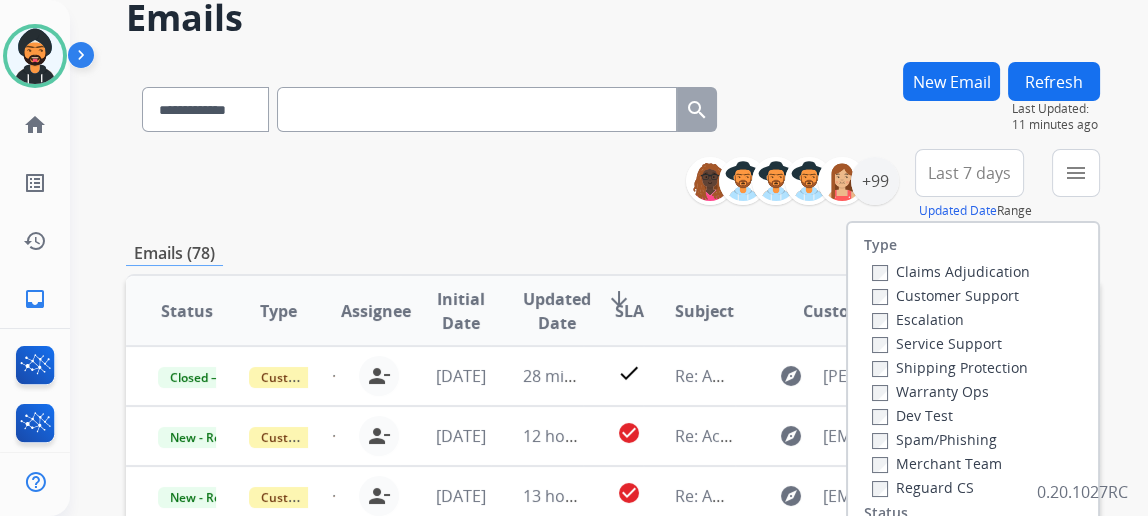 click on "**********" at bounding box center [613, 185] 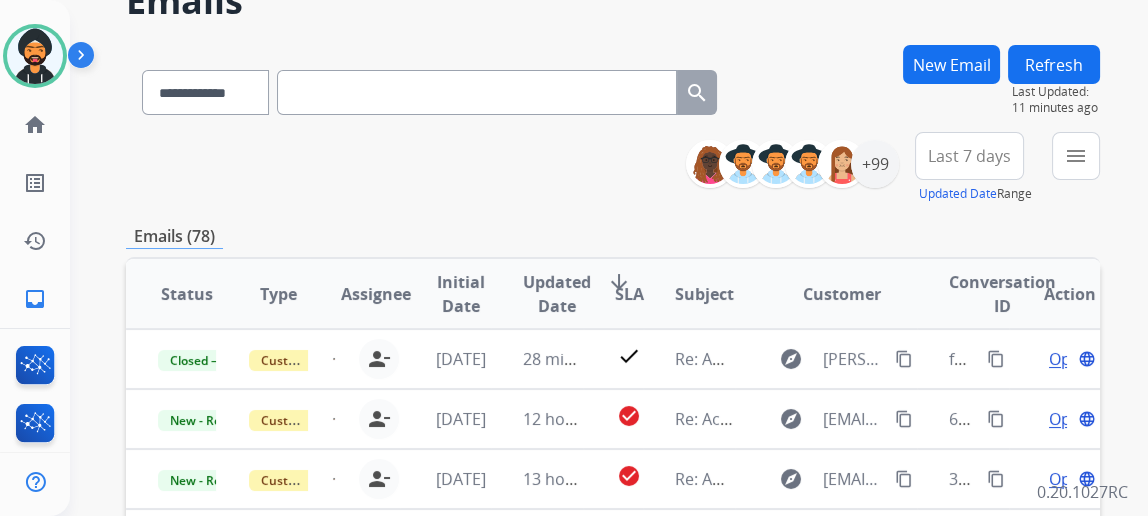 scroll, scrollTop: 90, scrollLeft: 0, axis: vertical 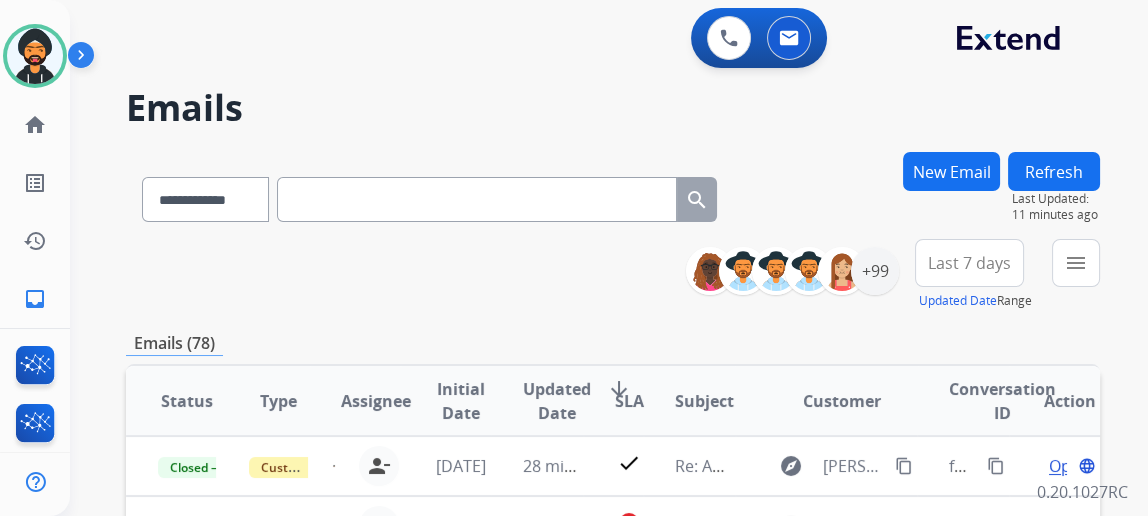 click on "Last 7 days" at bounding box center (969, 263) 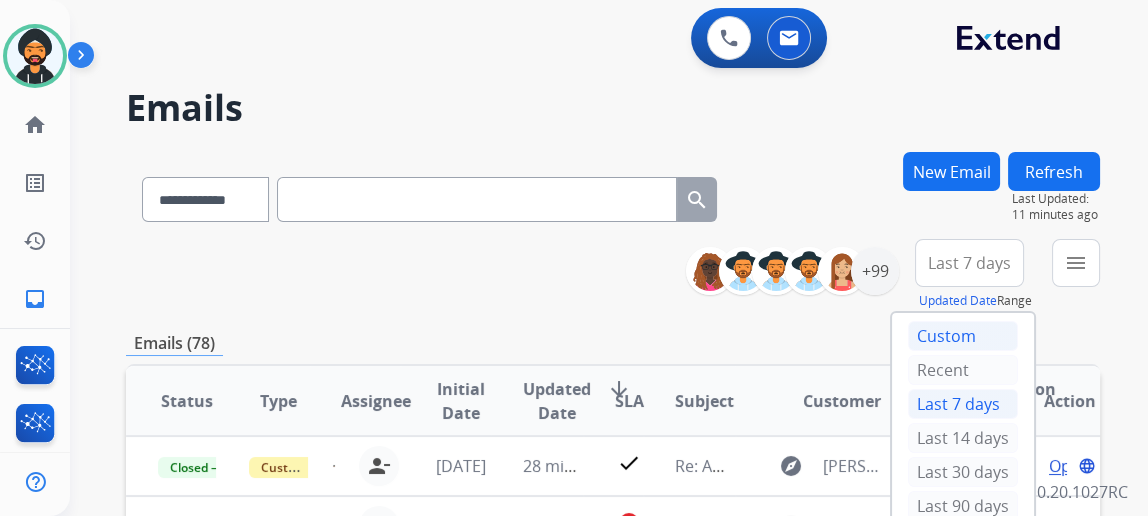 click on "Custom" at bounding box center (963, 336) 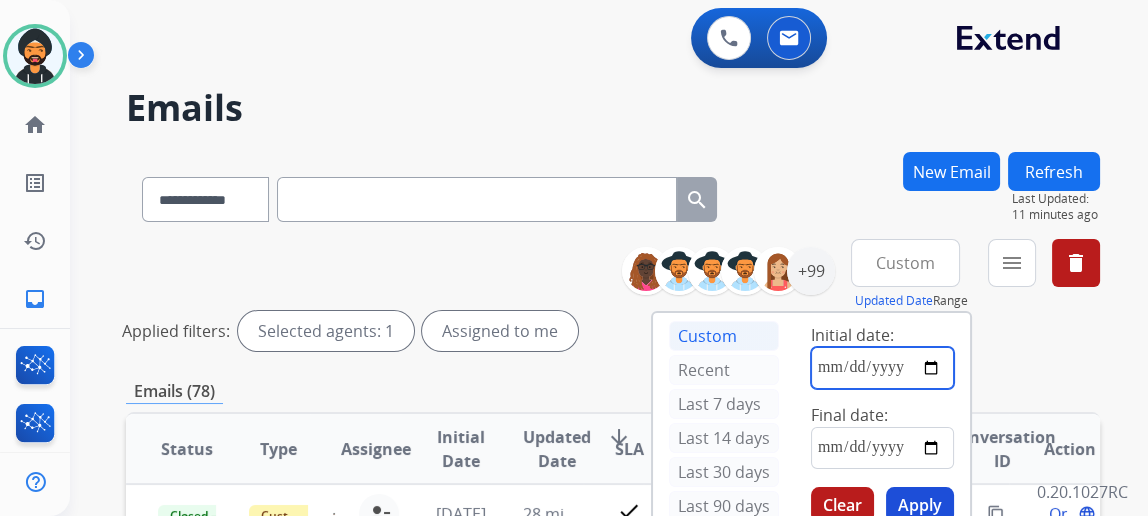 click at bounding box center (882, 368) 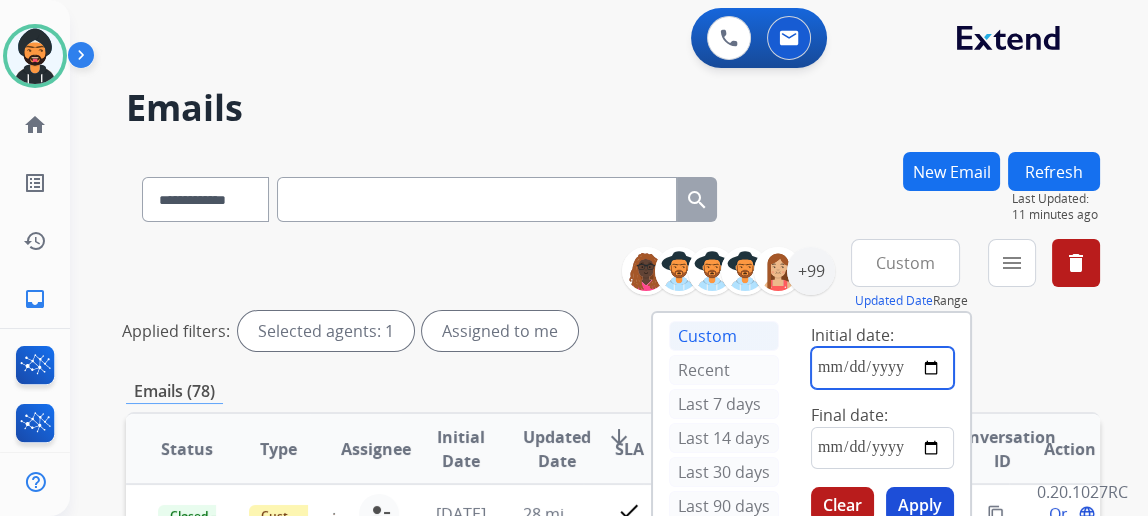 type on "**********" 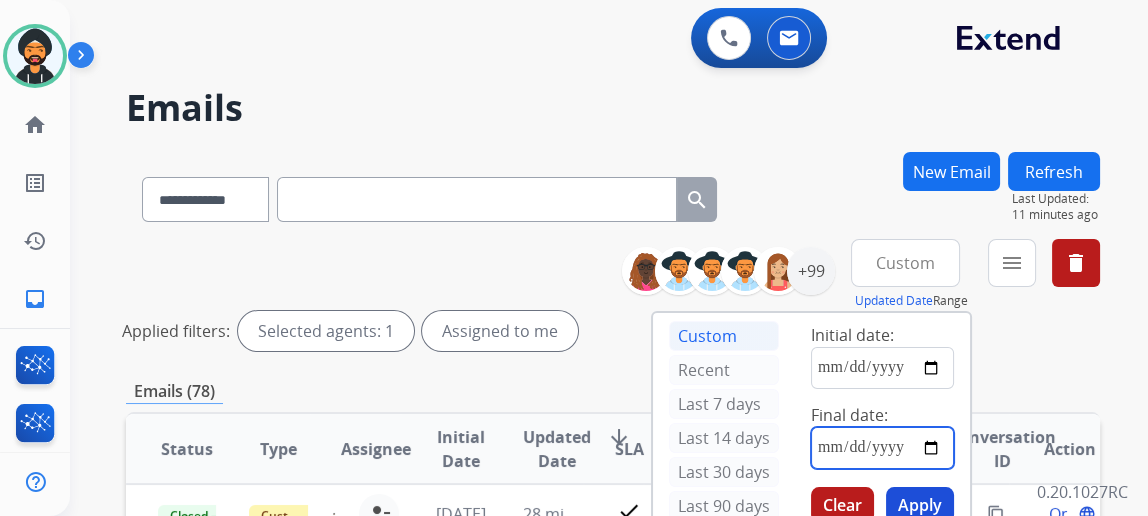 click at bounding box center (882, 448) 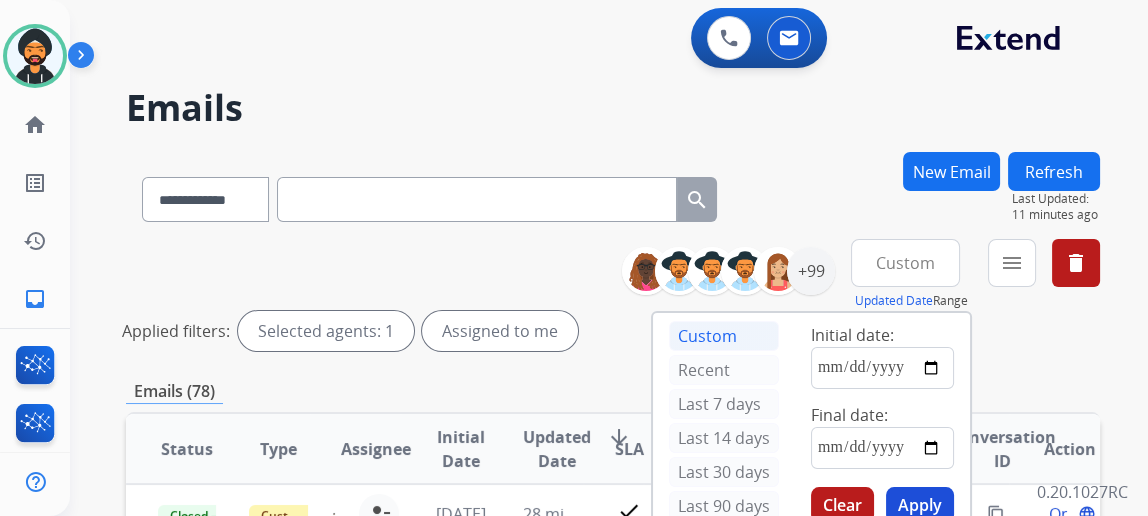 click on "Apply" at bounding box center [920, 505] 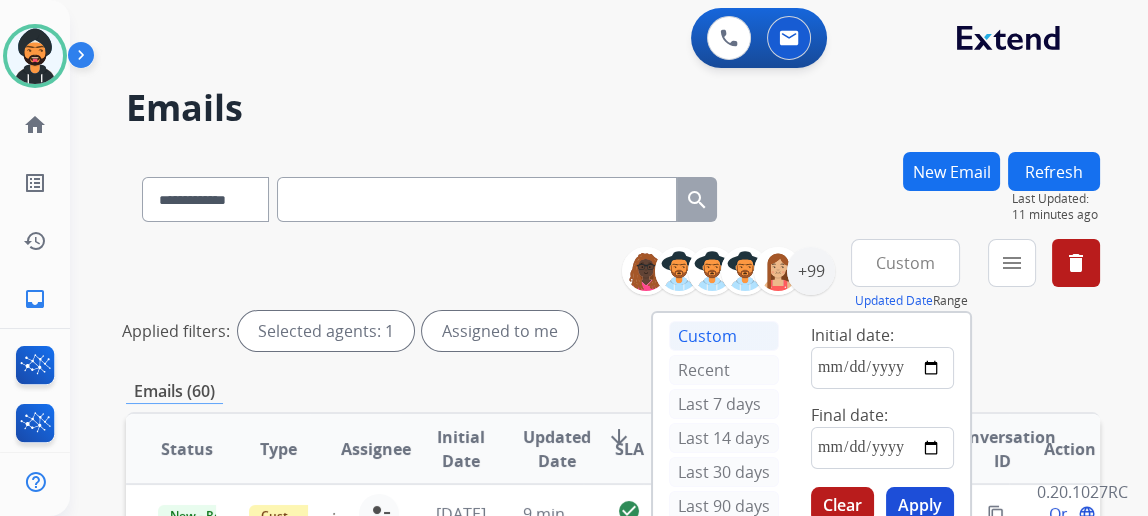 scroll, scrollTop: 181, scrollLeft: 0, axis: vertical 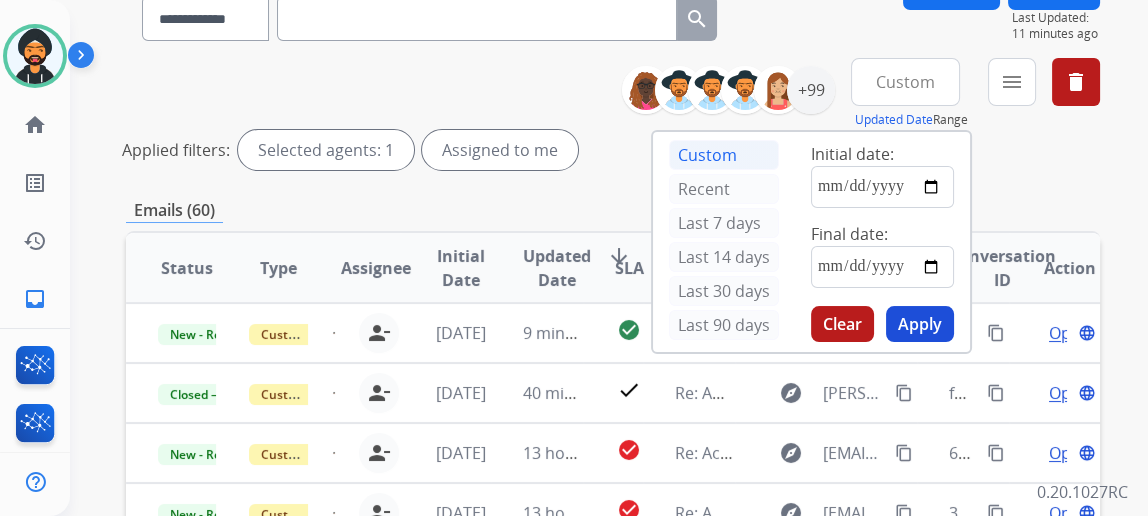 click on "**********" at bounding box center [613, 488] 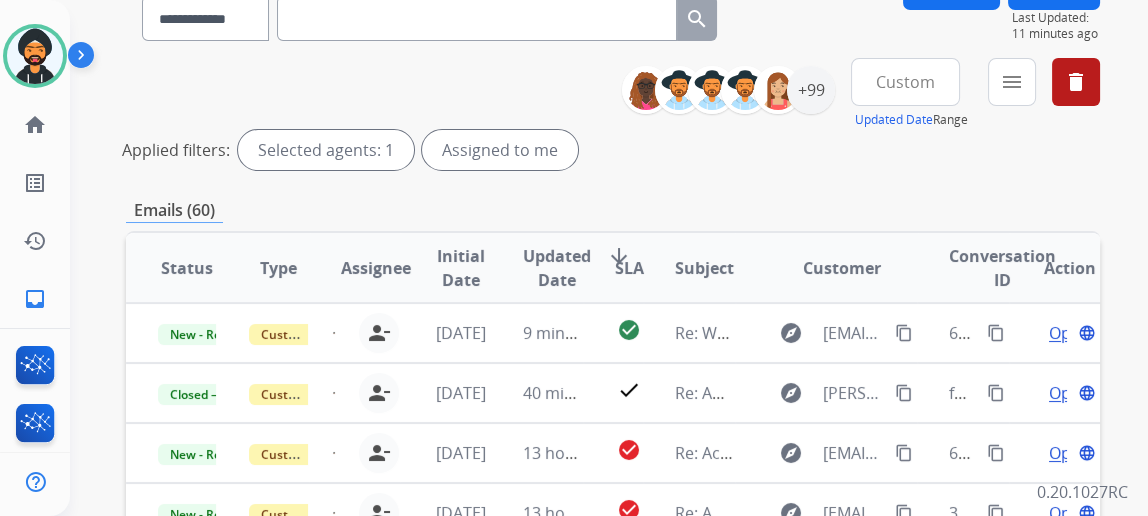 scroll, scrollTop: 1, scrollLeft: 0, axis: vertical 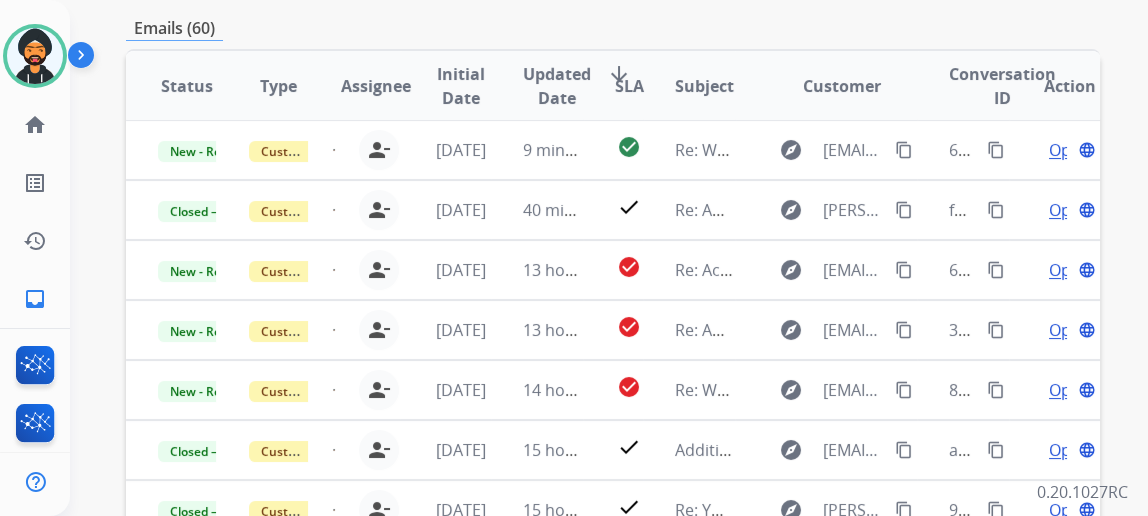 click on "Status" at bounding box center [187, 86] 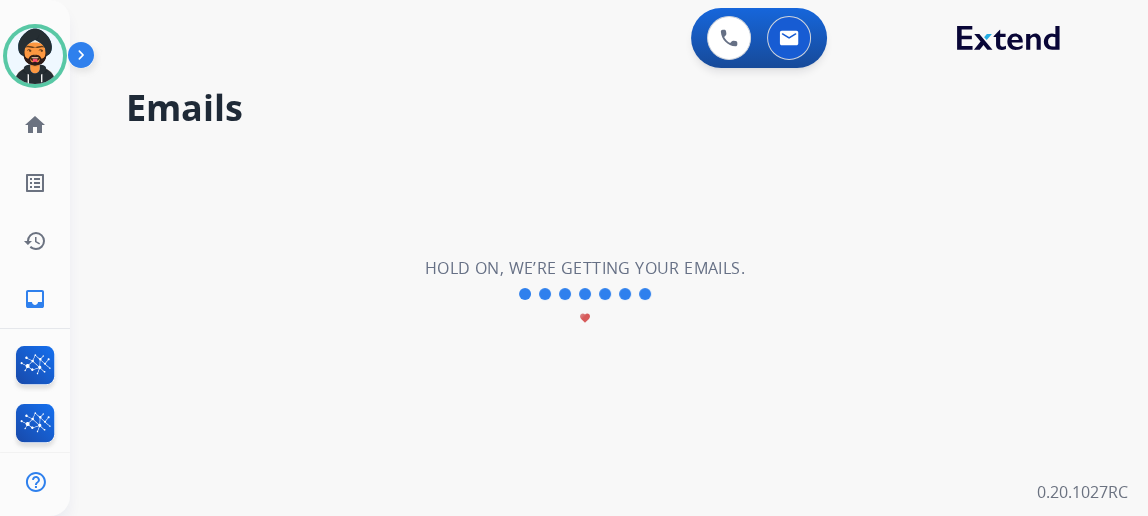 scroll, scrollTop: 0, scrollLeft: 0, axis: both 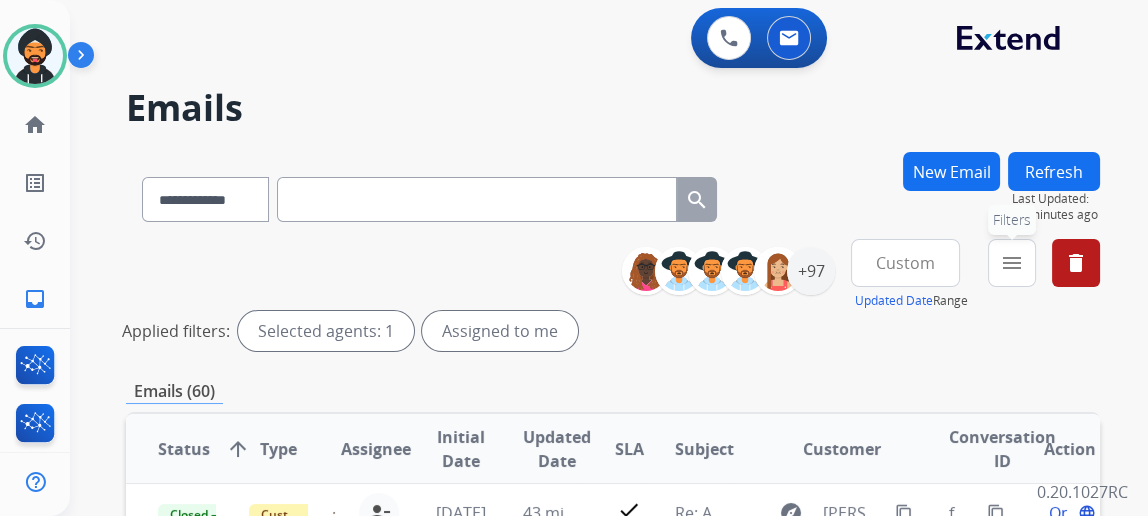 click on "menu" at bounding box center (1012, 263) 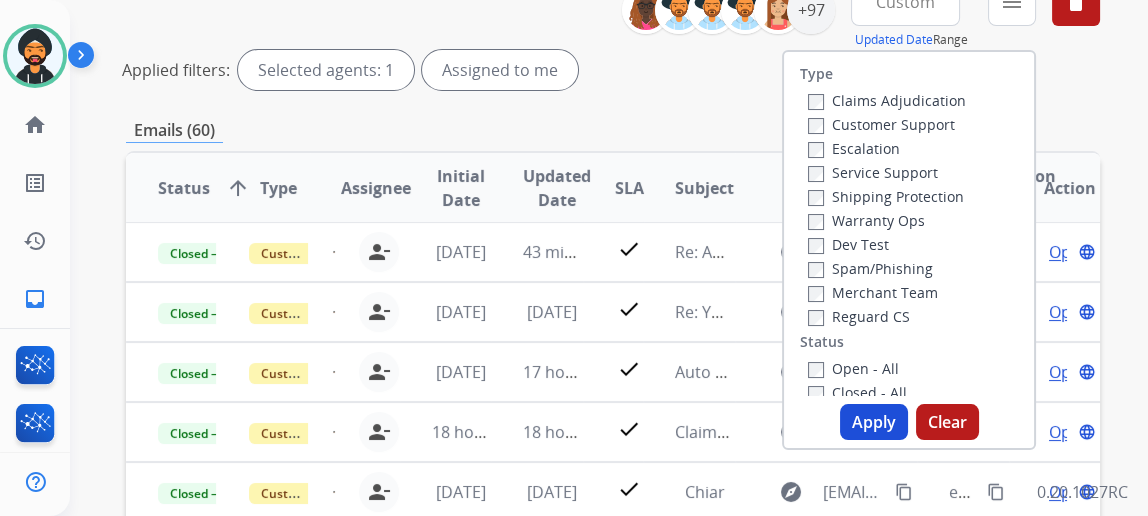 scroll, scrollTop: 272, scrollLeft: 0, axis: vertical 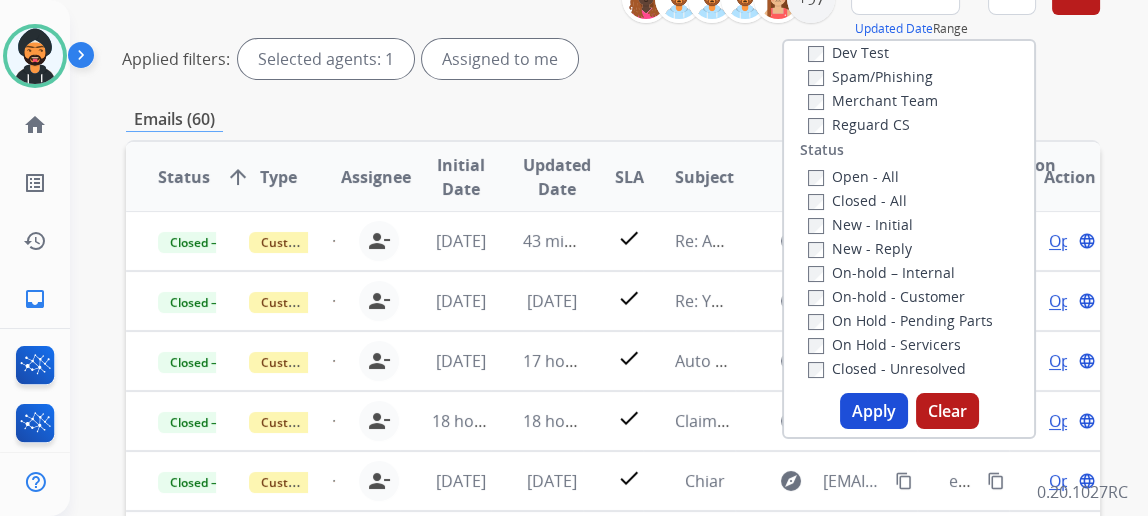 click on "Open - All" at bounding box center (853, 176) 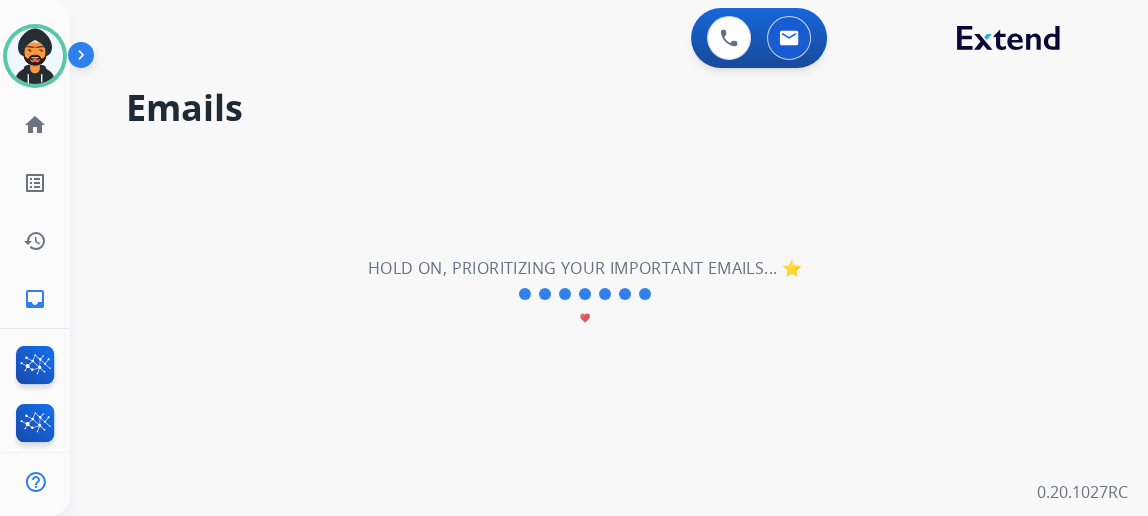 scroll, scrollTop: 0, scrollLeft: 0, axis: both 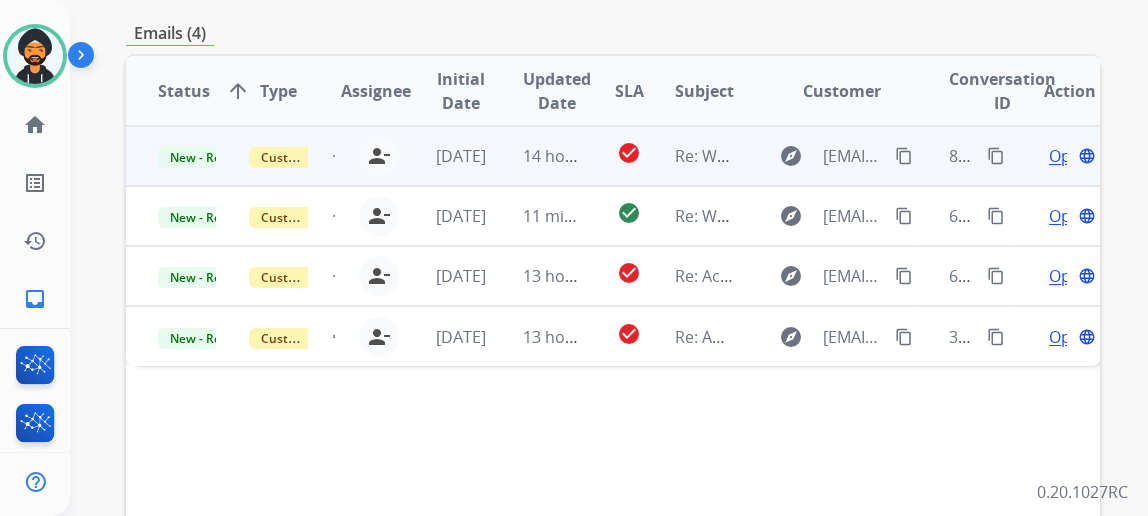 click on "Open" at bounding box center [1069, 156] 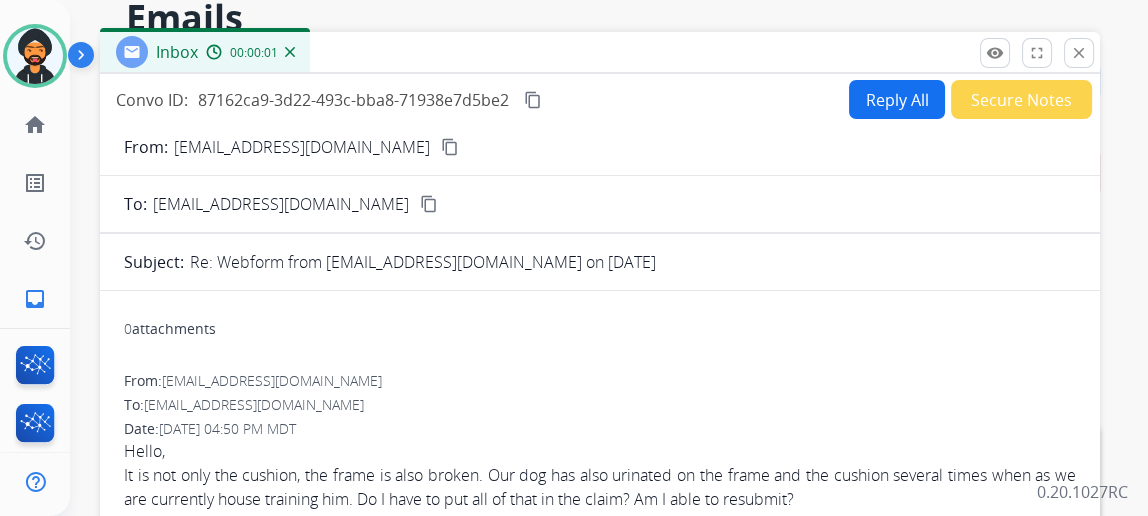 scroll, scrollTop: 0, scrollLeft: 0, axis: both 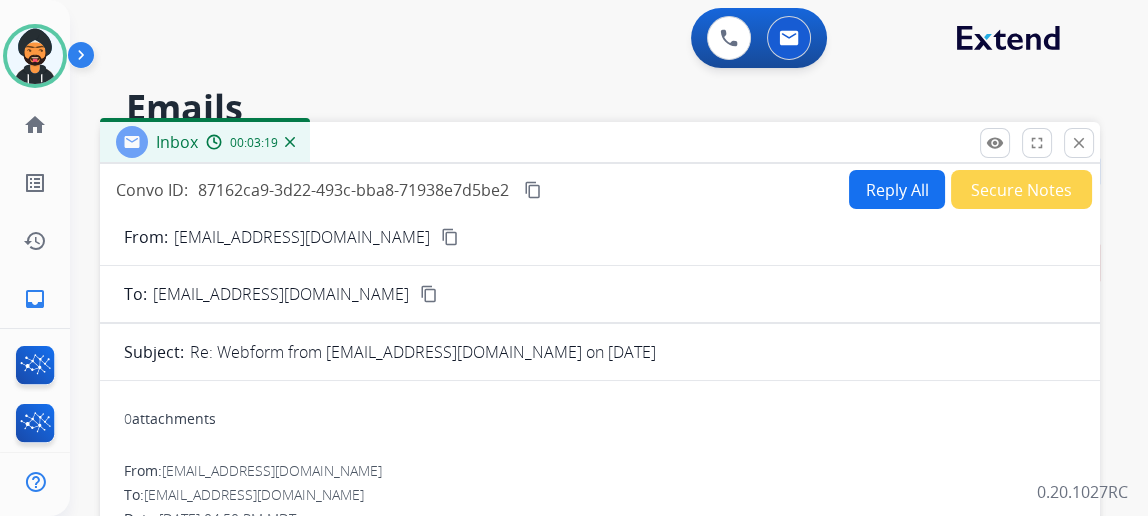click on "content_copy" at bounding box center [450, 237] 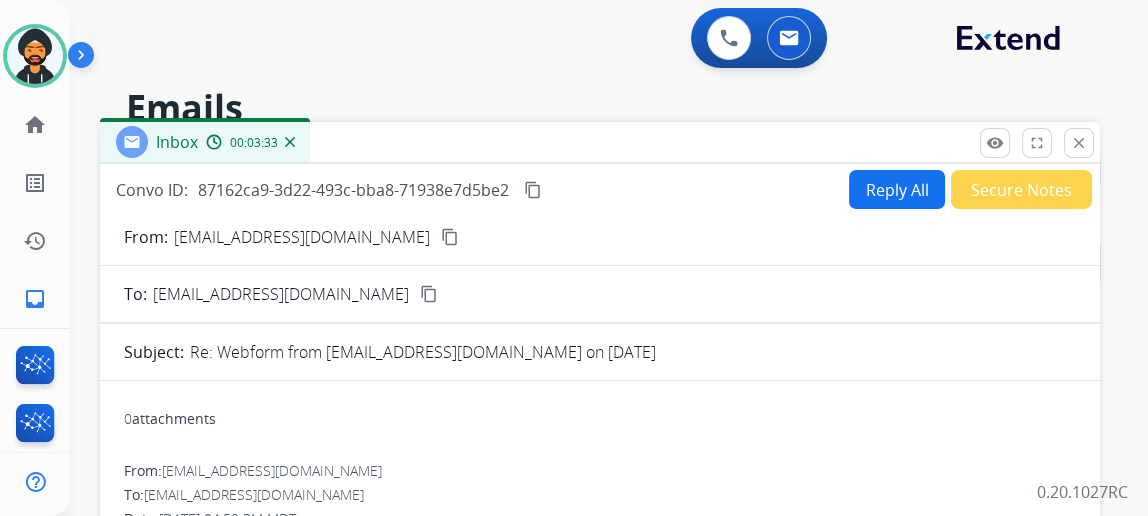 click on "content_copy" at bounding box center [450, 237] 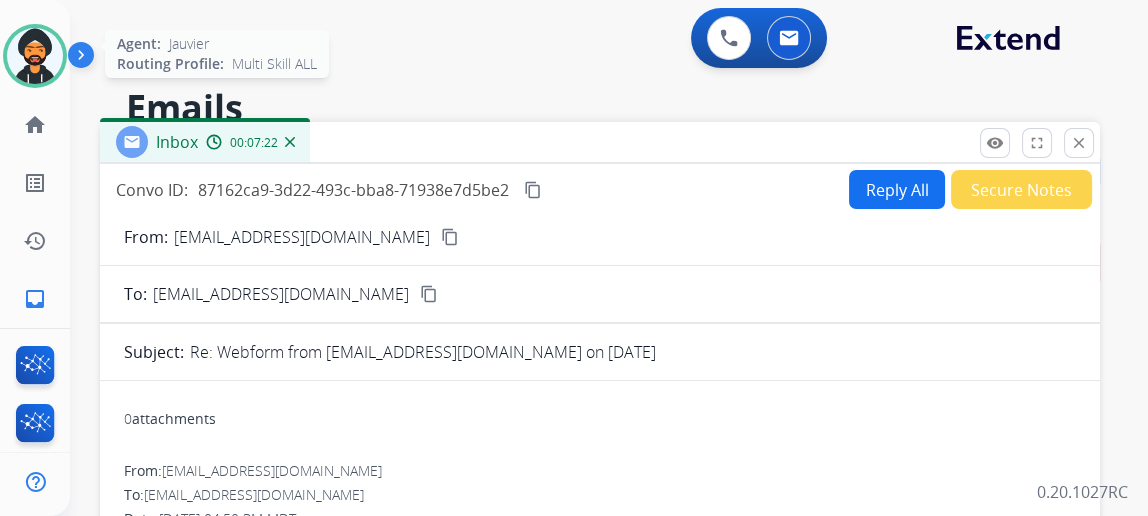 click at bounding box center [35, 56] 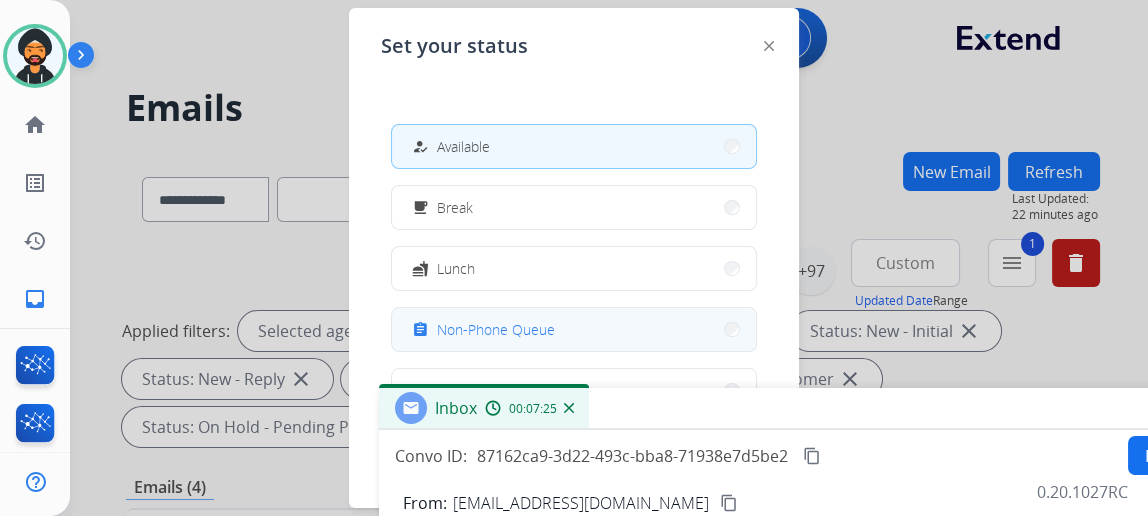 click on "assignment Non-Phone Queue" at bounding box center [574, 329] 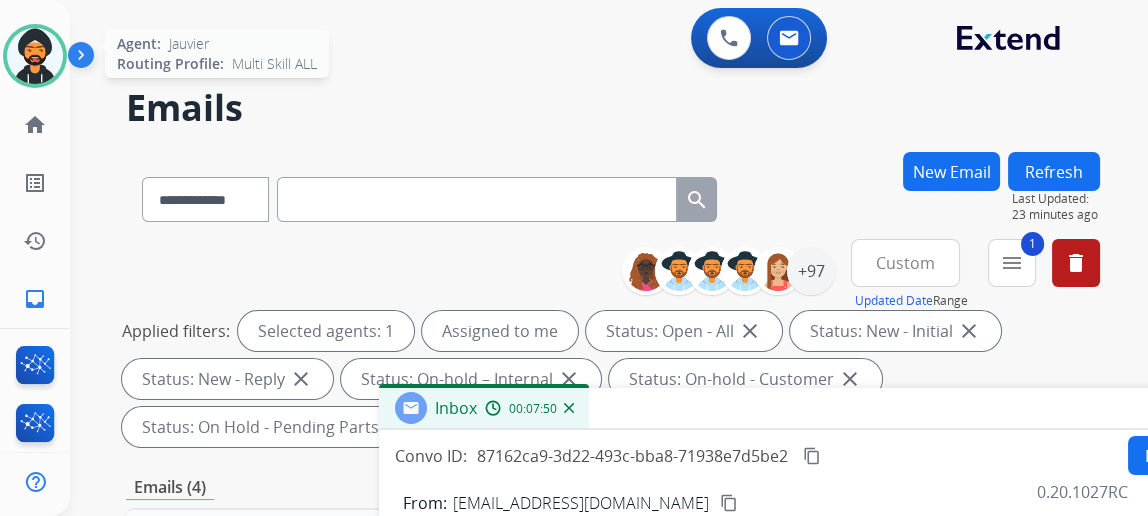 click at bounding box center (35, 56) 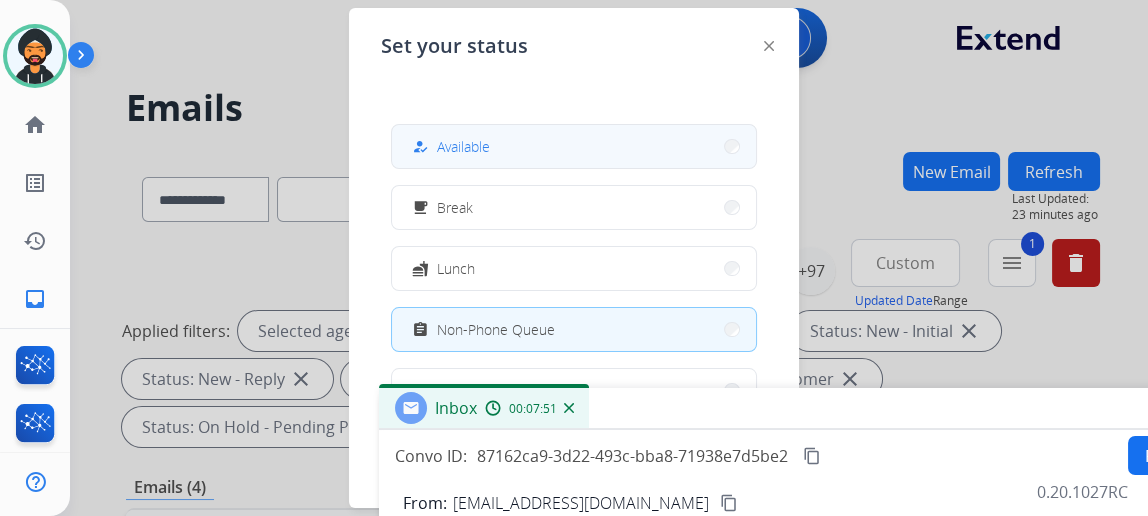click on "how_to_reg Available" at bounding box center [574, 146] 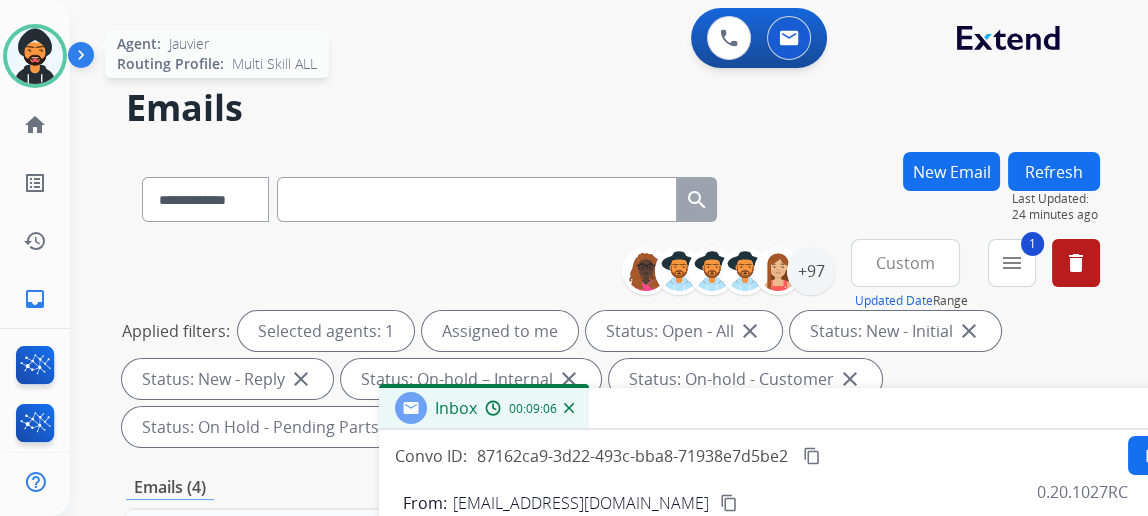 click at bounding box center (35, 56) 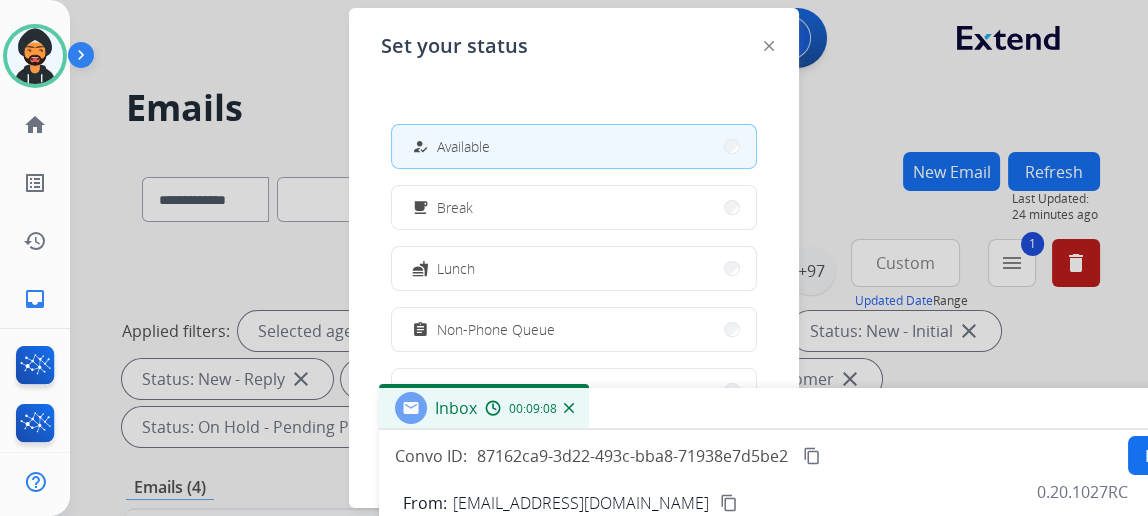 drag, startPoint x: 506, startPoint y: 134, endPoint x: 555, endPoint y: 177, distance: 65.192024 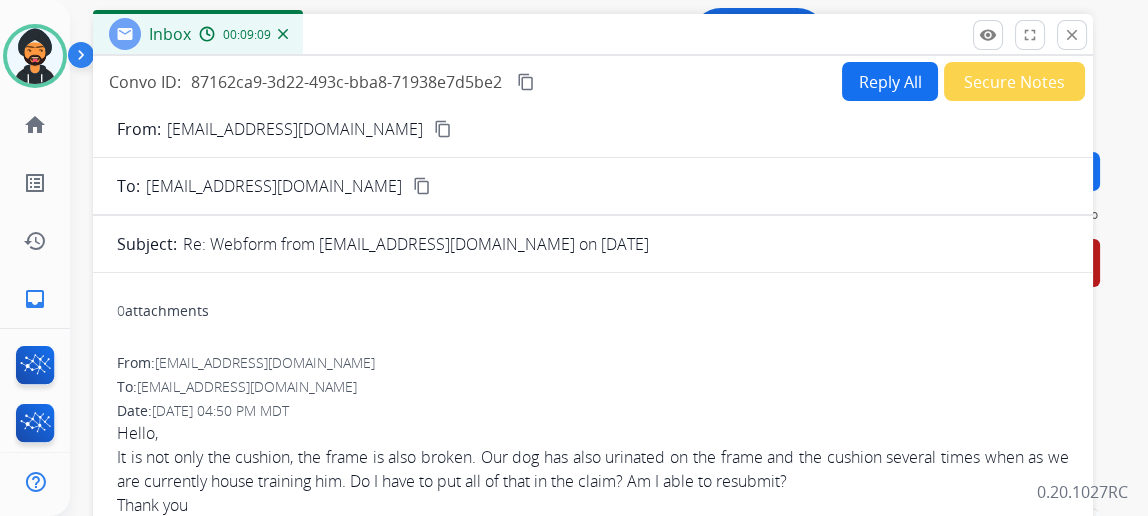 drag, startPoint x: 698, startPoint y: 406, endPoint x: 395, endPoint y: 16, distance: 493.87143 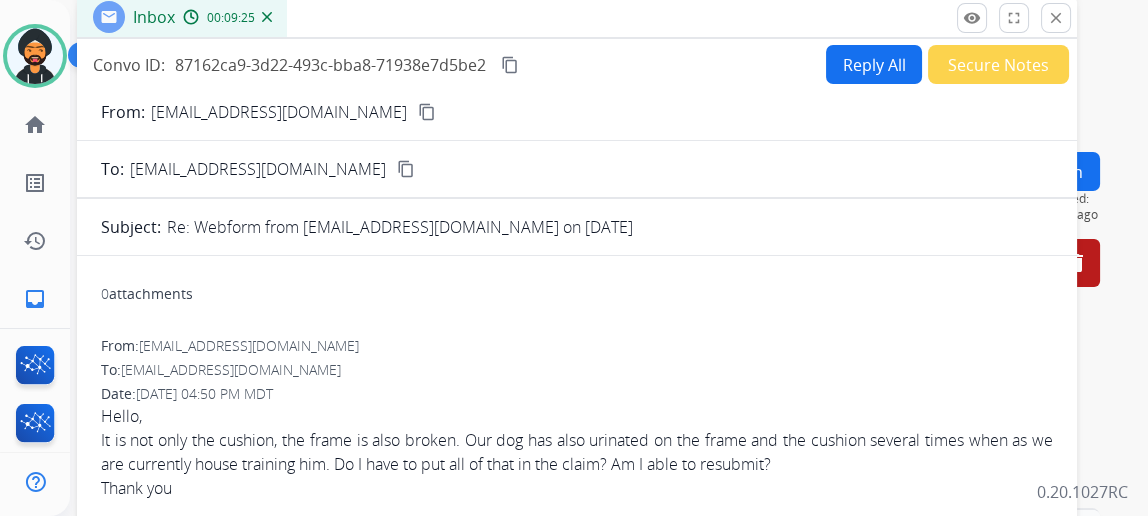 click on "close" at bounding box center [1056, 18] 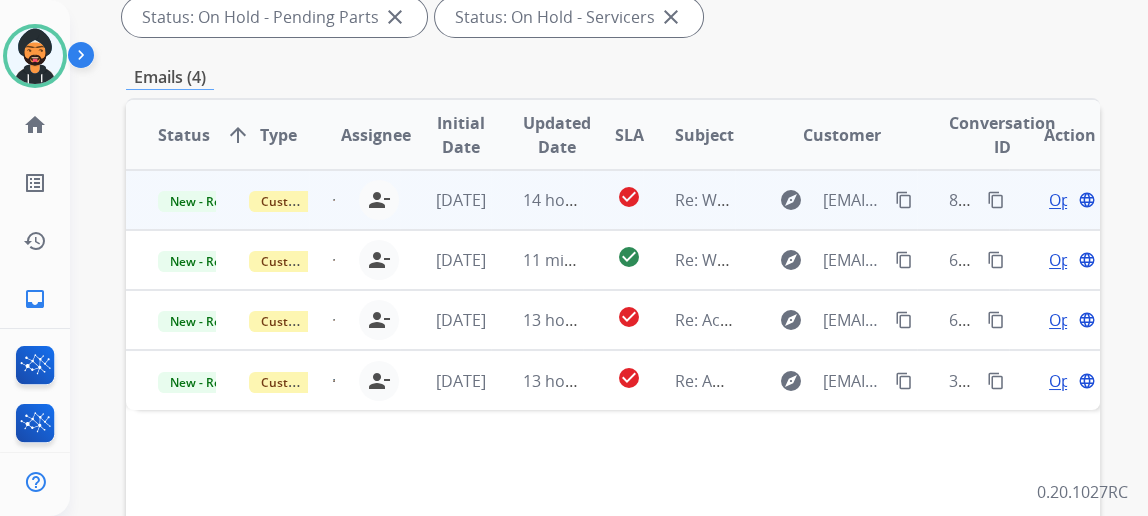 scroll, scrollTop: 454, scrollLeft: 0, axis: vertical 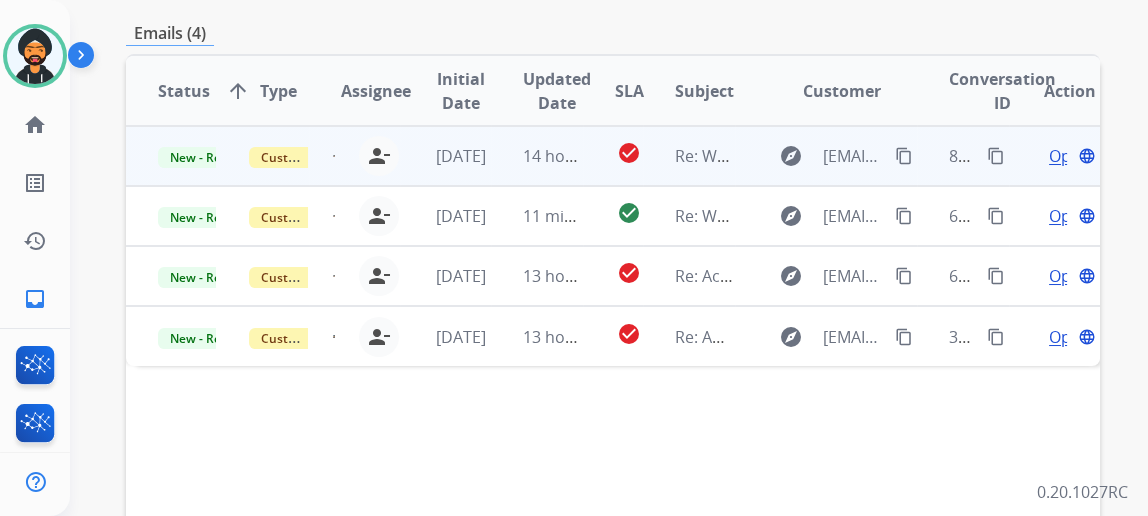 click on "Open" at bounding box center (1069, 156) 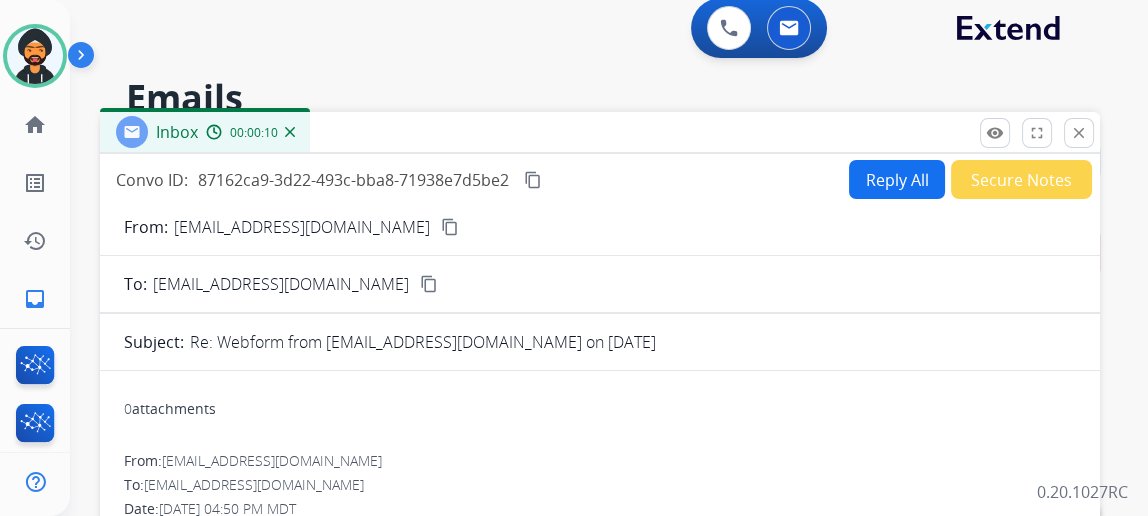 scroll, scrollTop: 0, scrollLeft: 0, axis: both 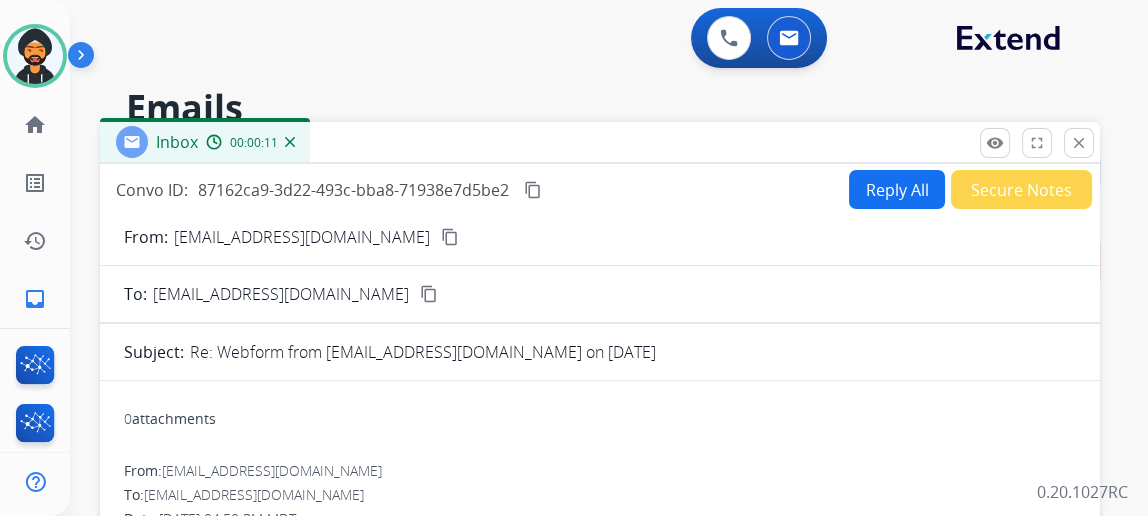 click on "Reply All" at bounding box center [897, 189] 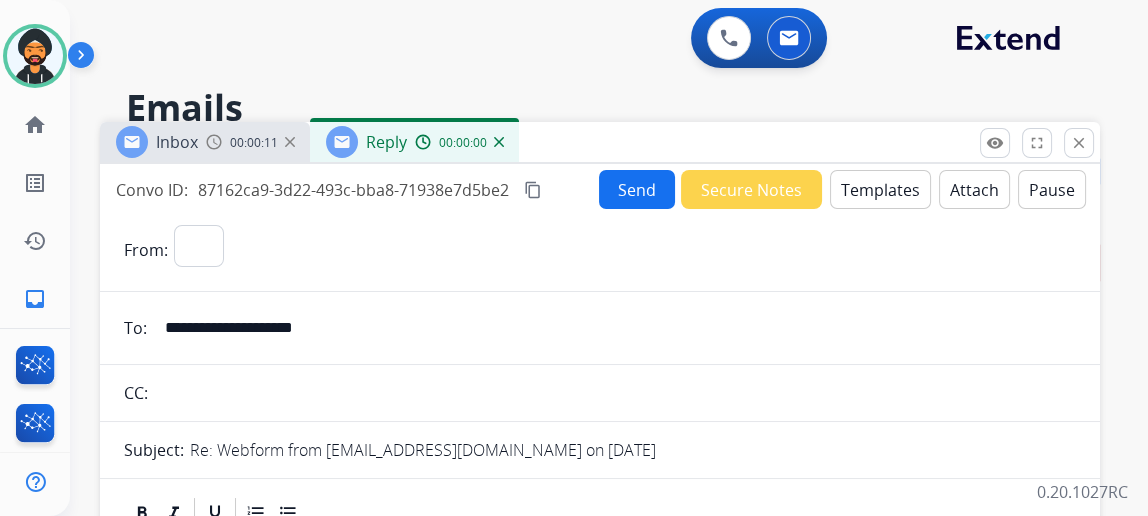 select on "**********" 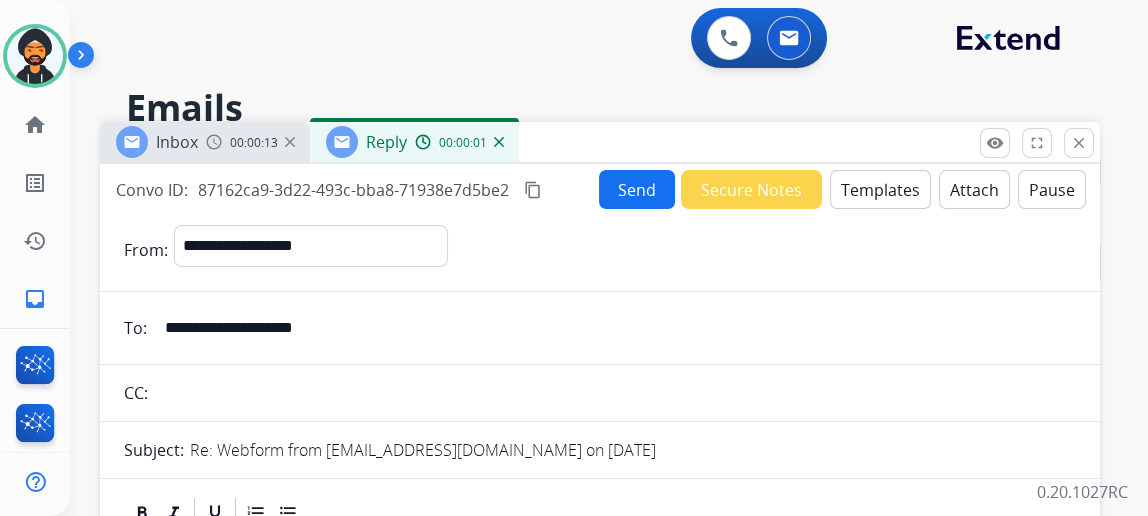 click on "Templates" at bounding box center [880, 189] 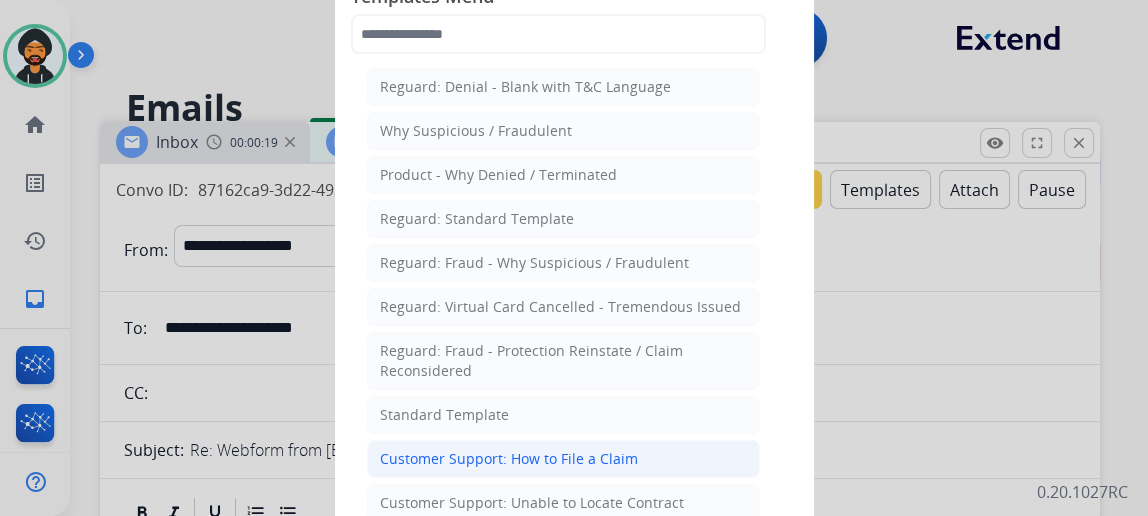 click on "Customer Support: How to File a Claim" 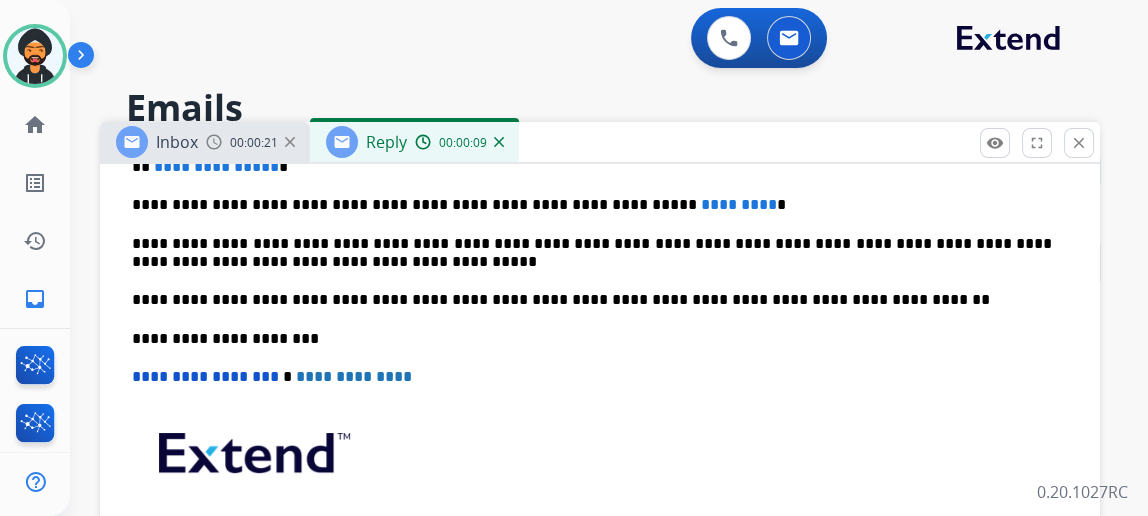 scroll, scrollTop: 545, scrollLeft: 0, axis: vertical 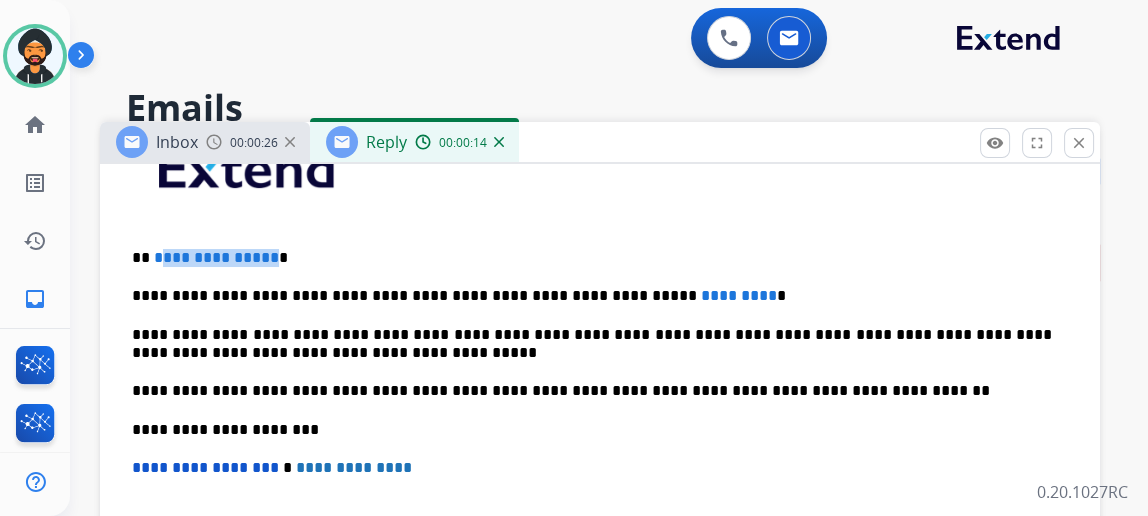 drag, startPoint x: 283, startPoint y: 246, endPoint x: 172, endPoint y: 246, distance: 111 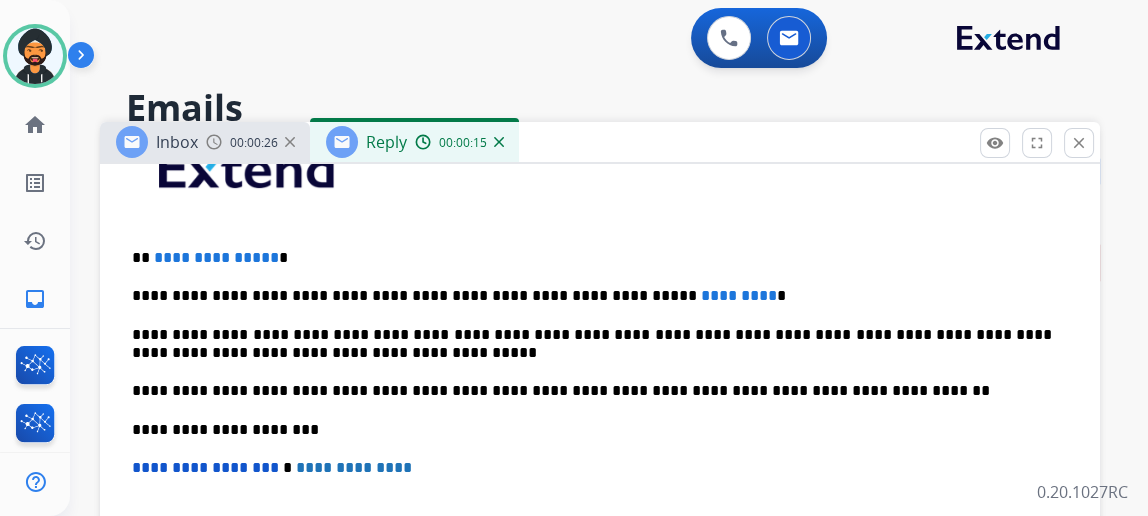 type 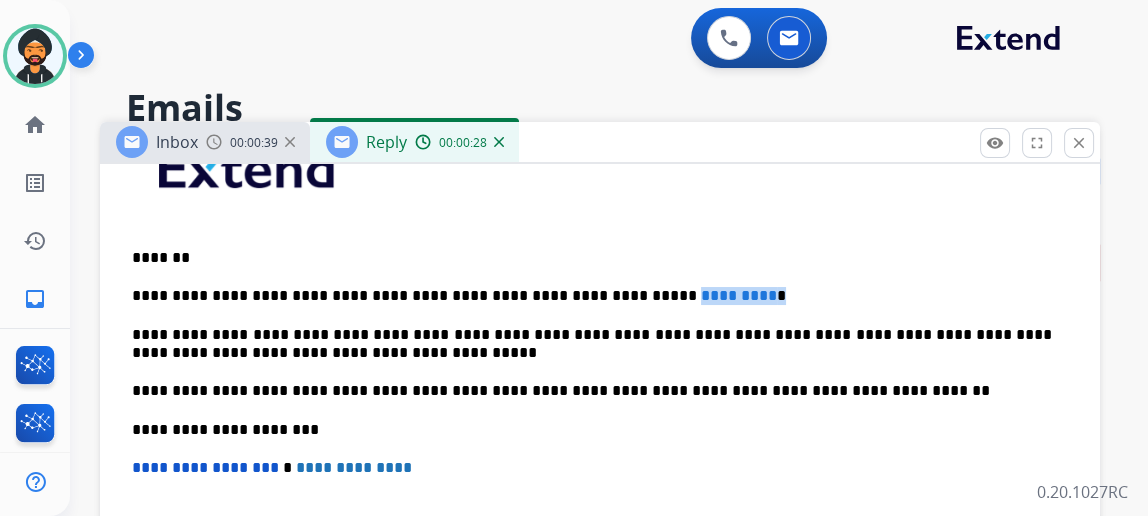 drag, startPoint x: 724, startPoint y: 298, endPoint x: 607, endPoint y: 280, distance: 118.37652 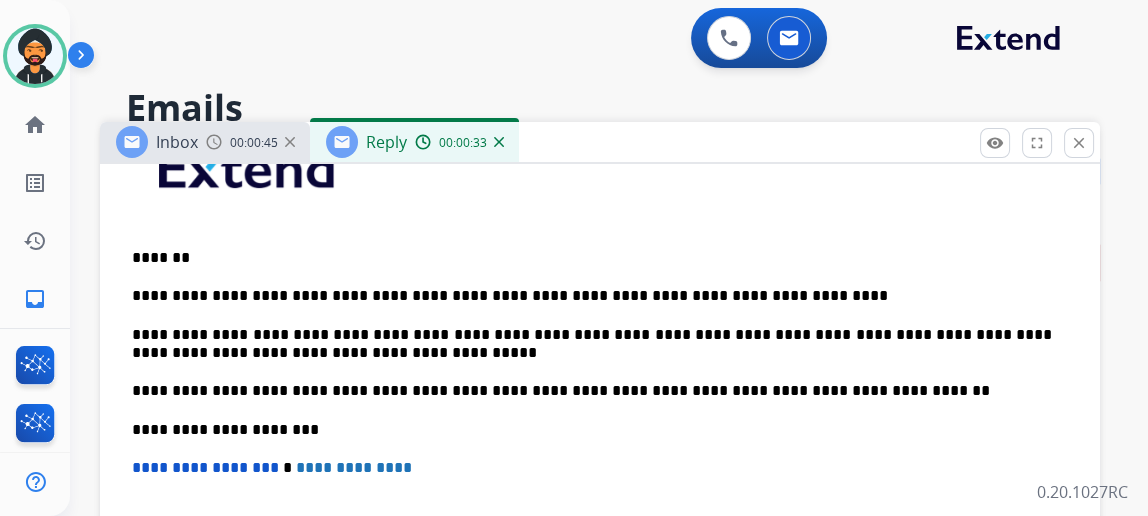 click on "**********" at bounding box center [592, 296] 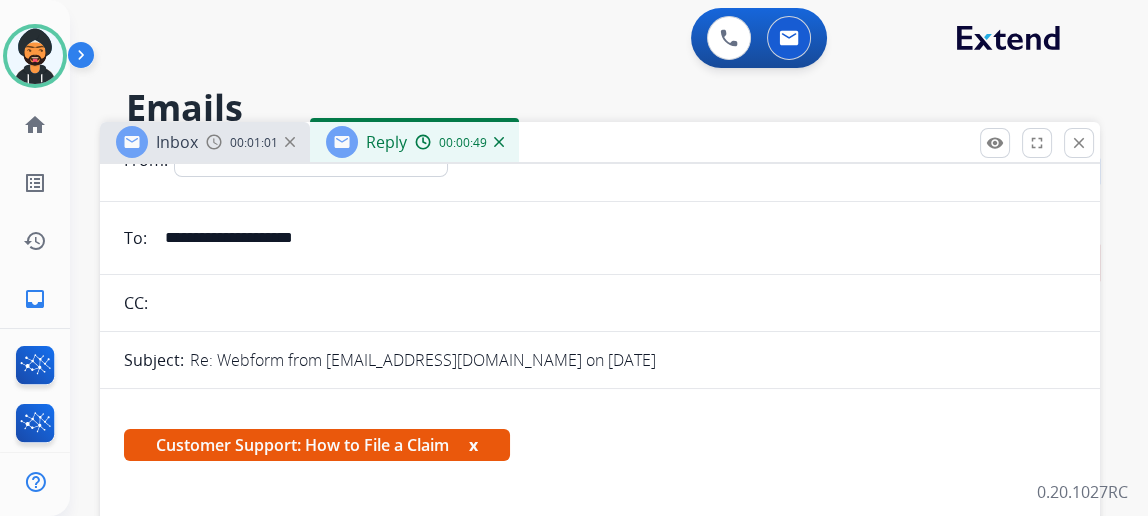 scroll, scrollTop: 0, scrollLeft: 0, axis: both 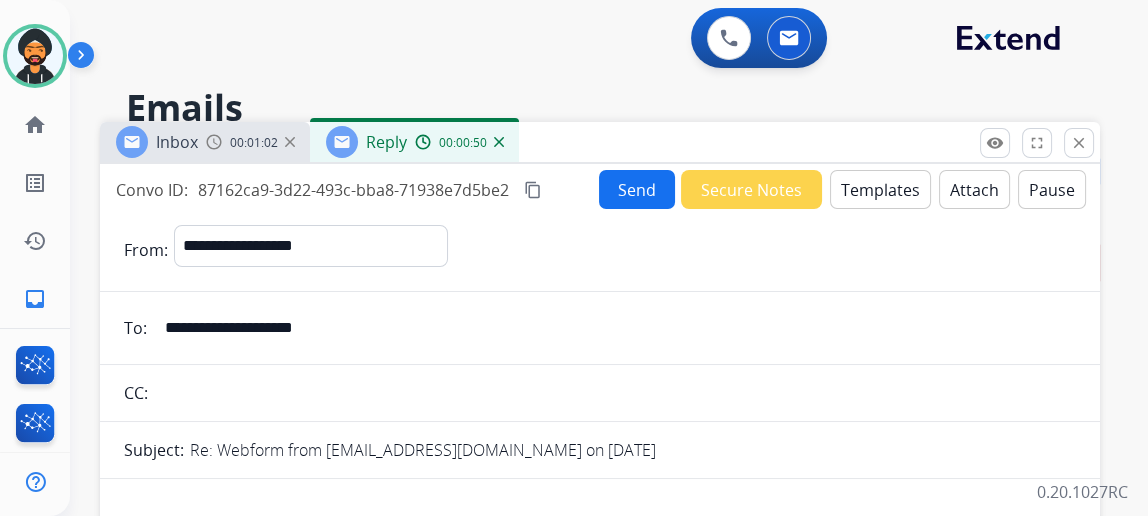 click on "Send" at bounding box center [637, 189] 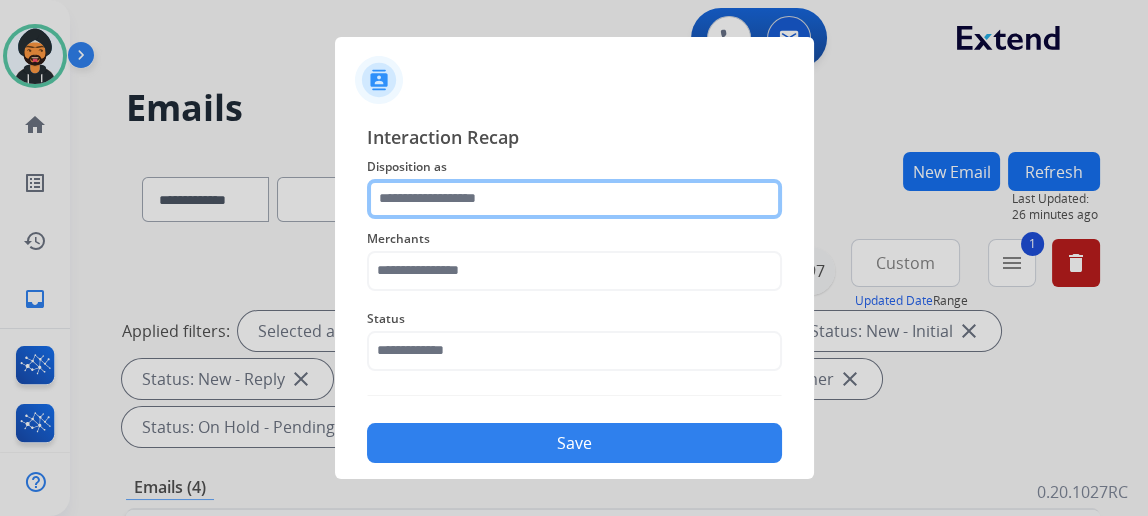 click 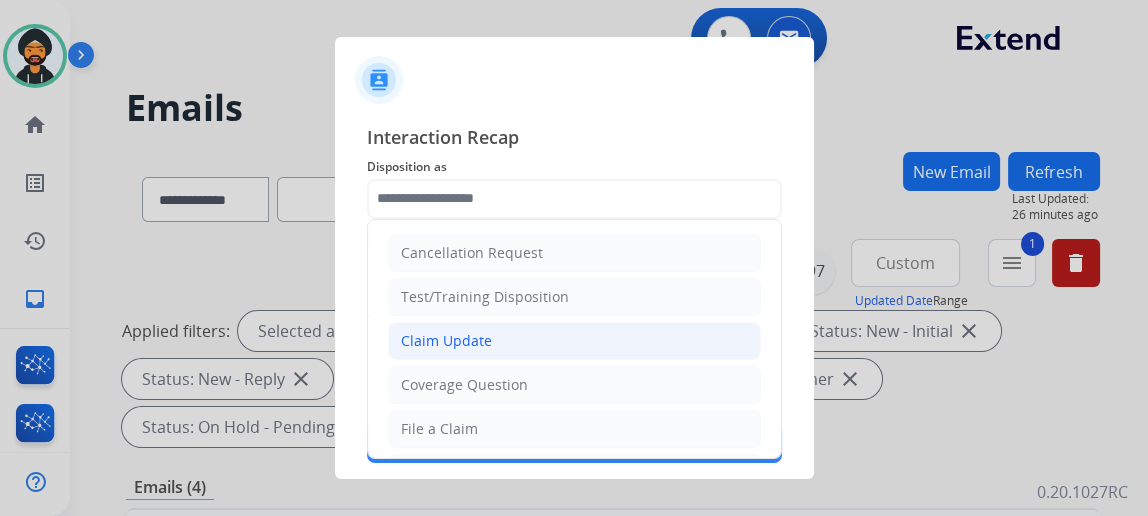 click on "Claim Update" 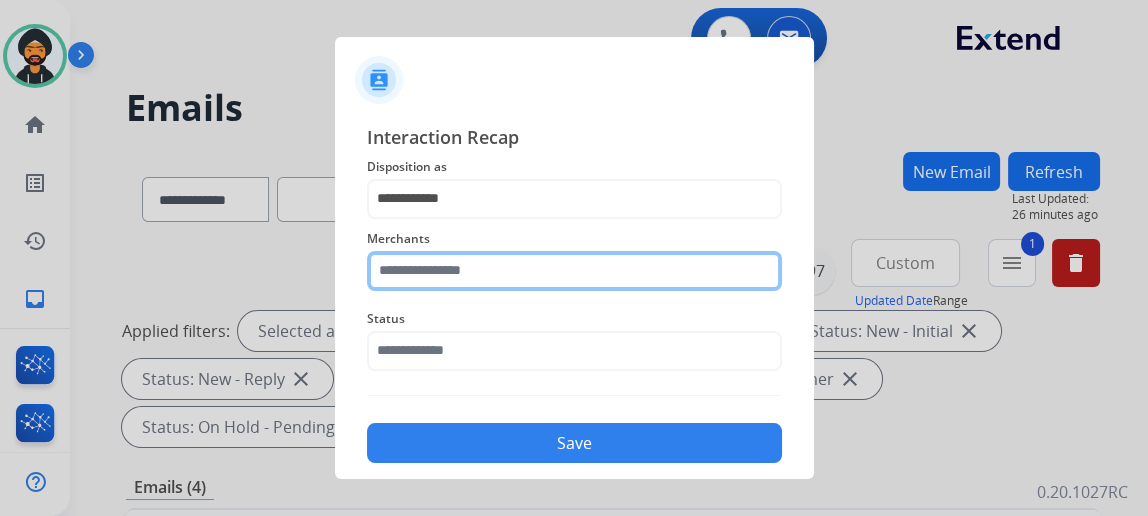 click 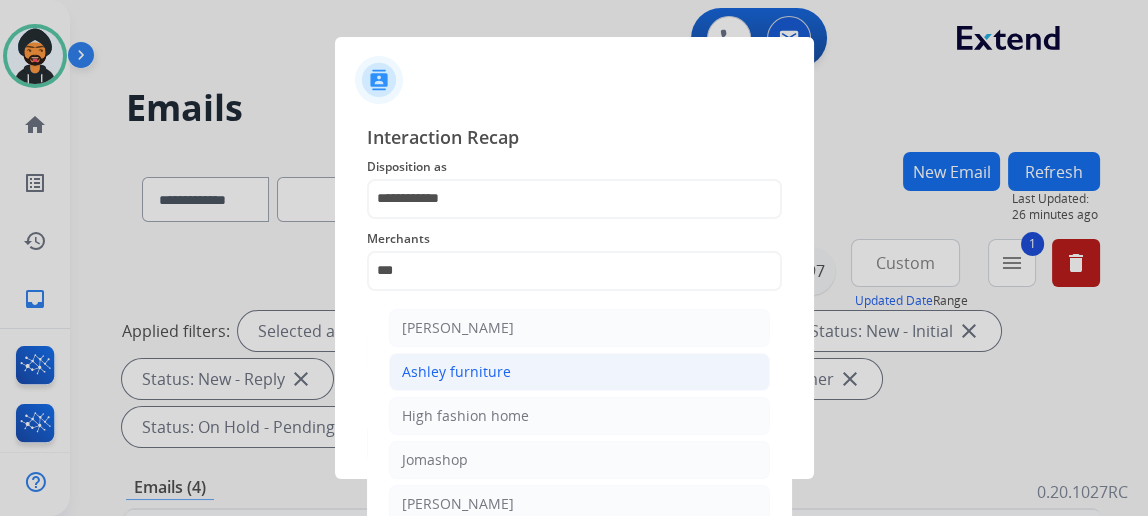 drag, startPoint x: 475, startPoint y: 372, endPoint x: 466, endPoint y: 365, distance: 11.401754 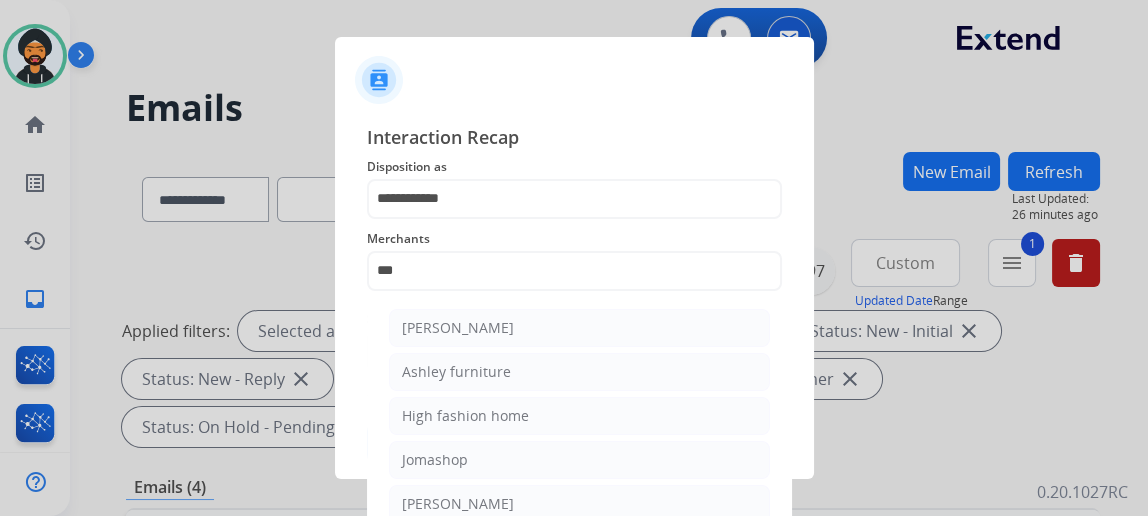type on "**********" 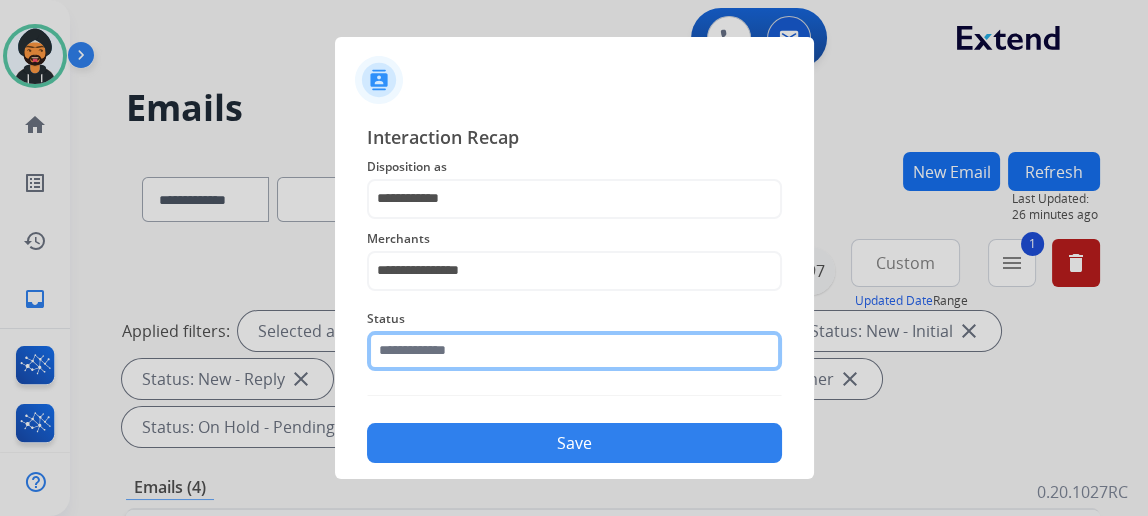 click 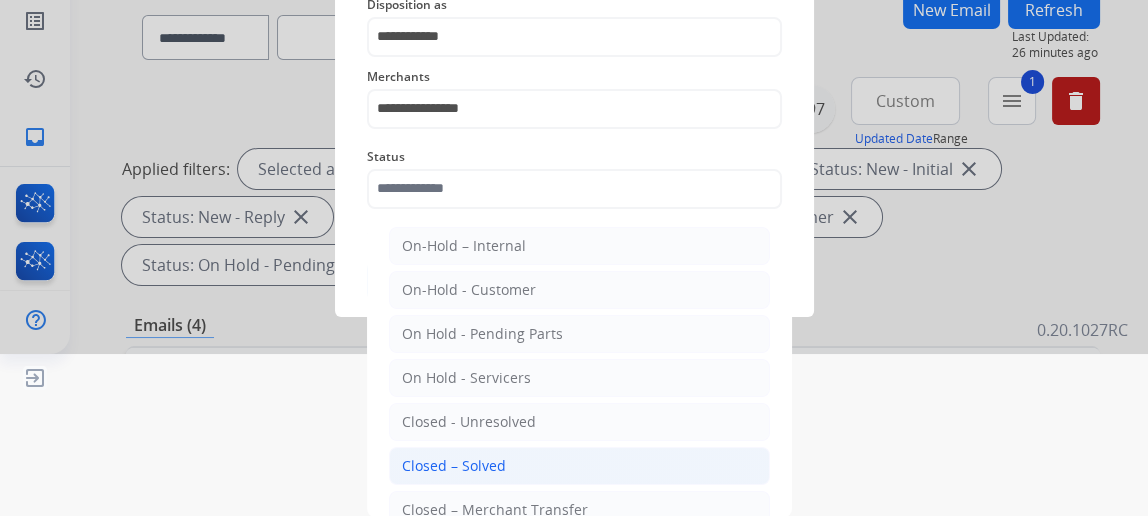 click on "Closed – Solved" 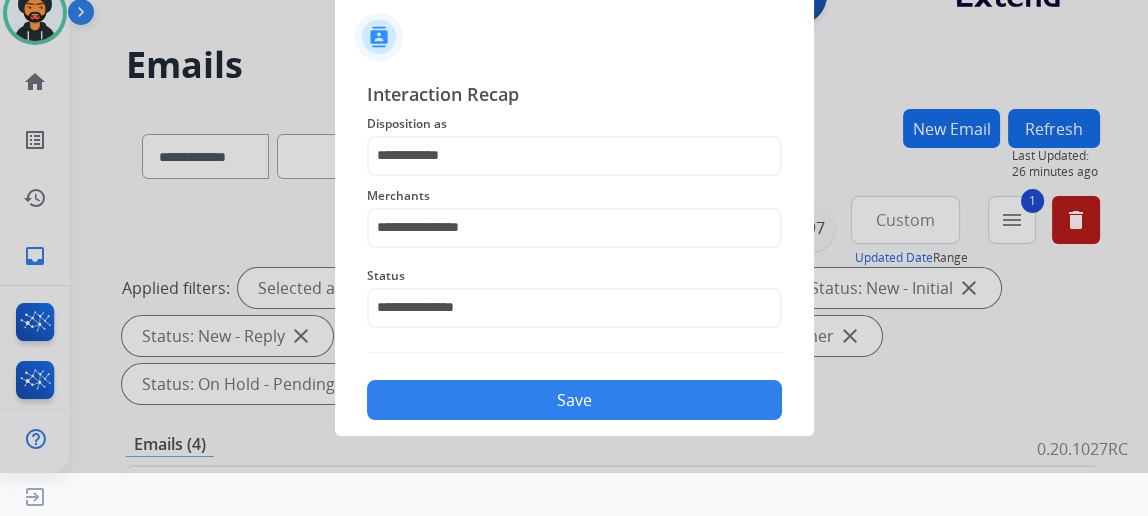 scroll, scrollTop: 43, scrollLeft: 0, axis: vertical 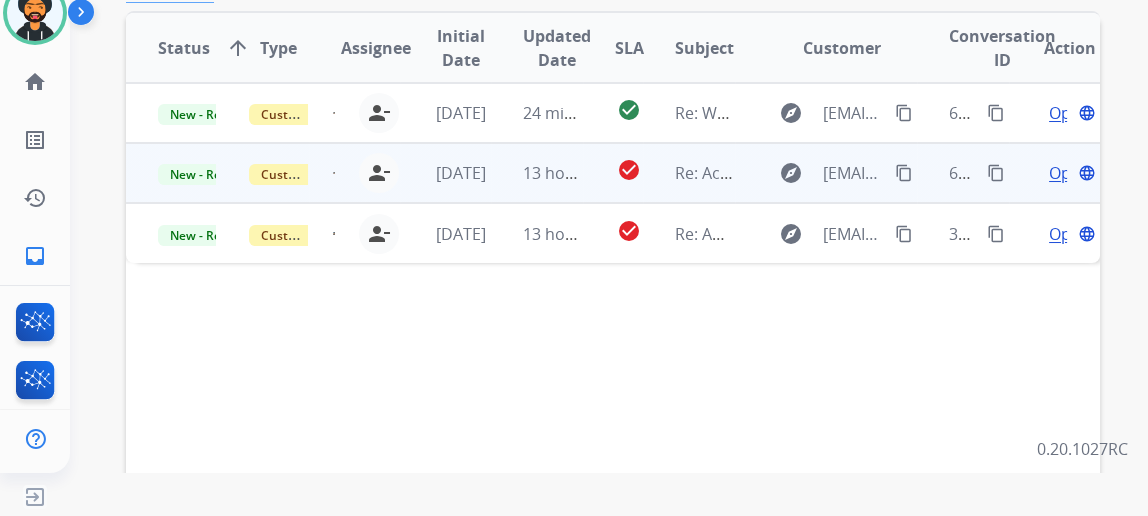 click on "Open" at bounding box center (1069, 173) 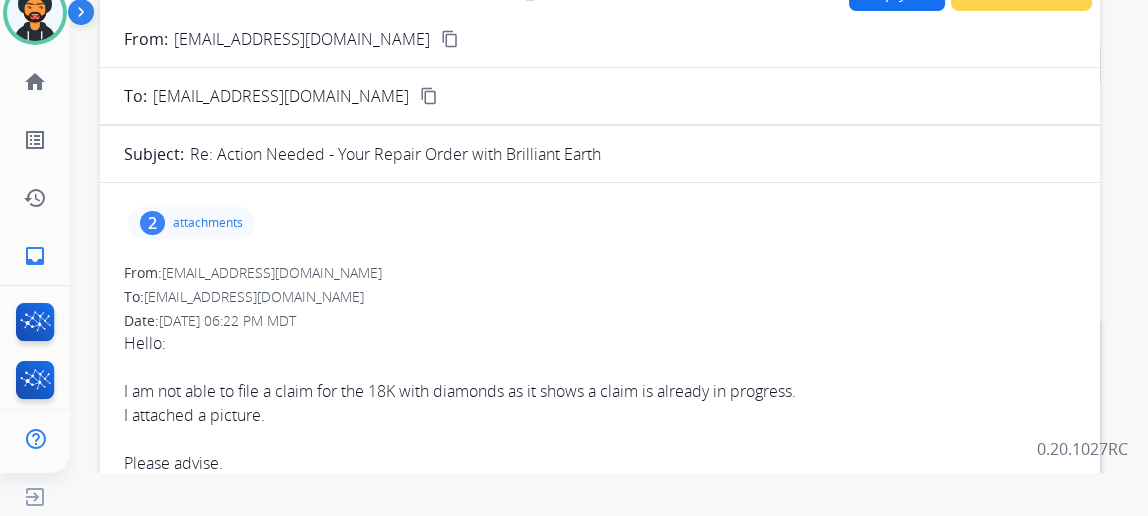scroll, scrollTop: 0, scrollLeft: 0, axis: both 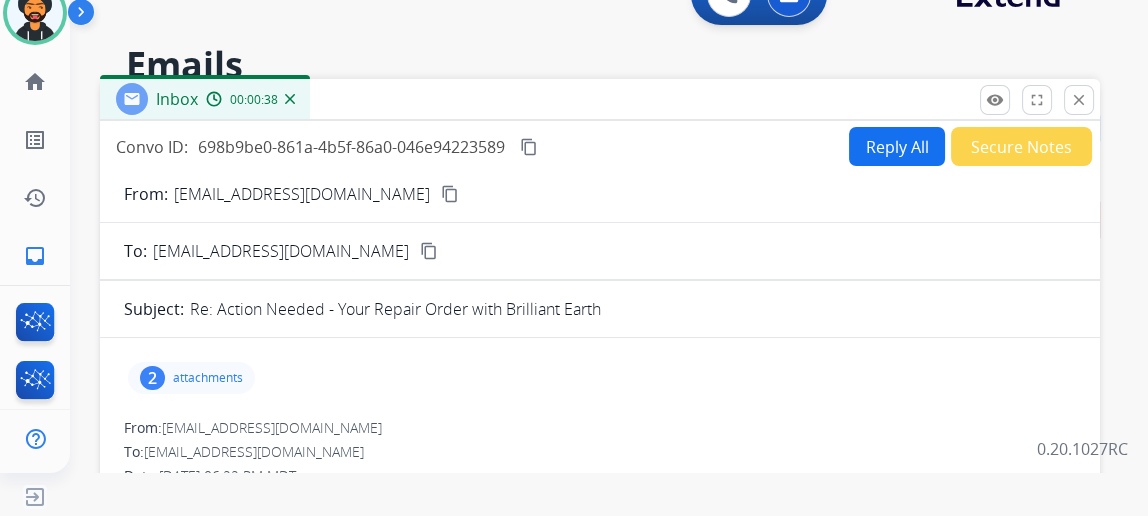 click on "content_copy" at bounding box center (450, 194) 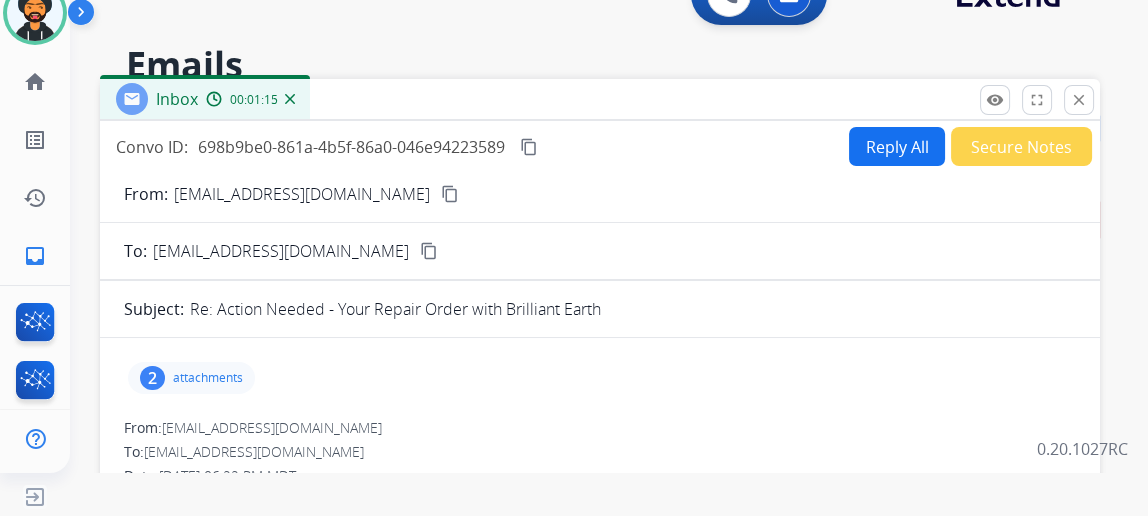 click on "attachments" at bounding box center (208, 378) 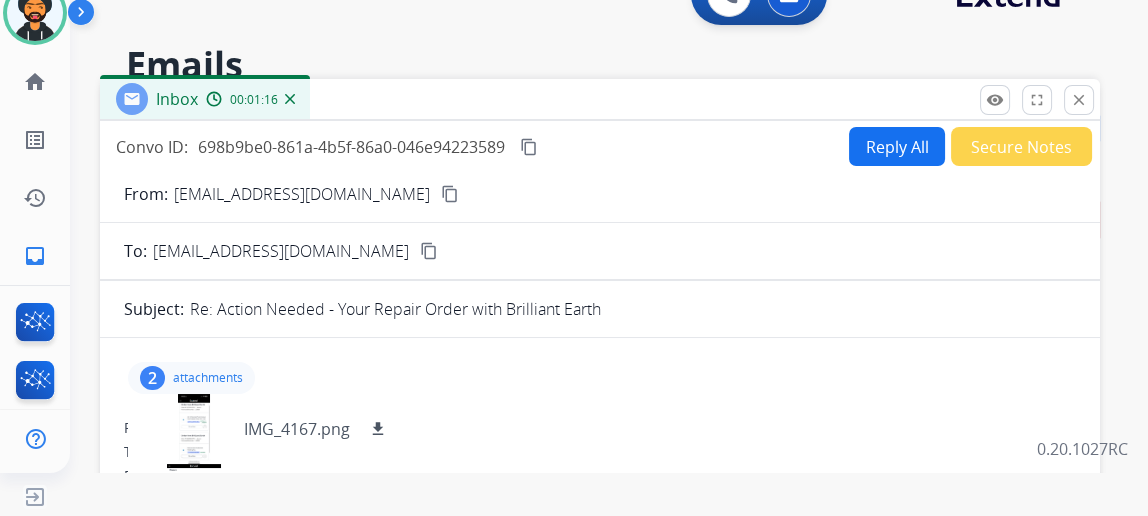 scroll, scrollTop: 272, scrollLeft: 0, axis: vertical 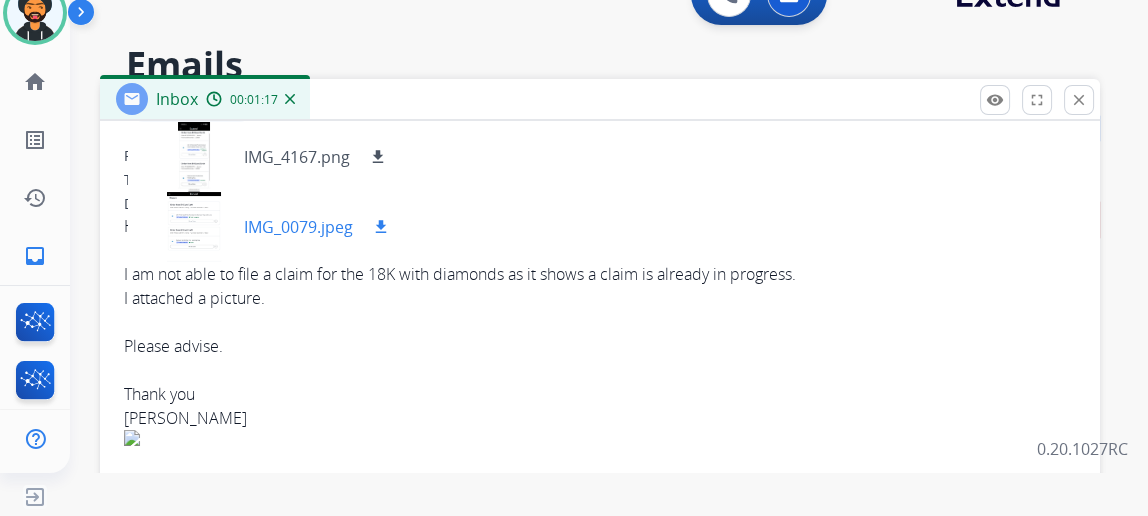 click at bounding box center [194, 227] 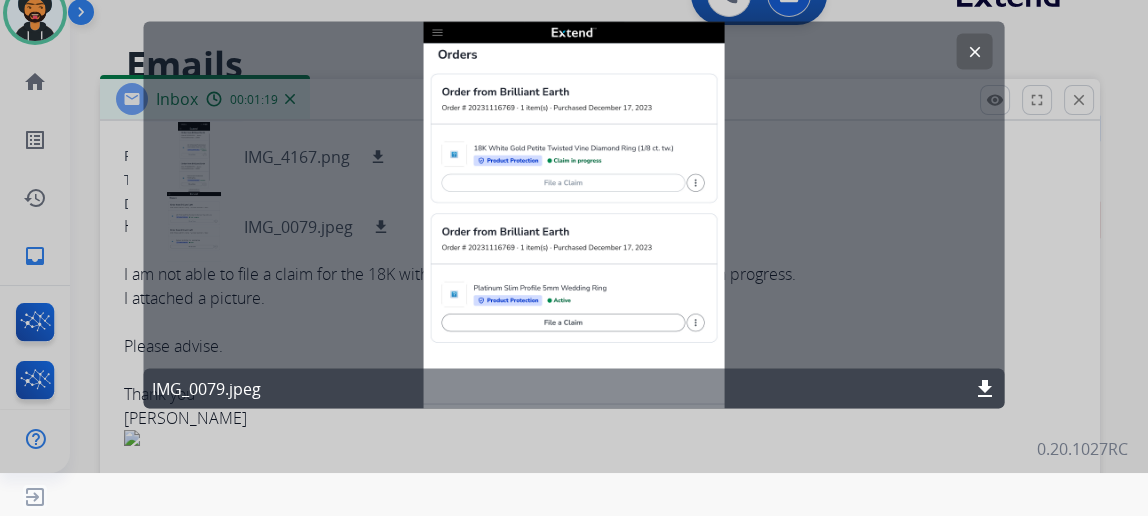 scroll, scrollTop: 0, scrollLeft: 0, axis: both 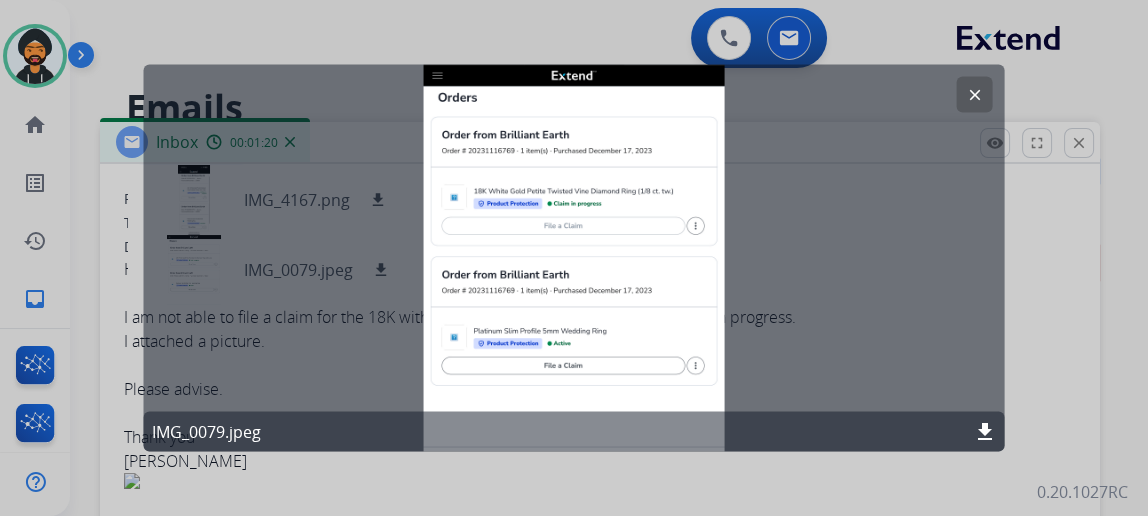 click on "clear" 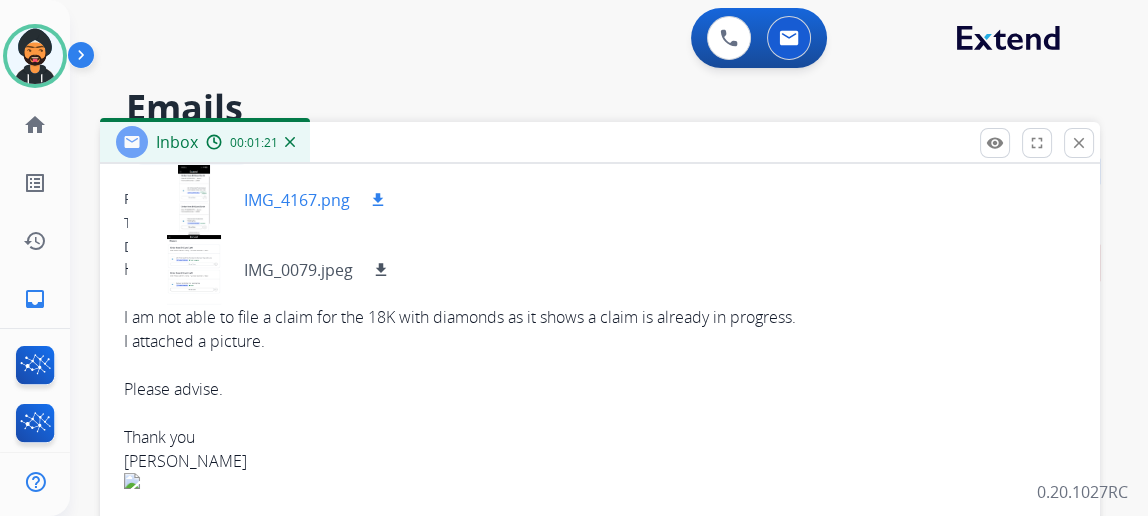 click at bounding box center (194, 200) 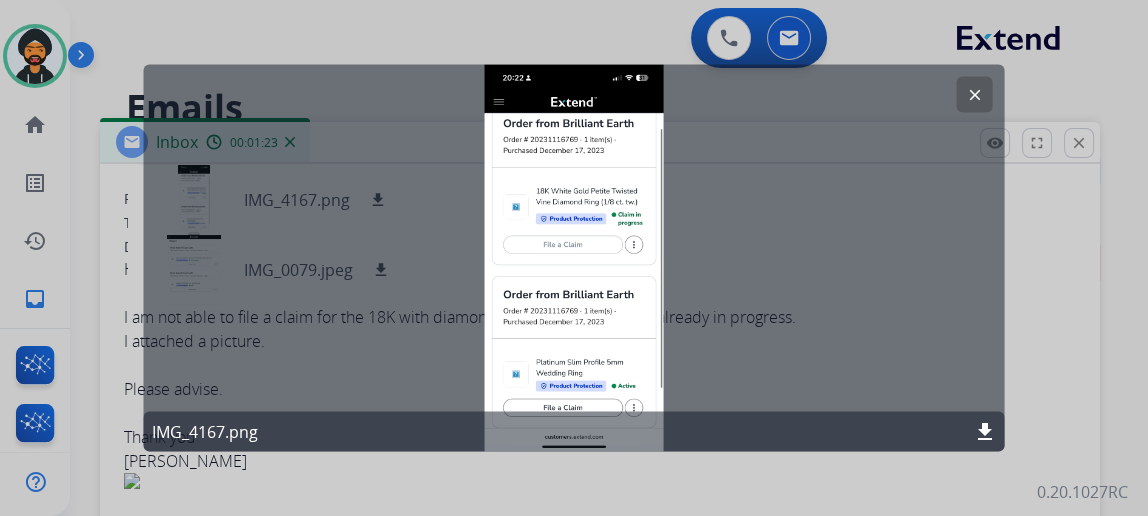 click on "clear" 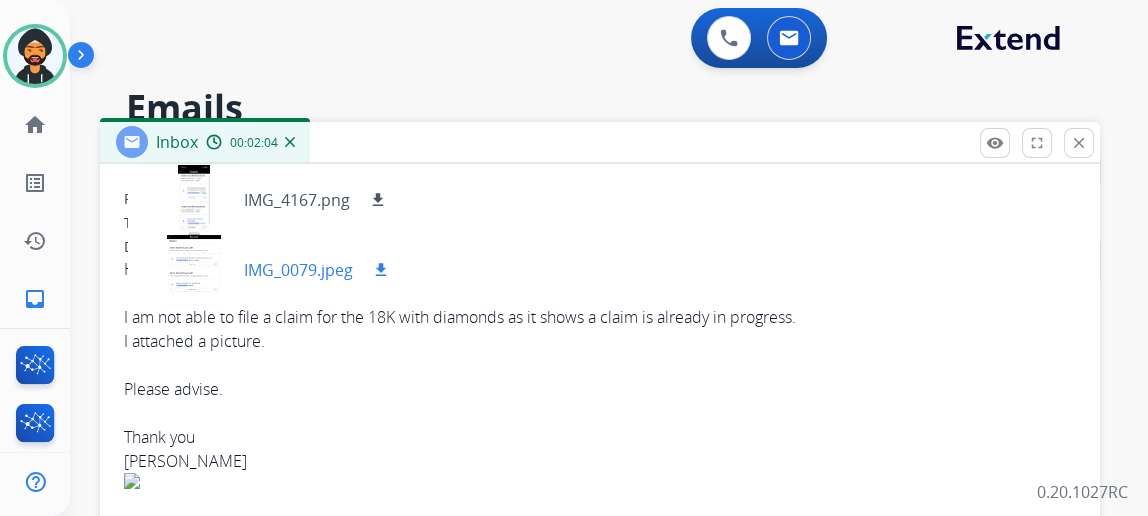 click at bounding box center (194, 270) 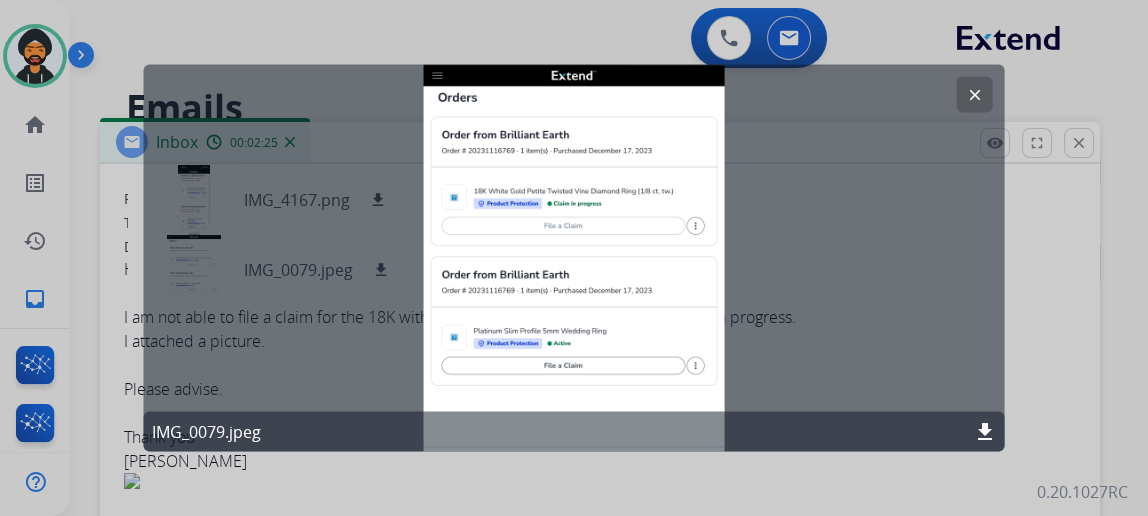 click on "clear" 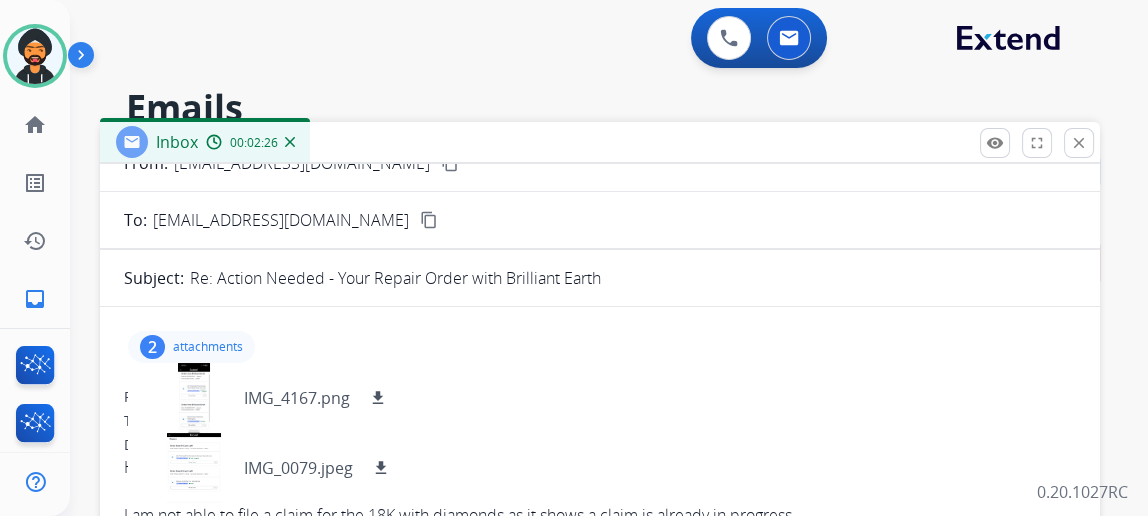 scroll, scrollTop: 0, scrollLeft: 0, axis: both 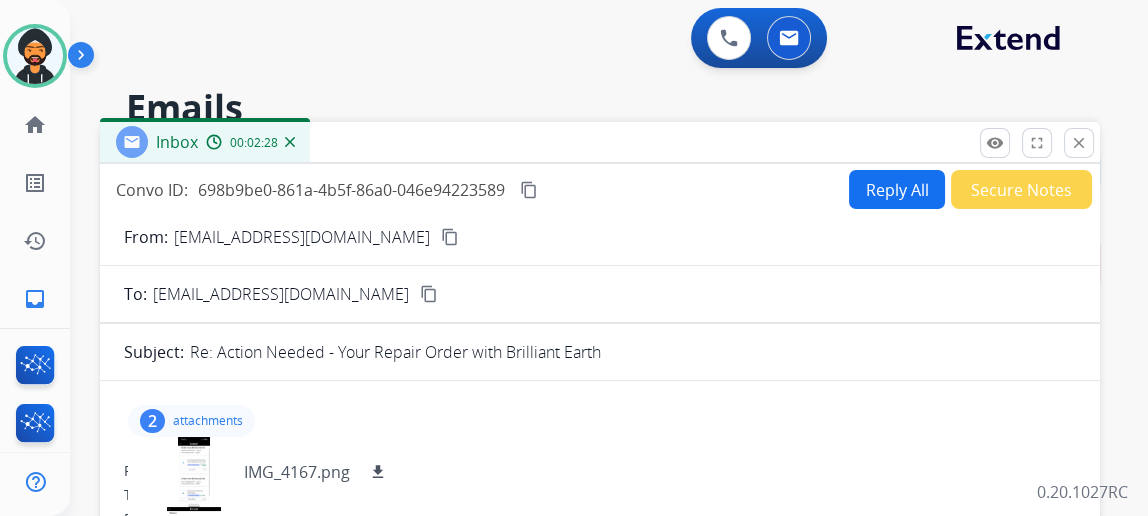 click on "Reply All" at bounding box center (897, 189) 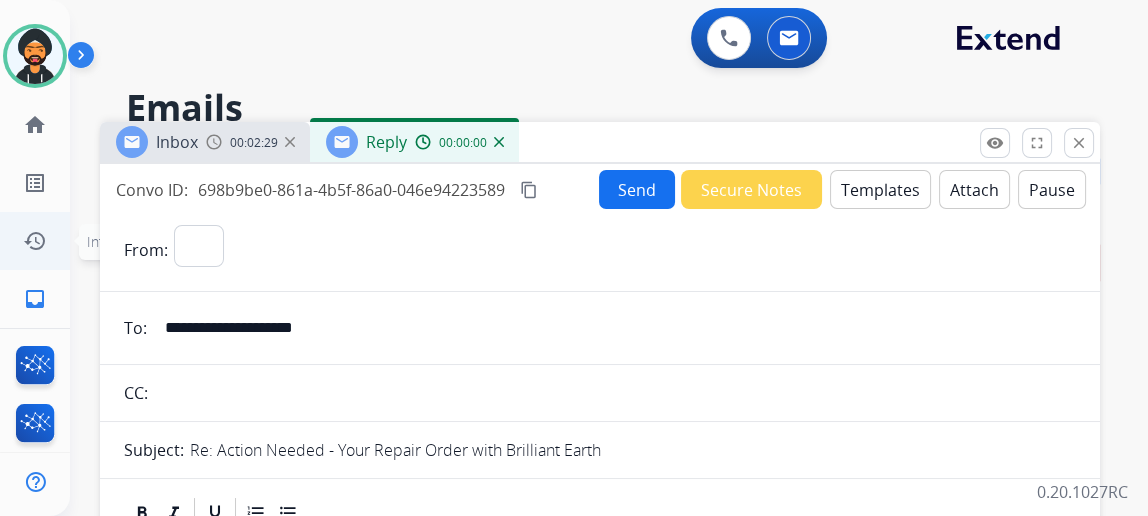 select on "**********" 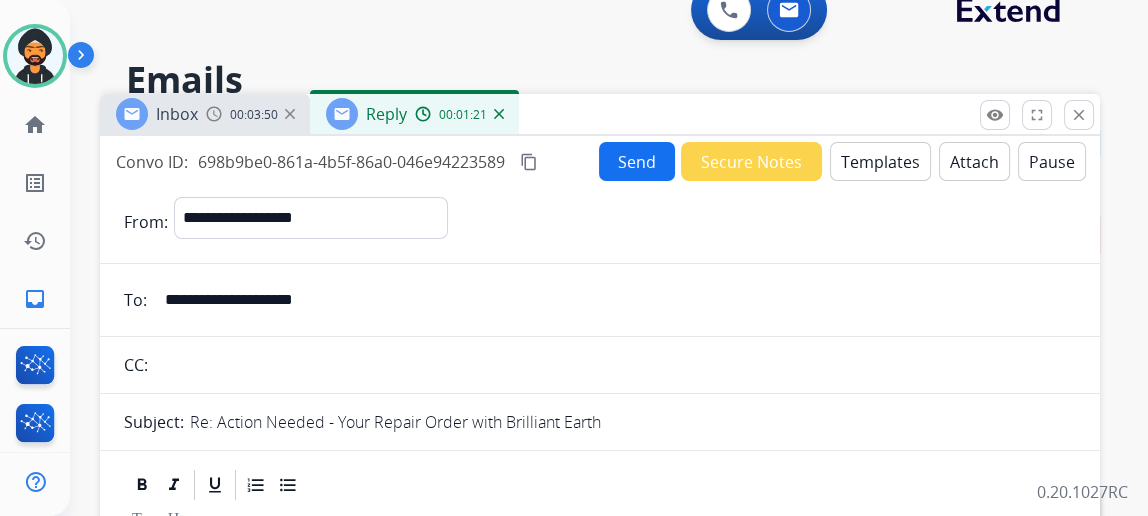 scroll, scrollTop: 0, scrollLeft: 0, axis: both 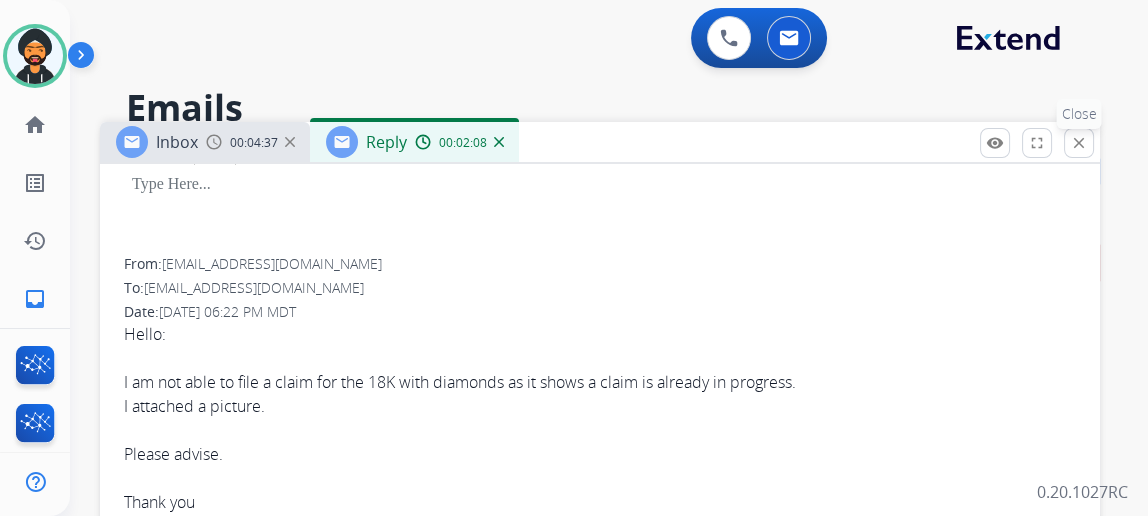 click on "close" at bounding box center (1079, 143) 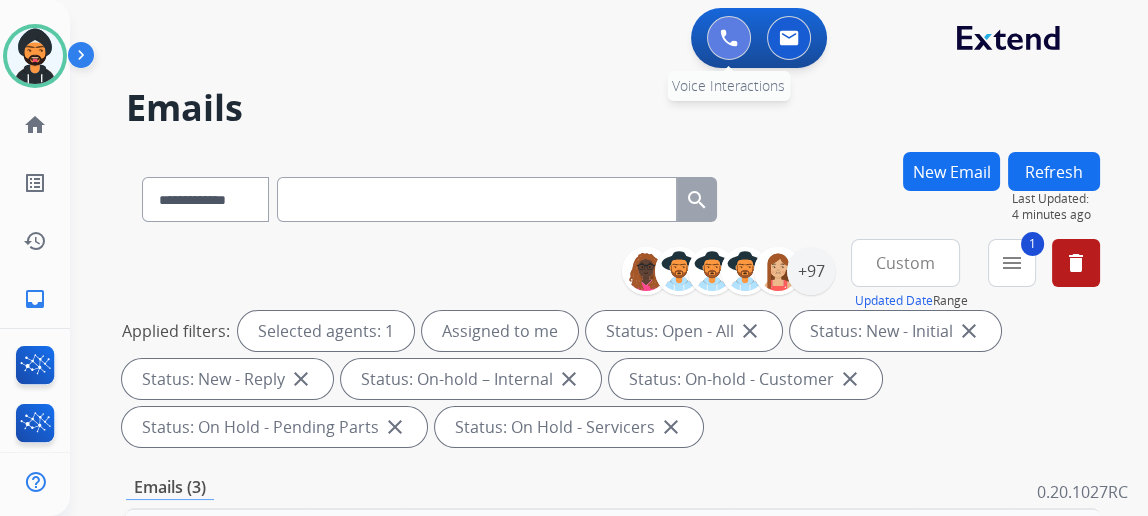 click at bounding box center (729, 38) 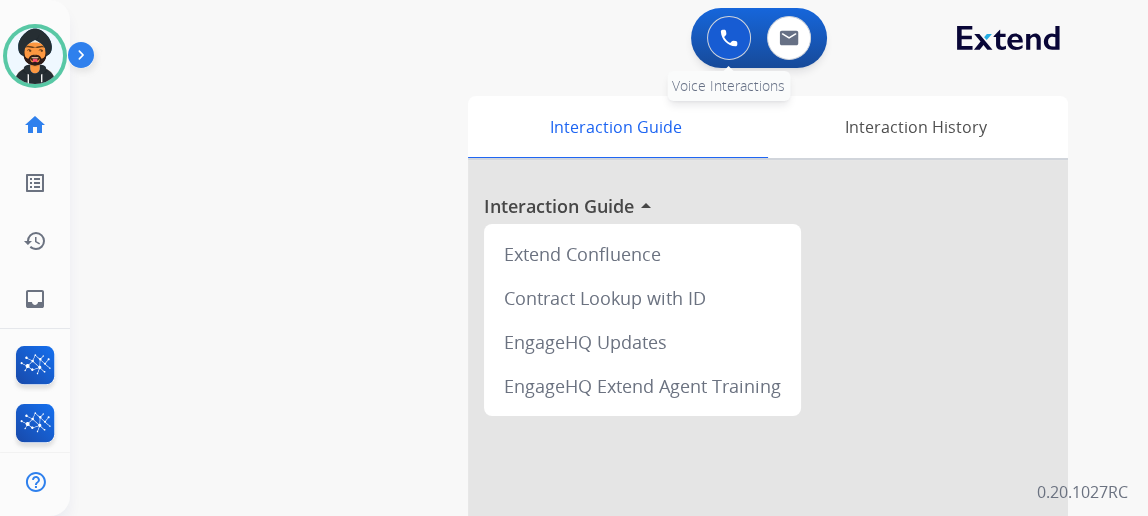 click at bounding box center (729, 38) 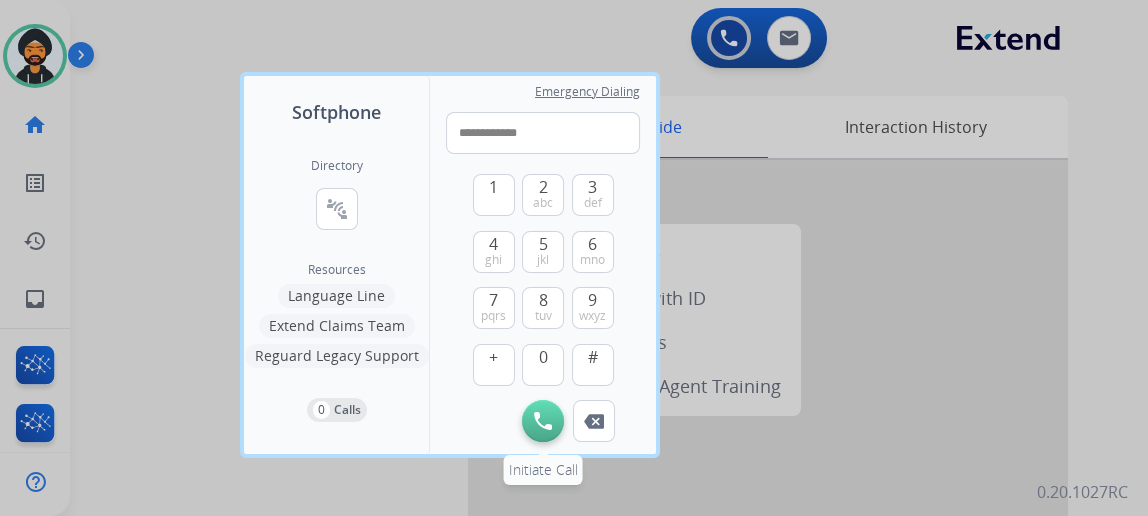 type on "**********" 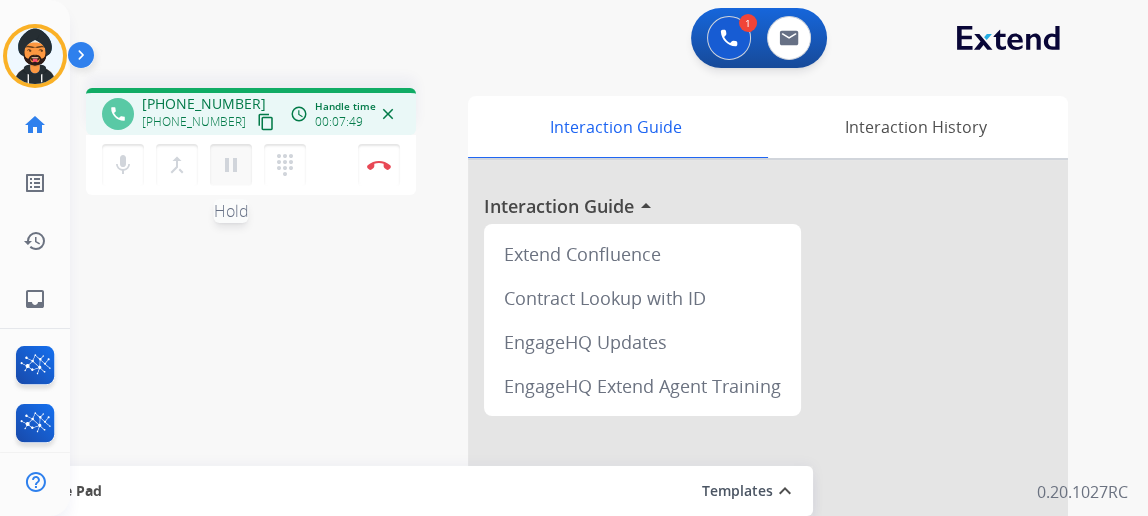 click on "pause" at bounding box center (231, 165) 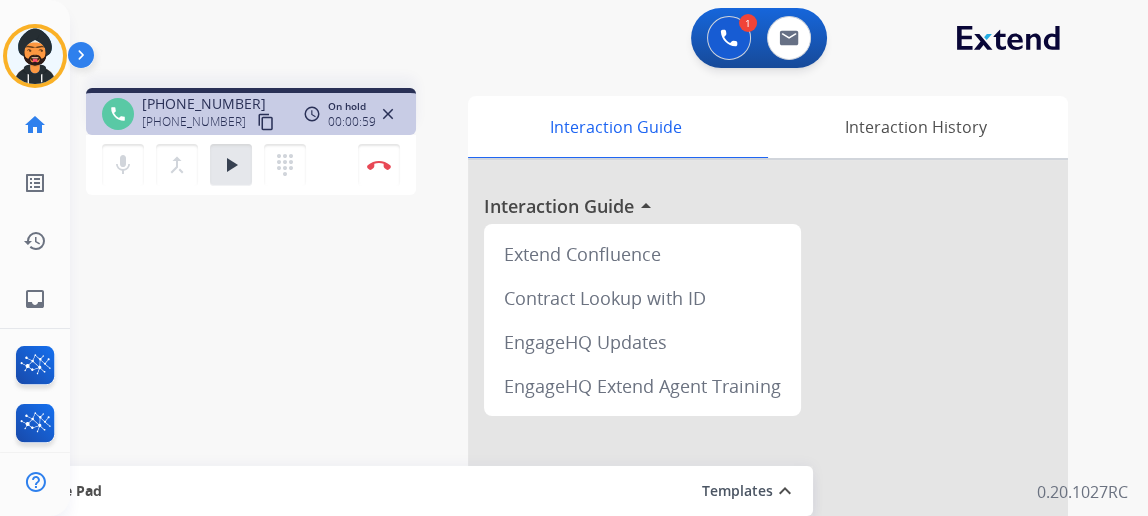drag, startPoint x: 240, startPoint y: 159, endPoint x: 553, endPoint y: 24, distance: 340.8724 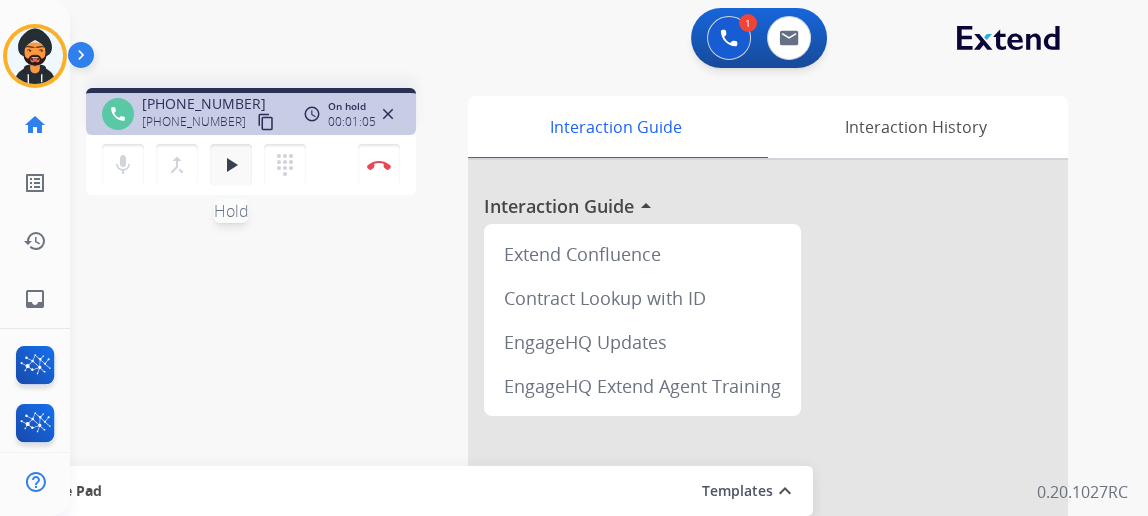 click on "play_arrow Hold" at bounding box center (231, 165) 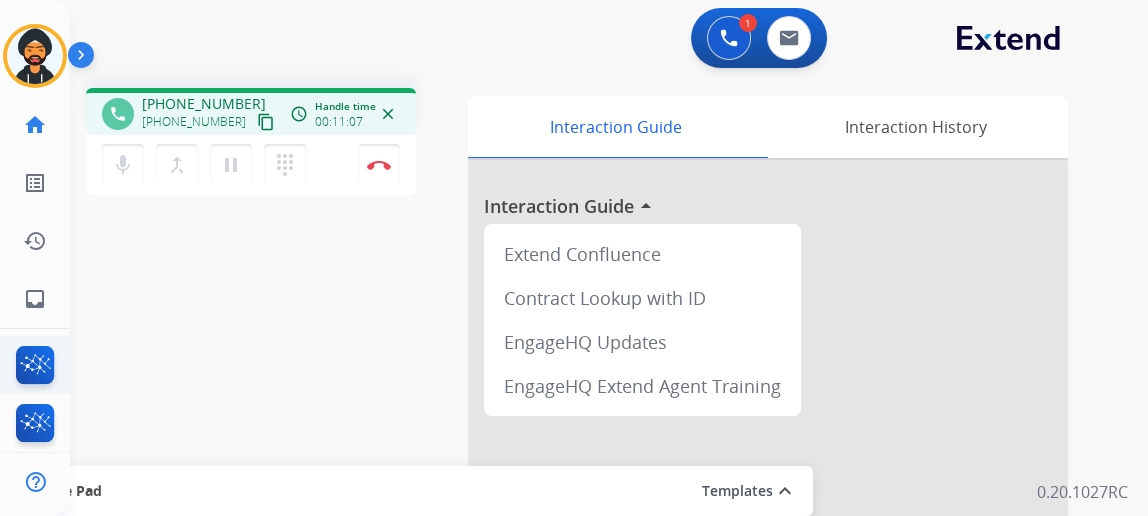 scroll, scrollTop: 373, scrollLeft: 0, axis: vertical 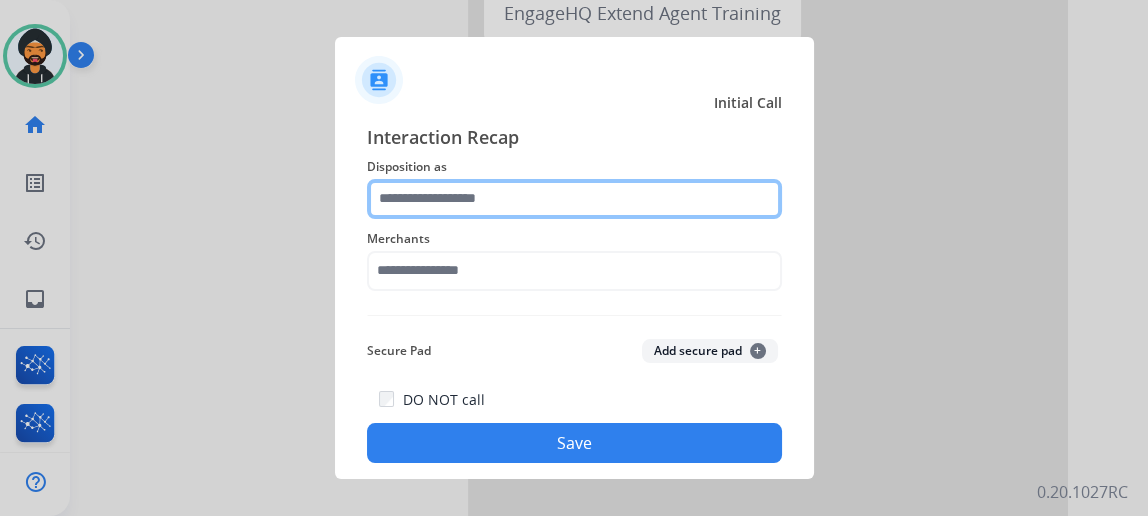 click 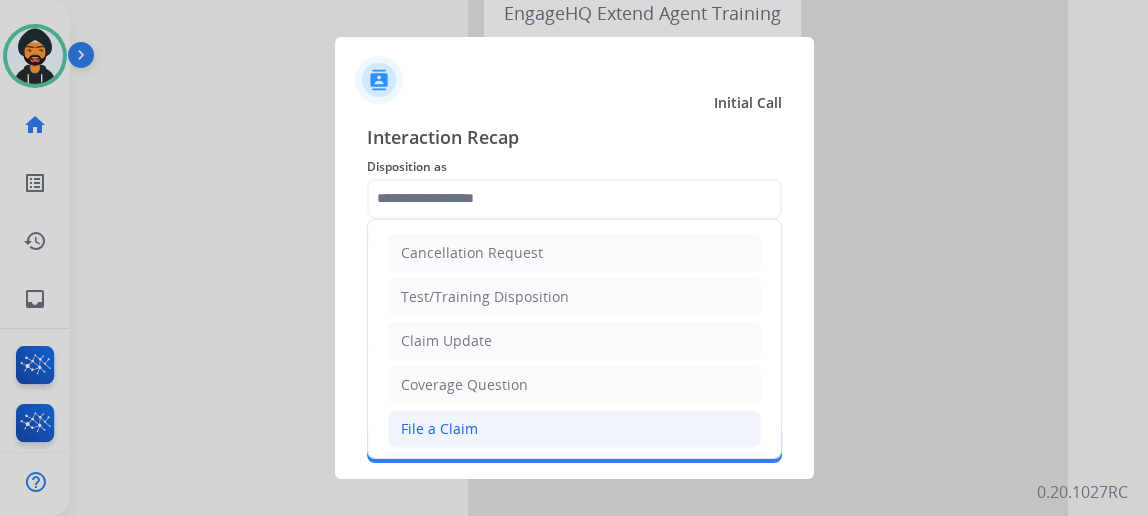 click on "File a Claim" 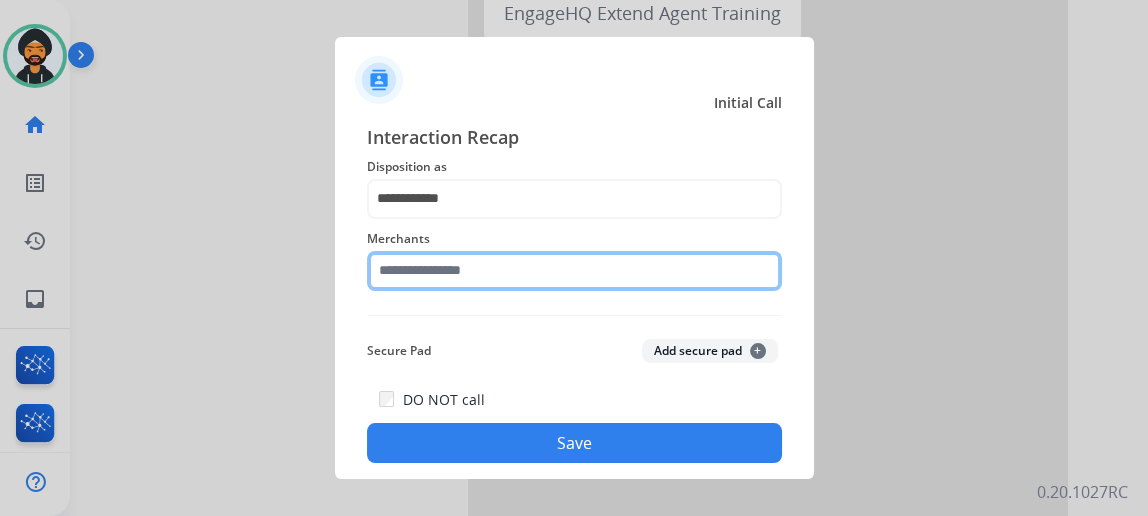 click 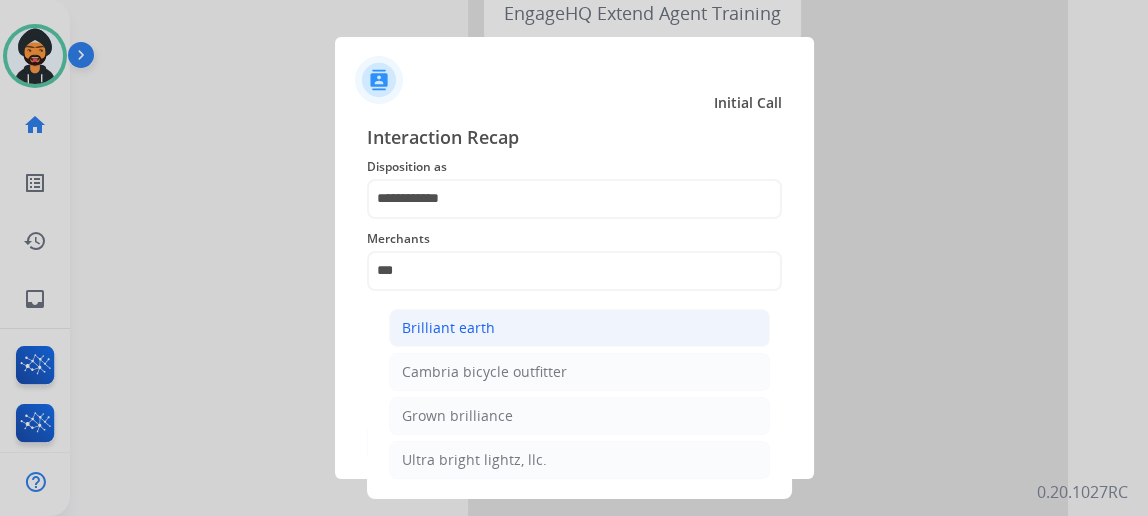 click on "Brilliant earth" 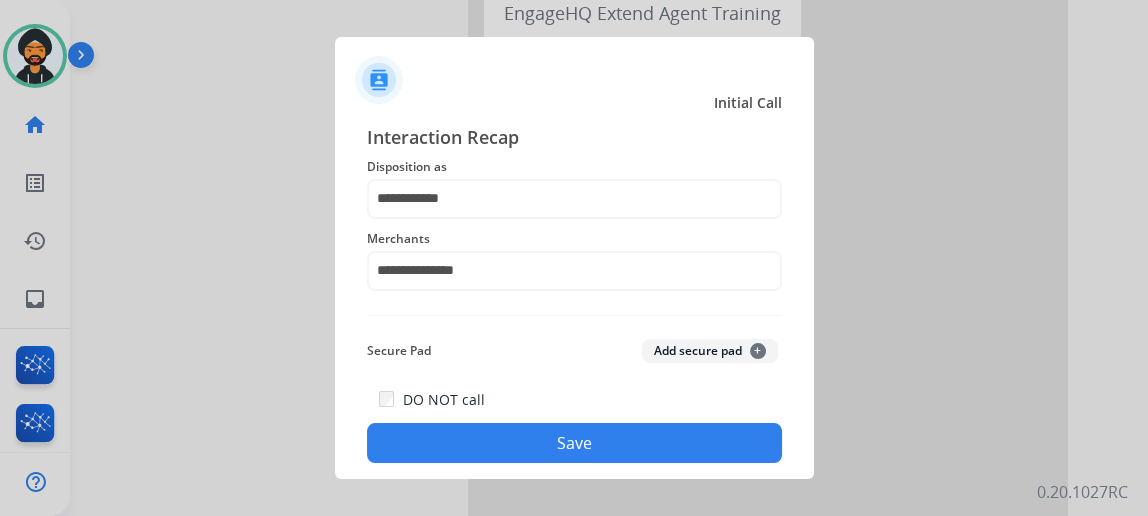 click on "Save" 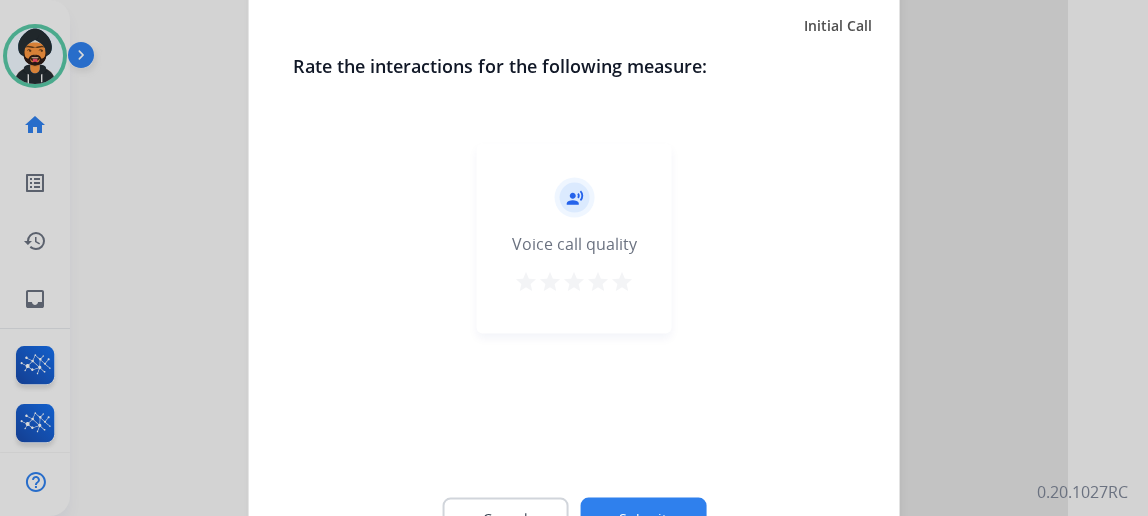 click on "Submit" 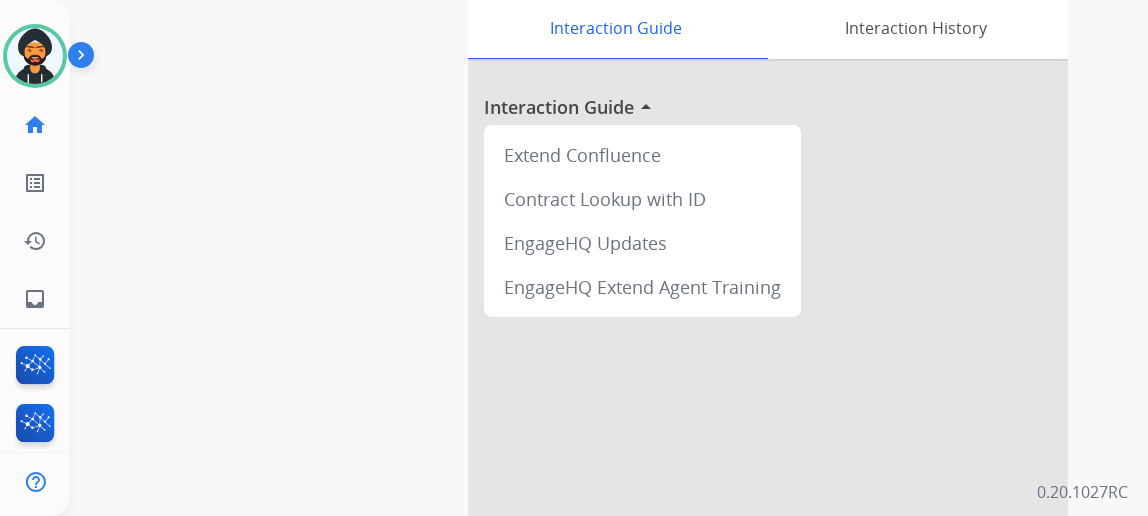 scroll, scrollTop: 0, scrollLeft: 0, axis: both 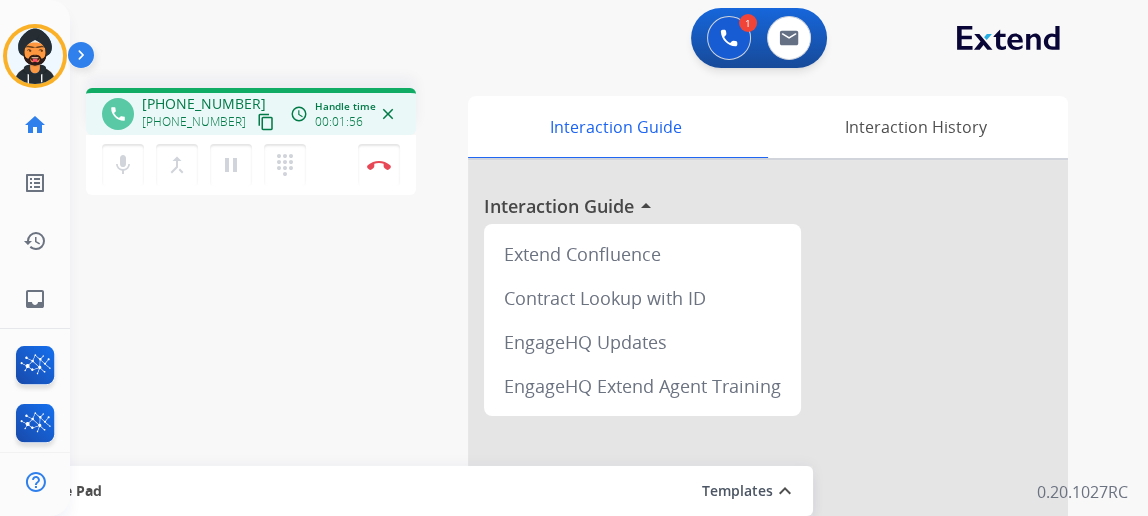 click on "content_copy" at bounding box center (266, 122) 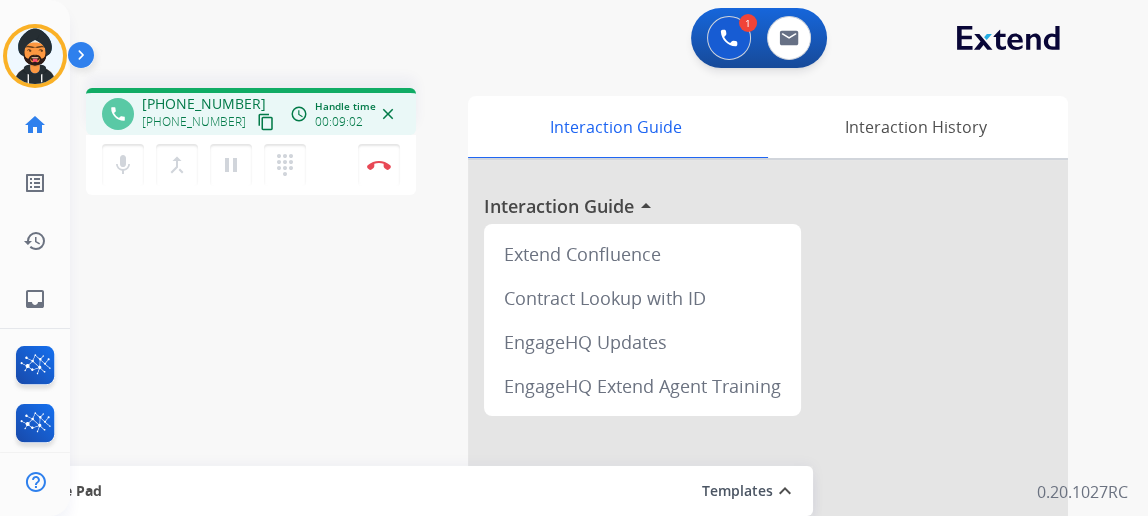 click on "mic Mute merge_type Bridge pause Hold dialpad Dialpad Disconnect" at bounding box center [251, 165] 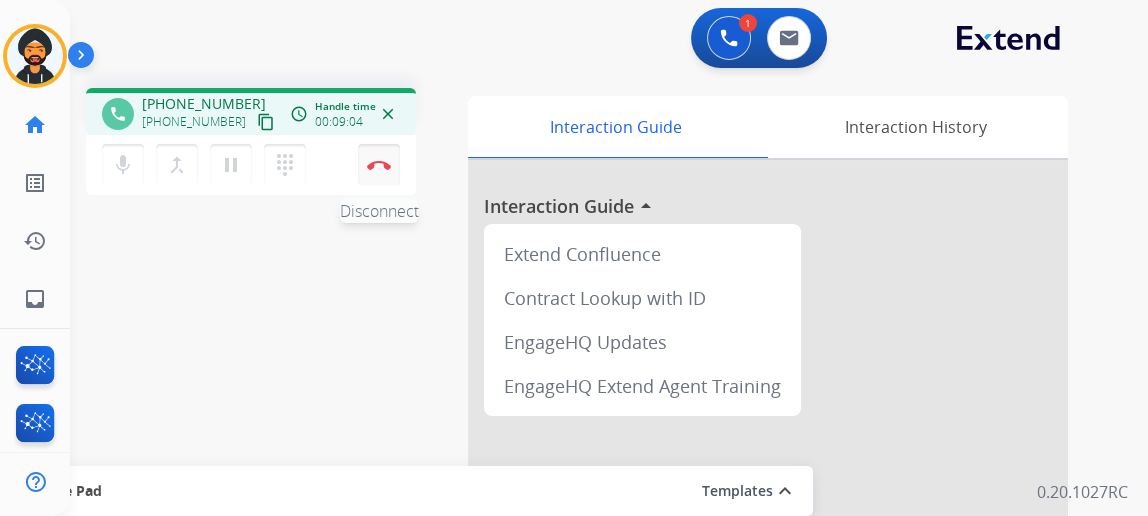 click on "Disconnect" at bounding box center (379, 165) 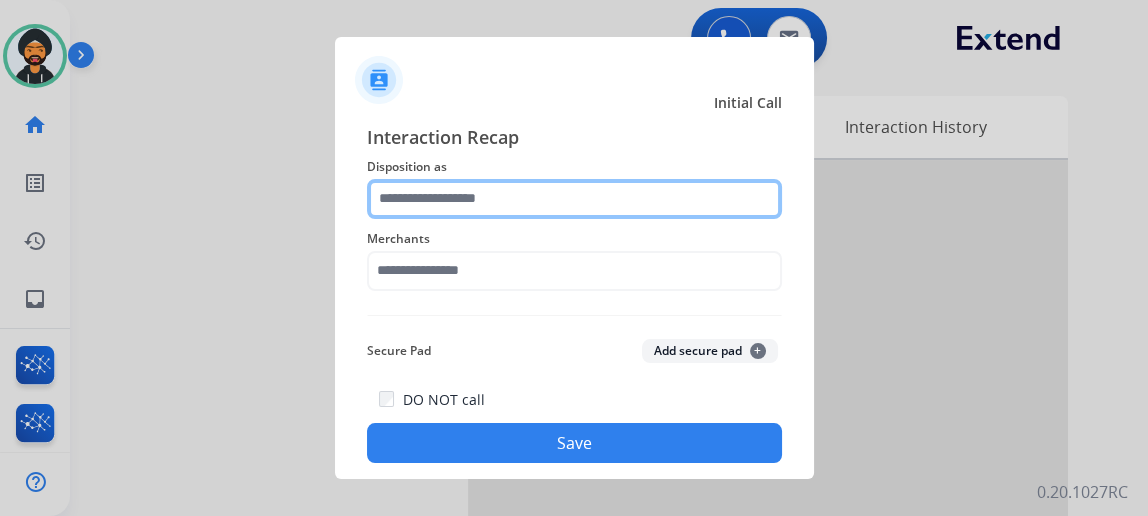 click 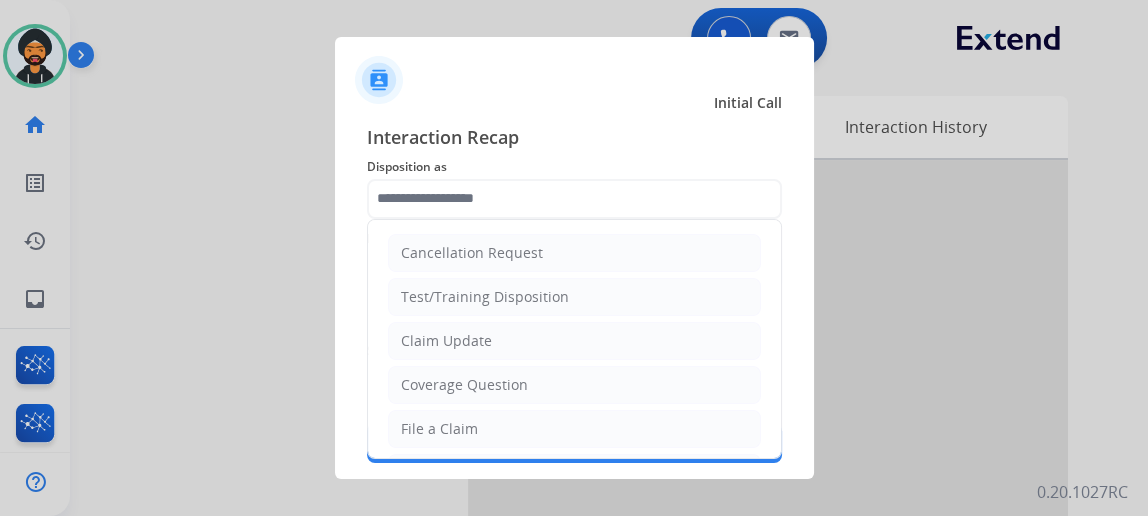 drag, startPoint x: 450, startPoint y: 420, endPoint x: 446, endPoint y: 410, distance: 10.770329 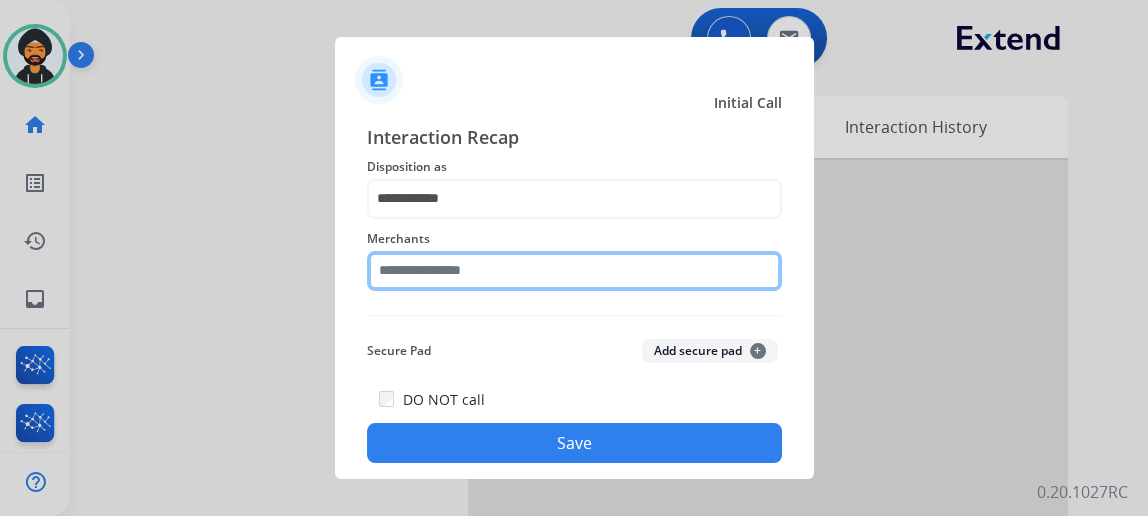 click 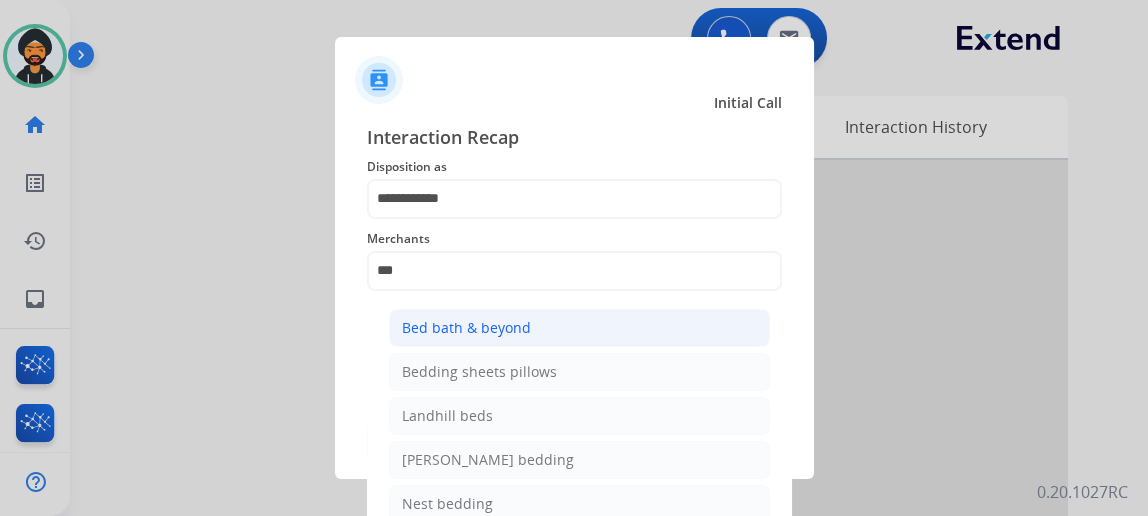 click on "Bed bath & beyond" 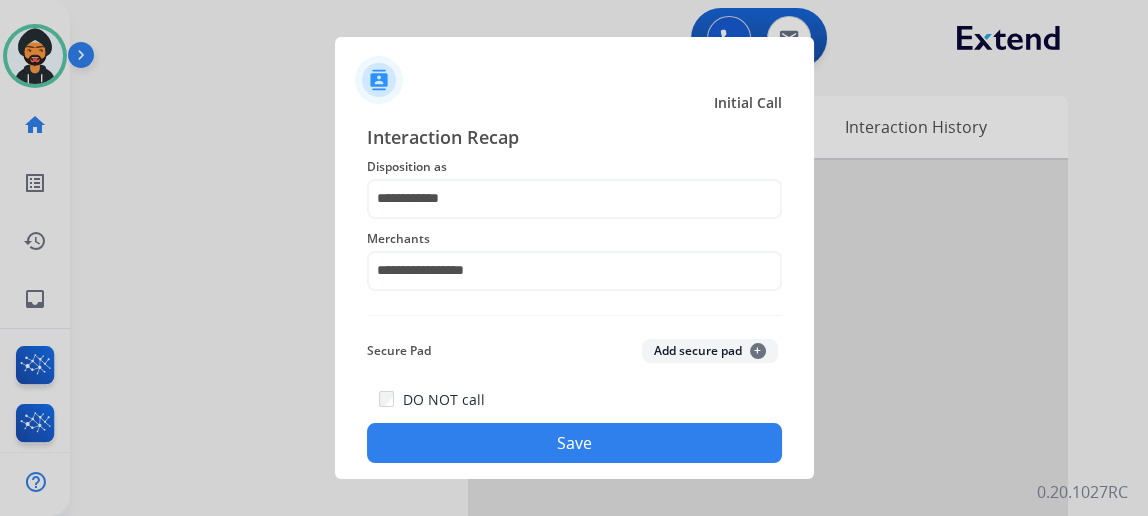 click on "Save" 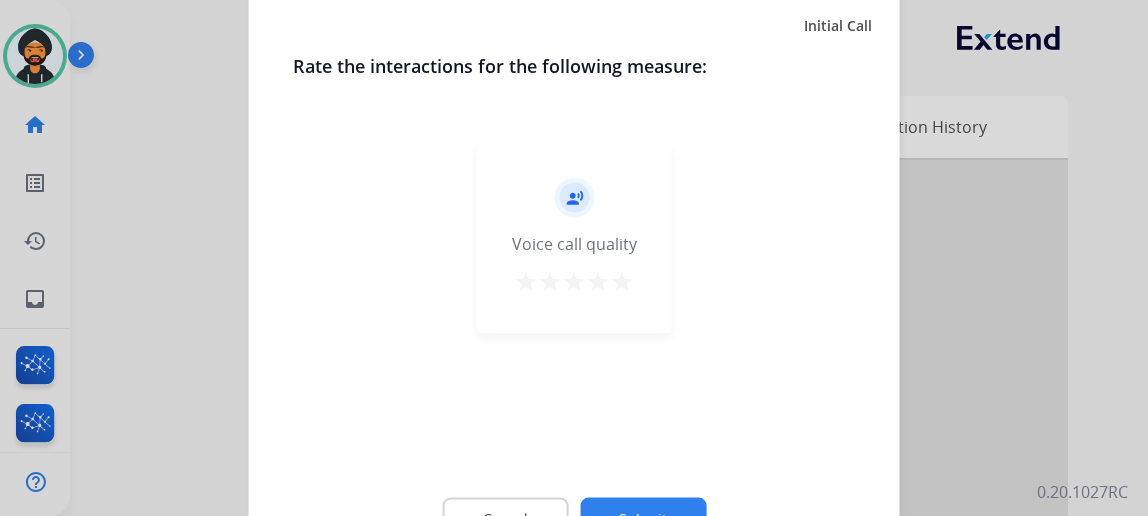 click on "Submit" 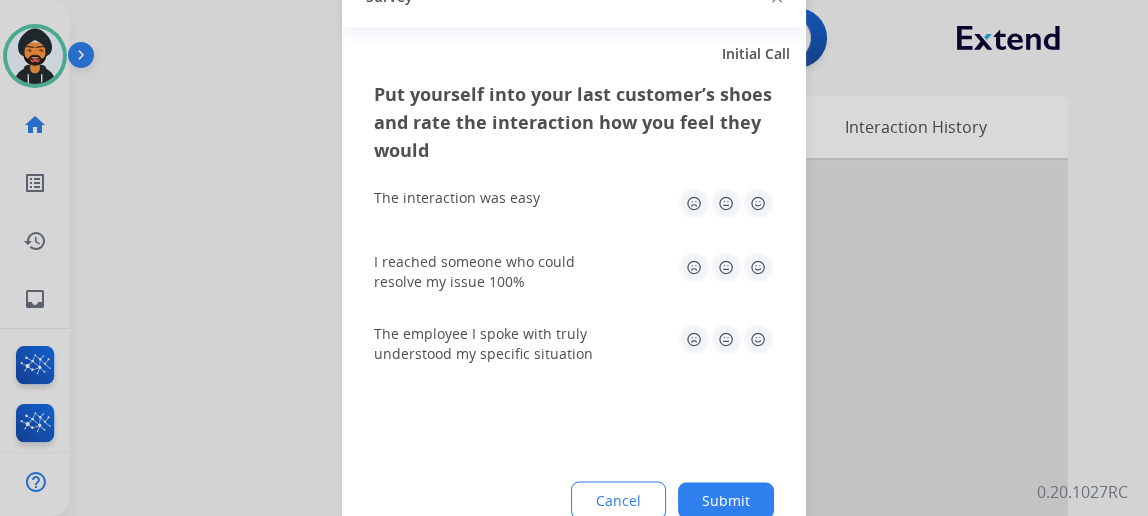 click on "Submit" 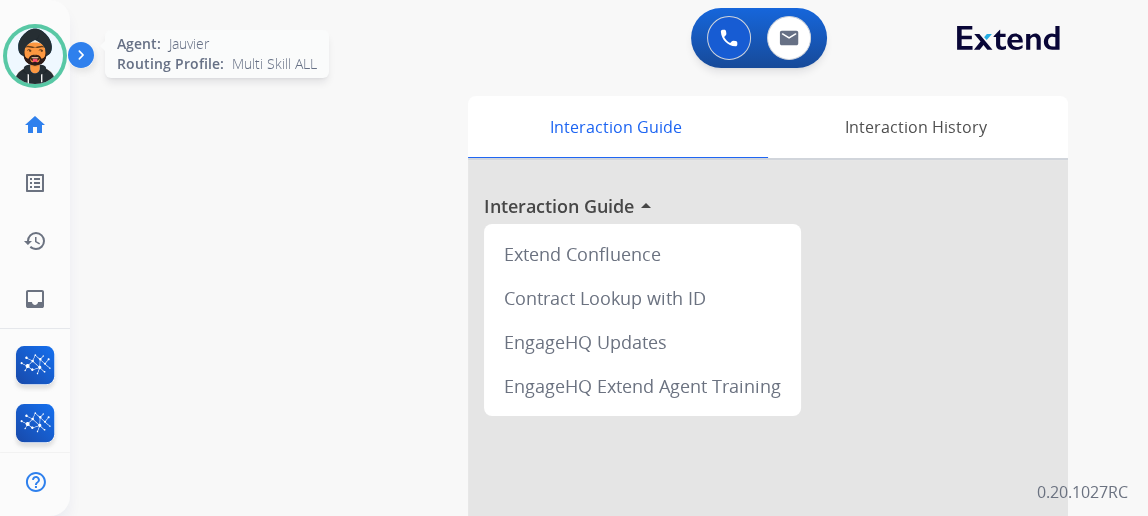 click at bounding box center [35, 56] 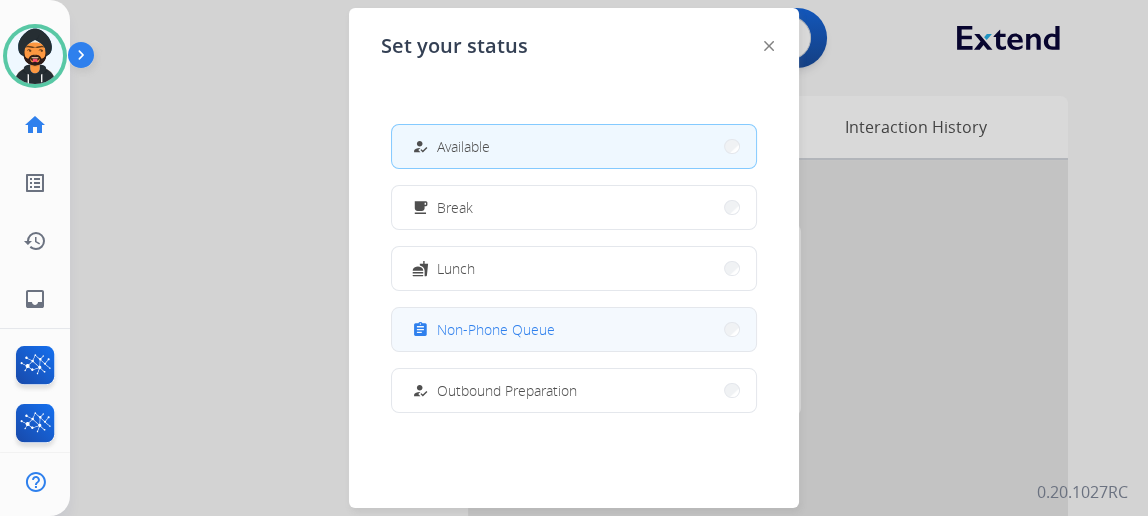 click on "assignment Non-Phone Queue" at bounding box center [574, 329] 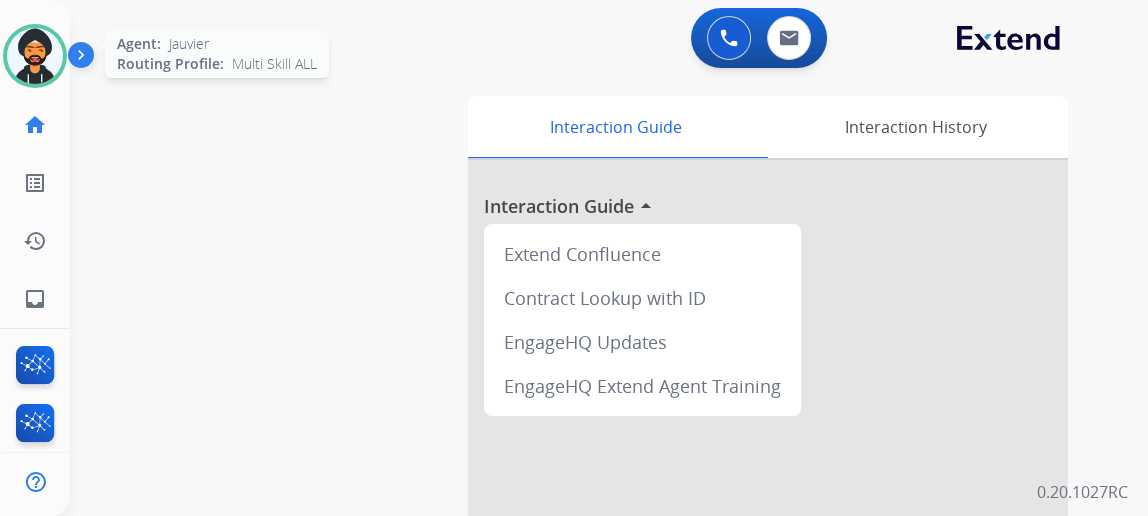 click at bounding box center (35, 56) 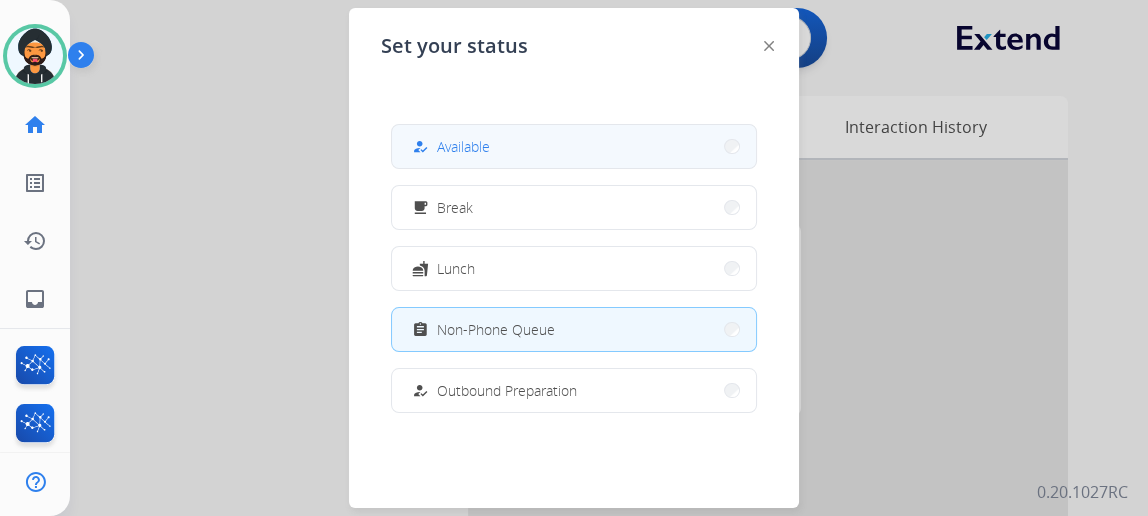 click on "how_to_reg Available" at bounding box center [574, 146] 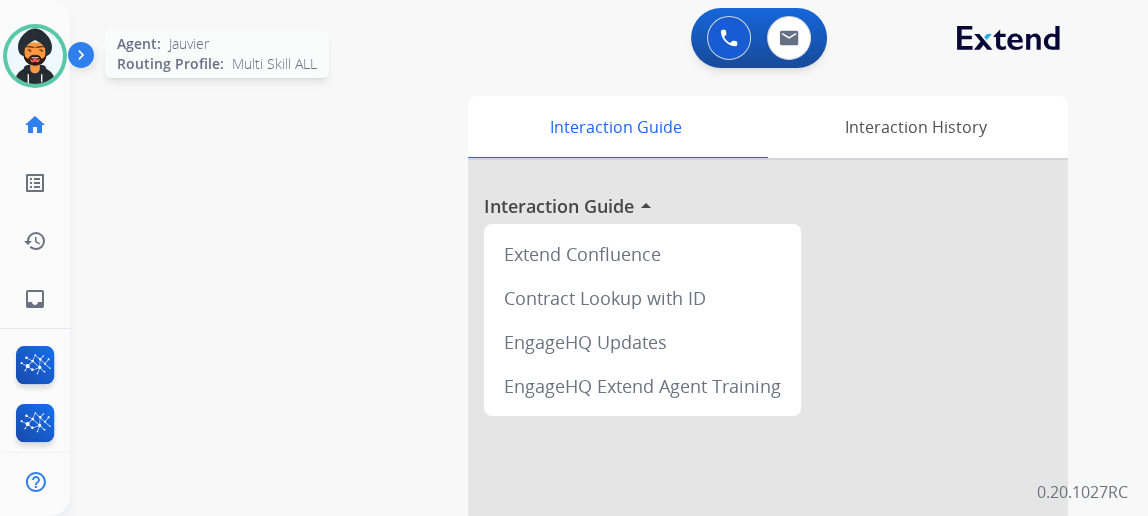click at bounding box center [35, 56] 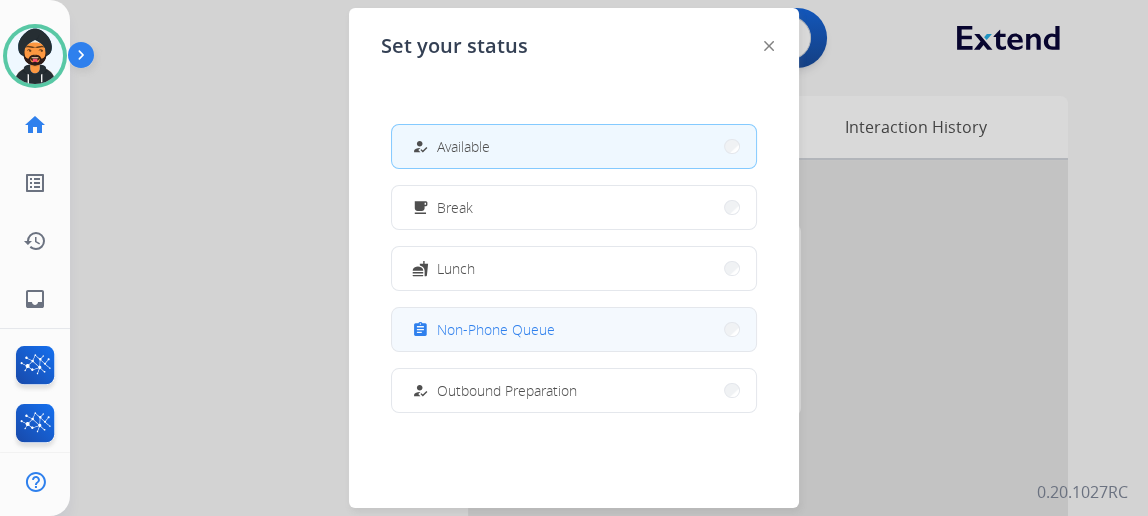 click on "assignment Non-Phone Queue" at bounding box center [574, 329] 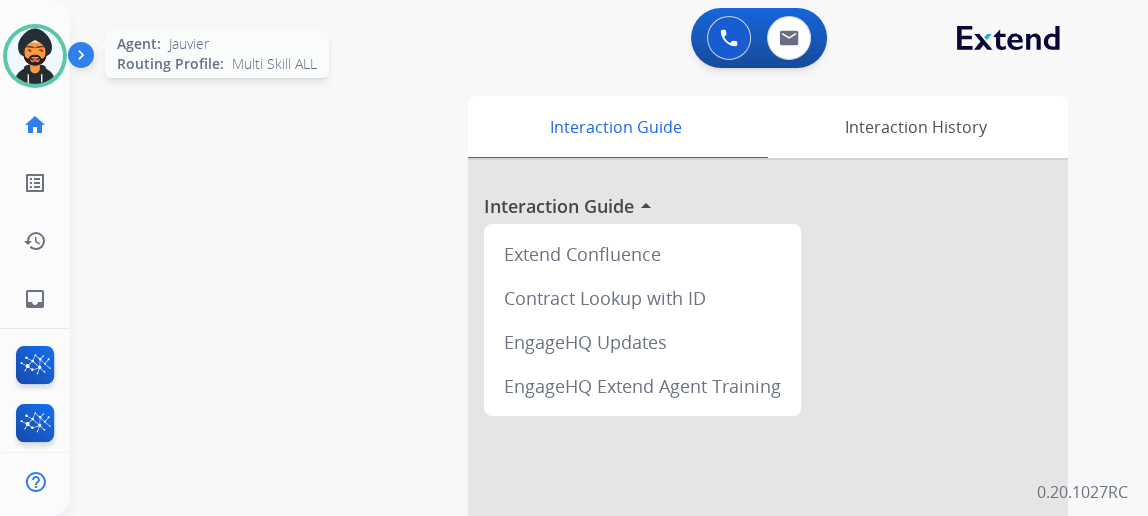 click at bounding box center (35, 56) 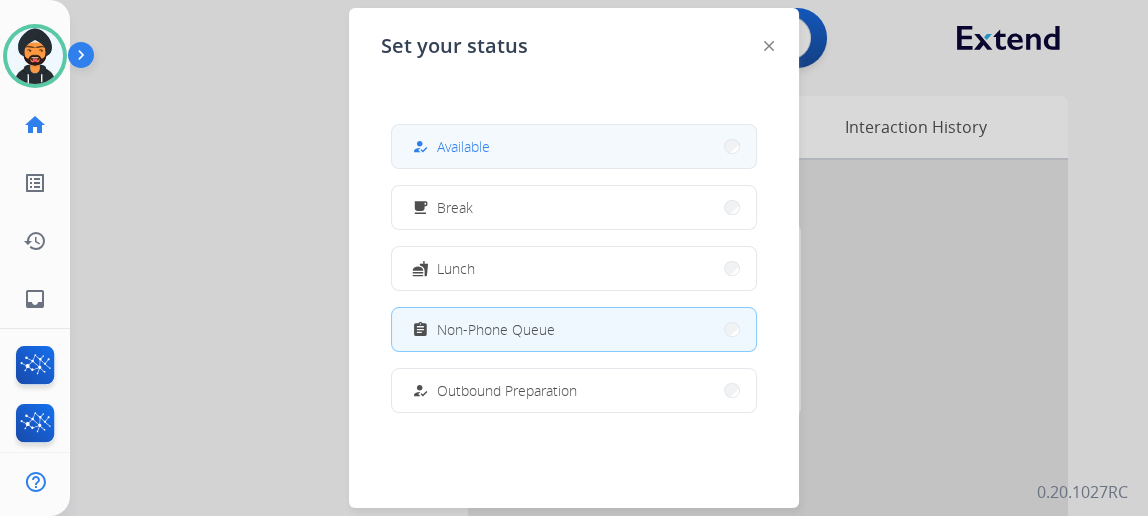 click on "how_to_reg Available" at bounding box center [574, 146] 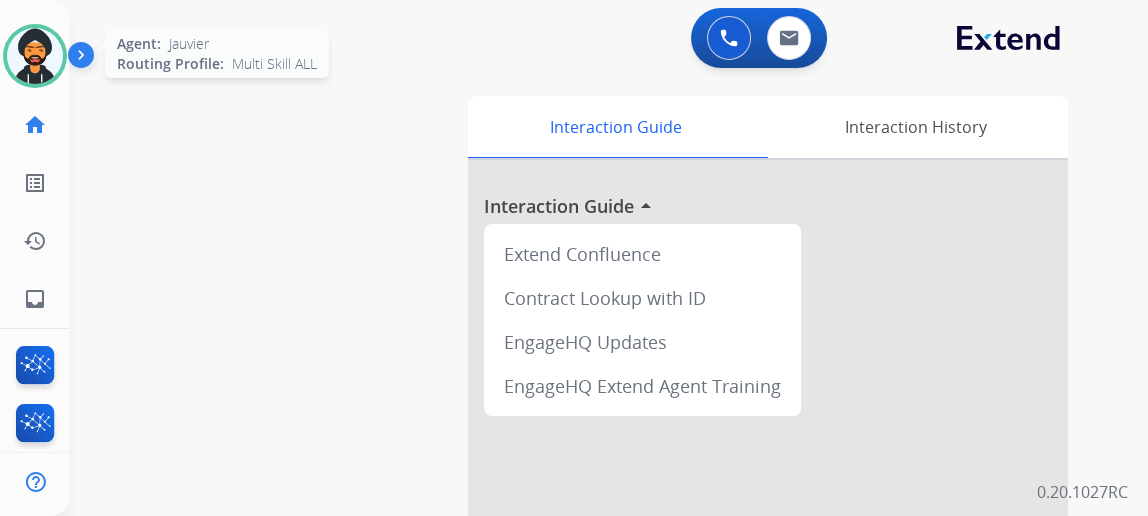 click at bounding box center [35, 56] 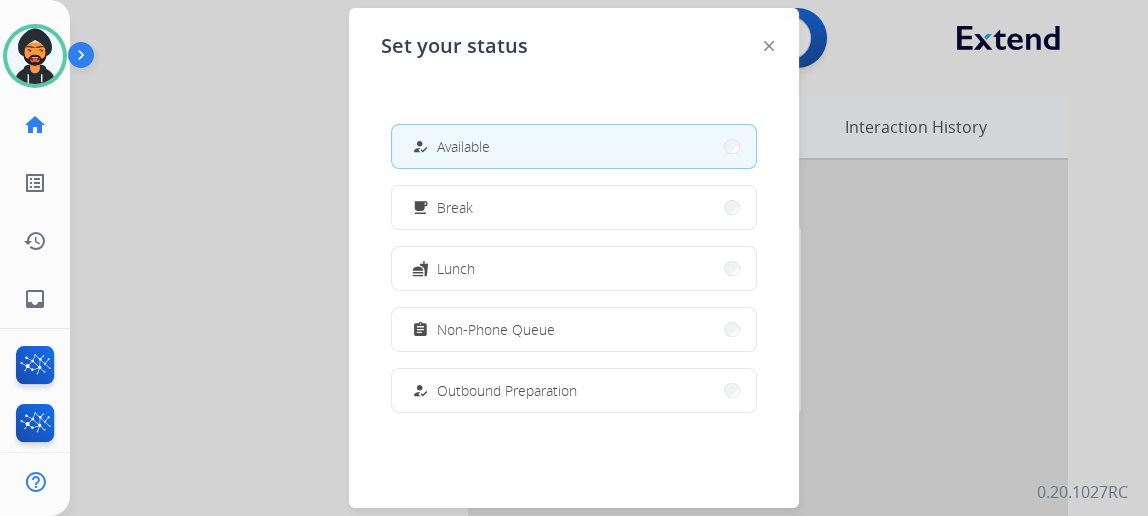 drag, startPoint x: 939, startPoint y: 174, endPoint x: 921, endPoint y: 152, distance: 28.42534 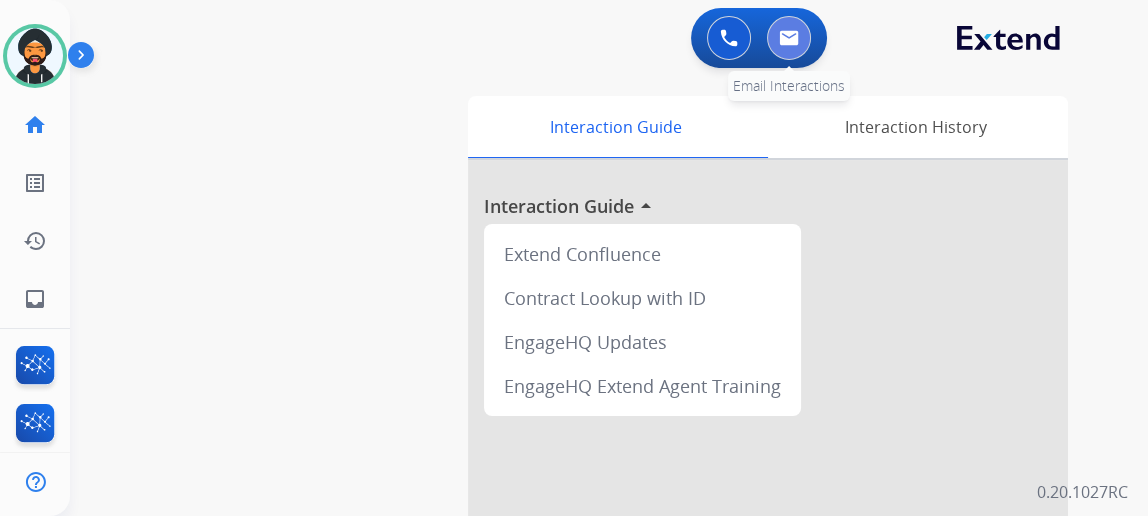 click at bounding box center (789, 38) 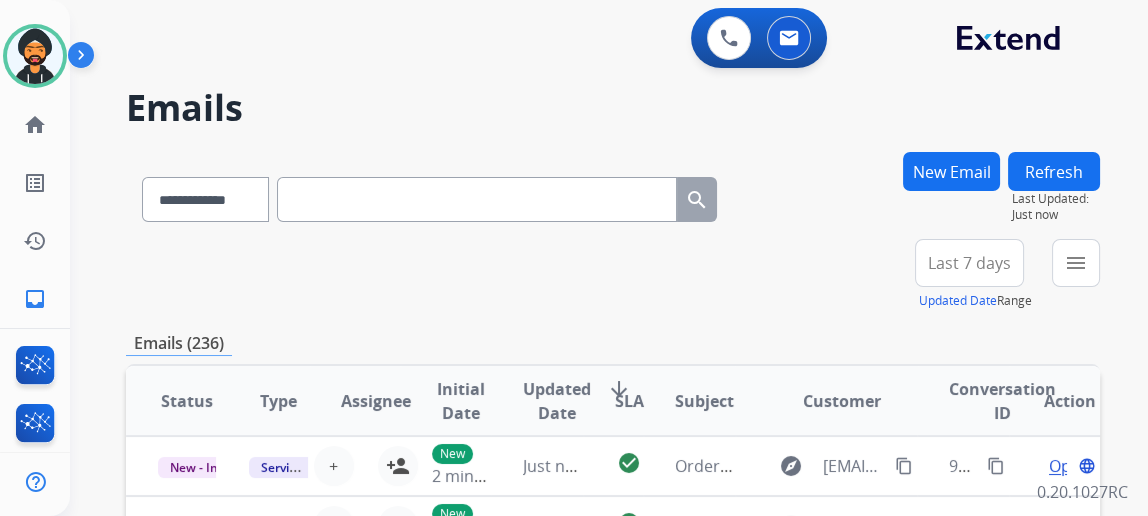 click on "New Email" at bounding box center [951, 171] 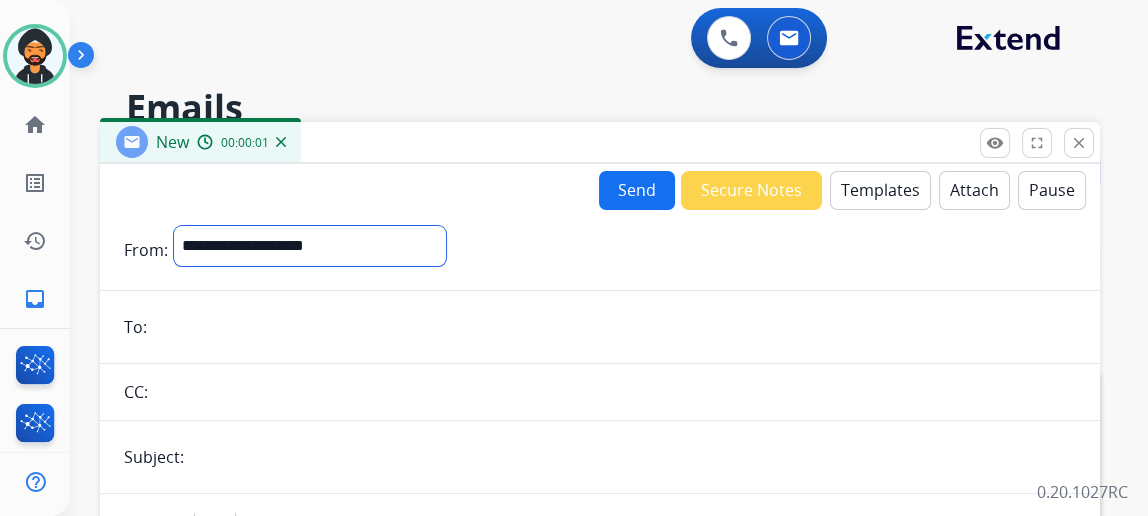 click on "**********" at bounding box center (310, 246) 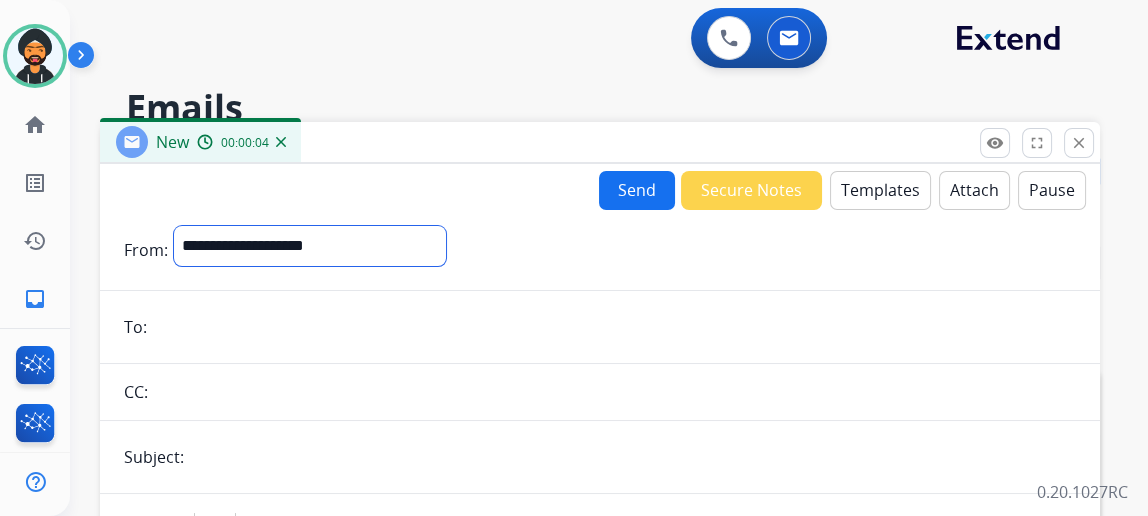 select on "**********" 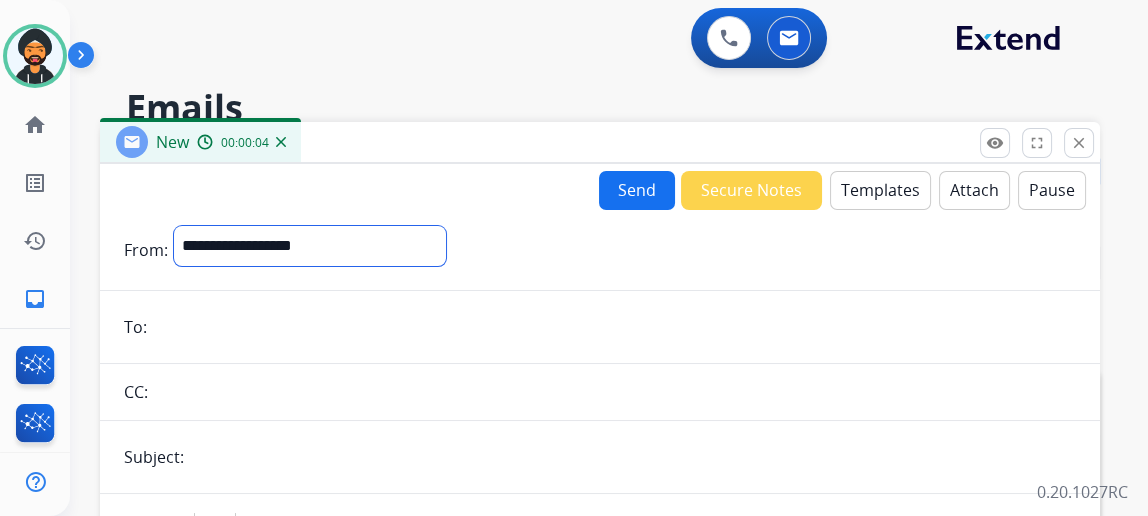 click on "**********" at bounding box center [310, 246] 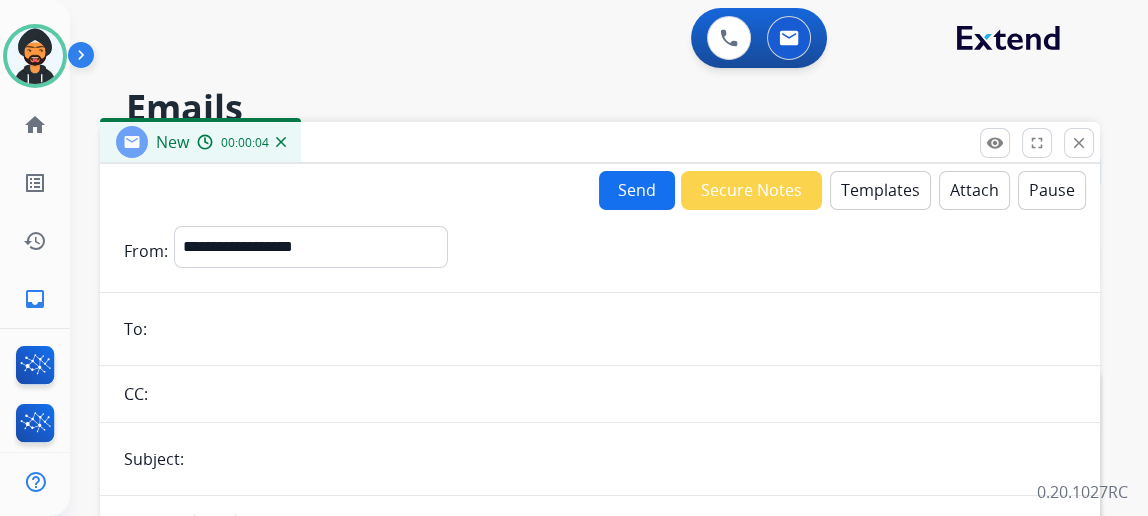 drag, startPoint x: 263, startPoint y: 331, endPoint x: 268, endPoint y: 348, distance: 17.720045 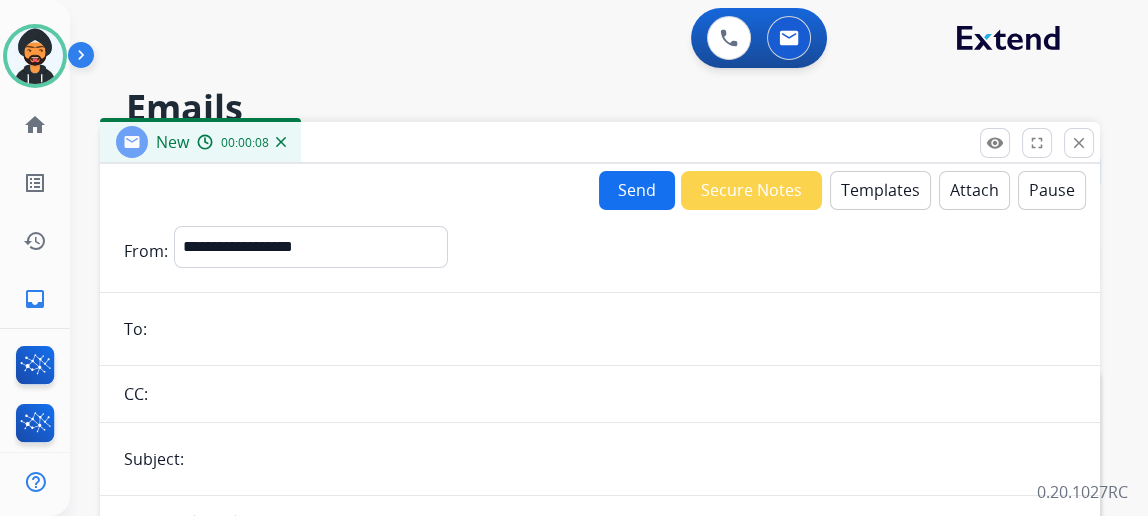 drag, startPoint x: 268, startPoint y: 348, endPoint x: 210, endPoint y: 325, distance: 62.39391 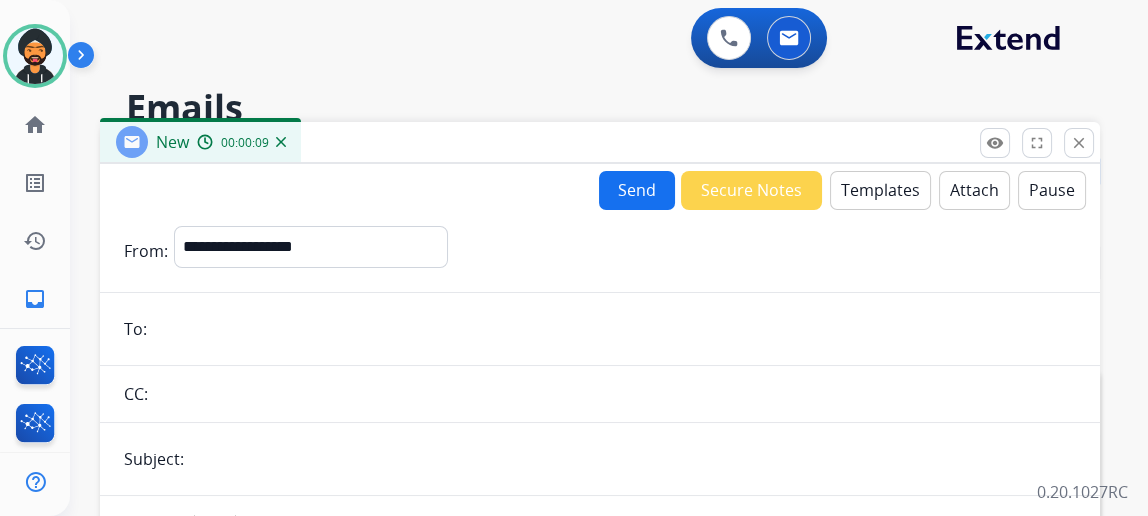 paste on "**********" 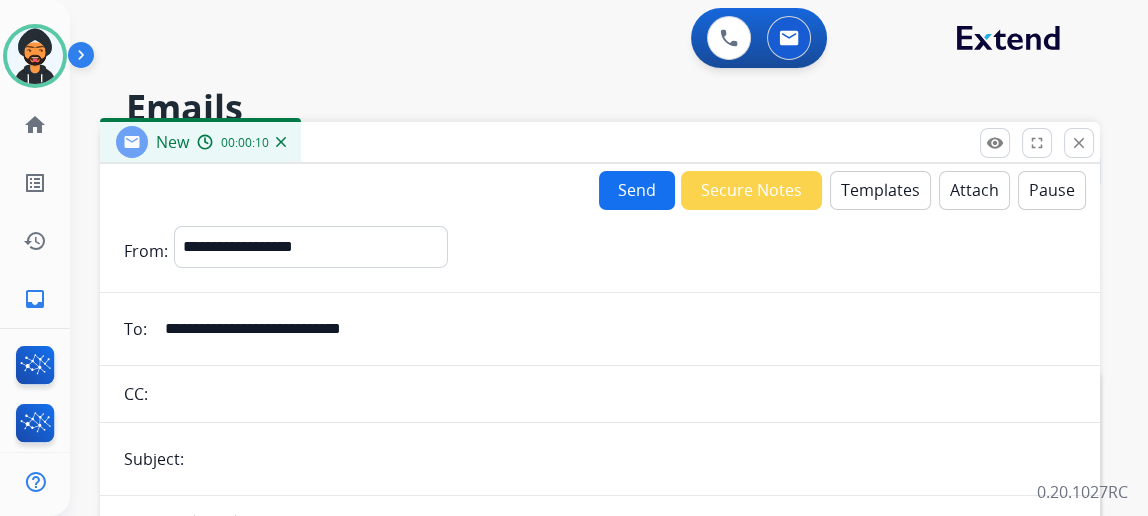 type on "**********" 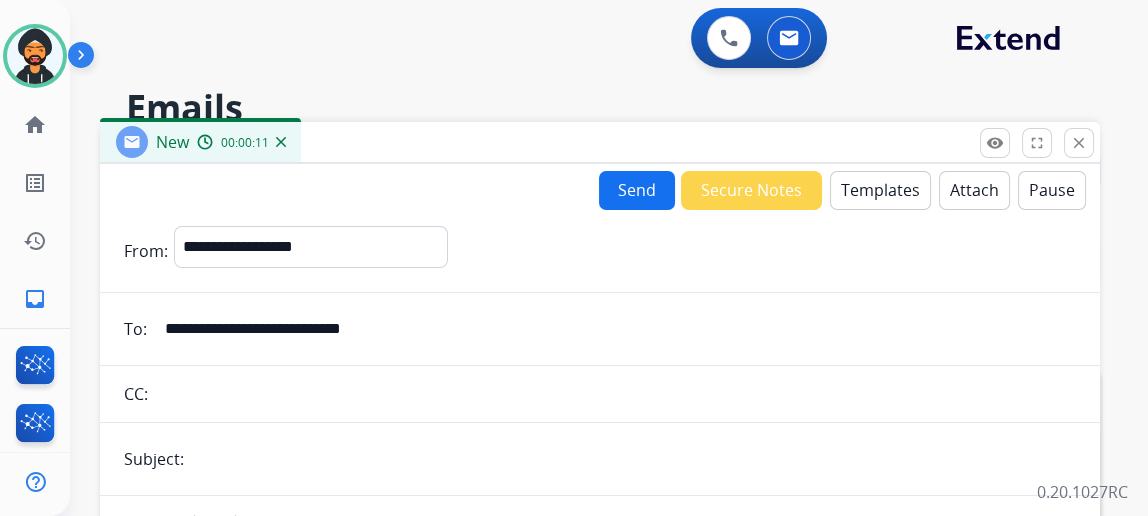 click at bounding box center [633, 459] 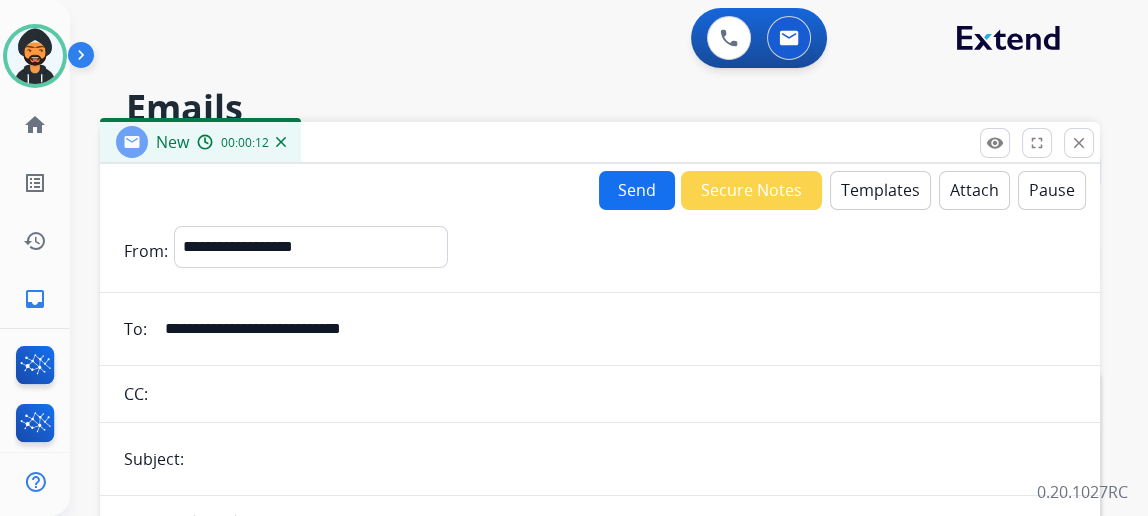 type on "**********" 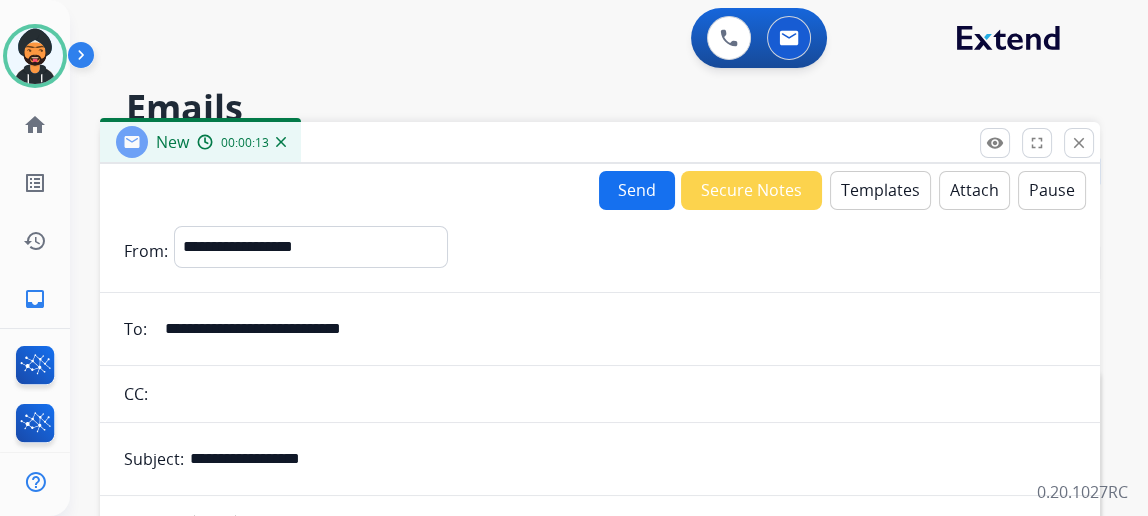click on "Templates" at bounding box center [880, 190] 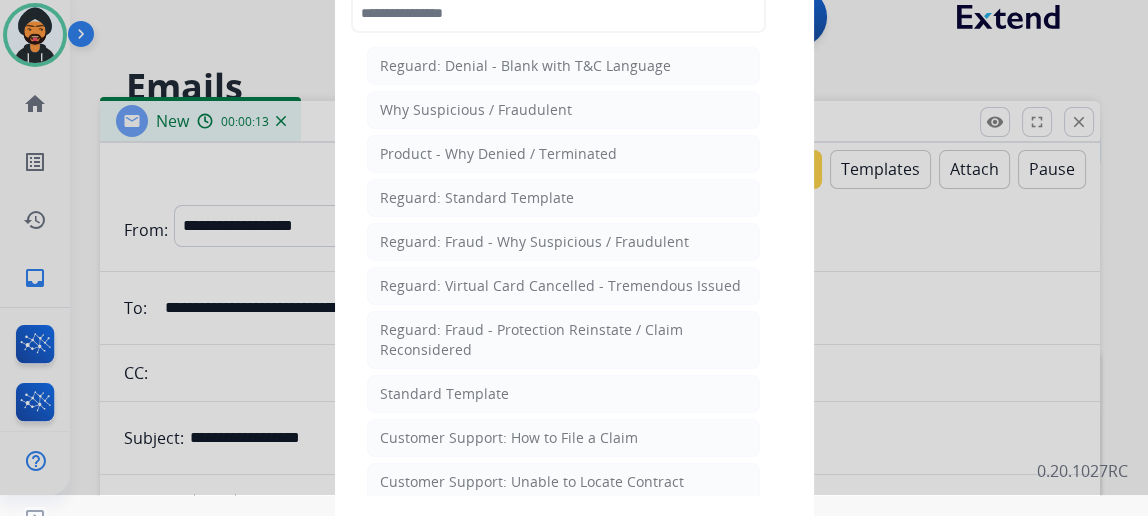scroll, scrollTop: 43, scrollLeft: 0, axis: vertical 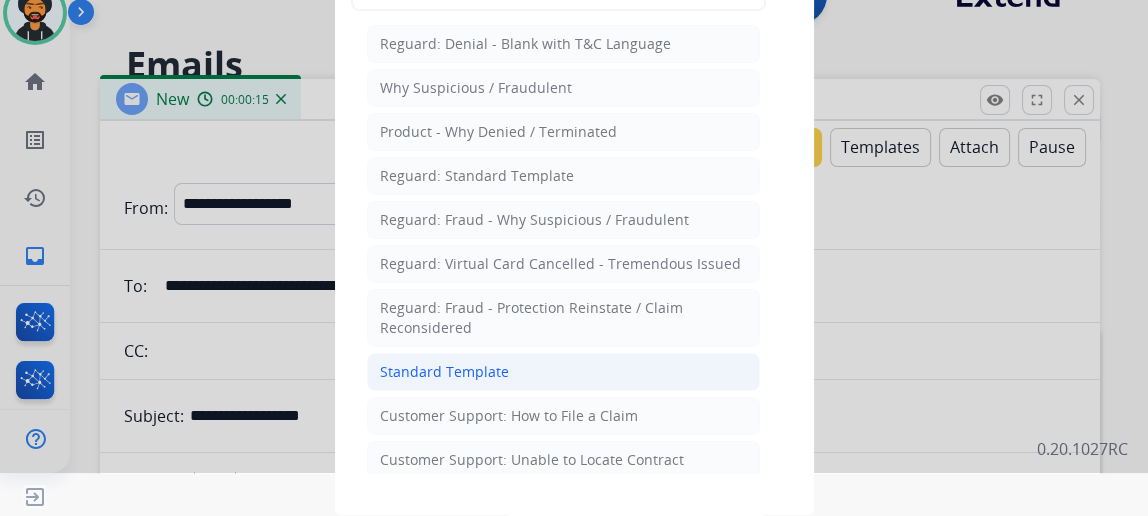 click on "Standard Template" 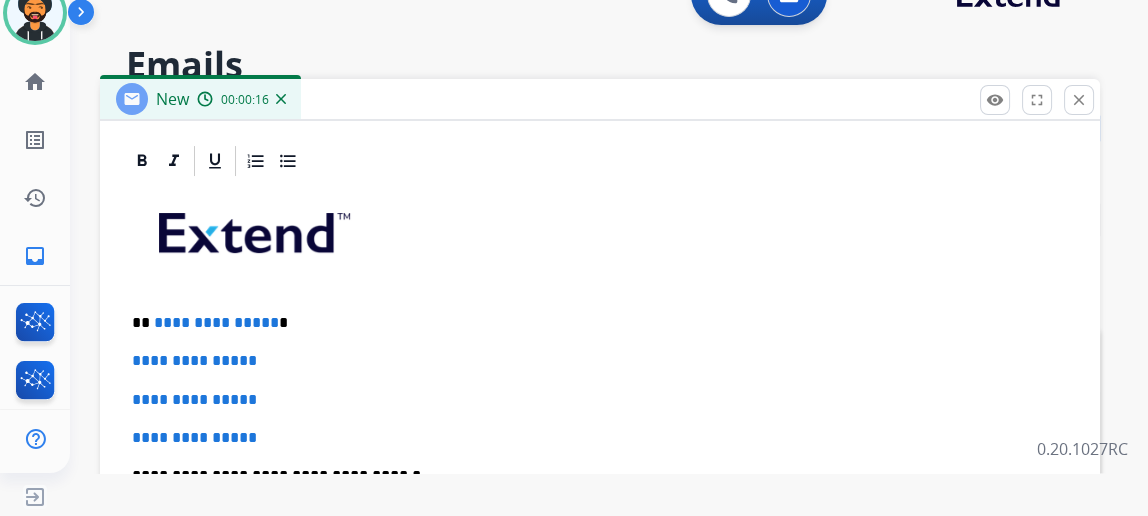 scroll, scrollTop: 454, scrollLeft: 0, axis: vertical 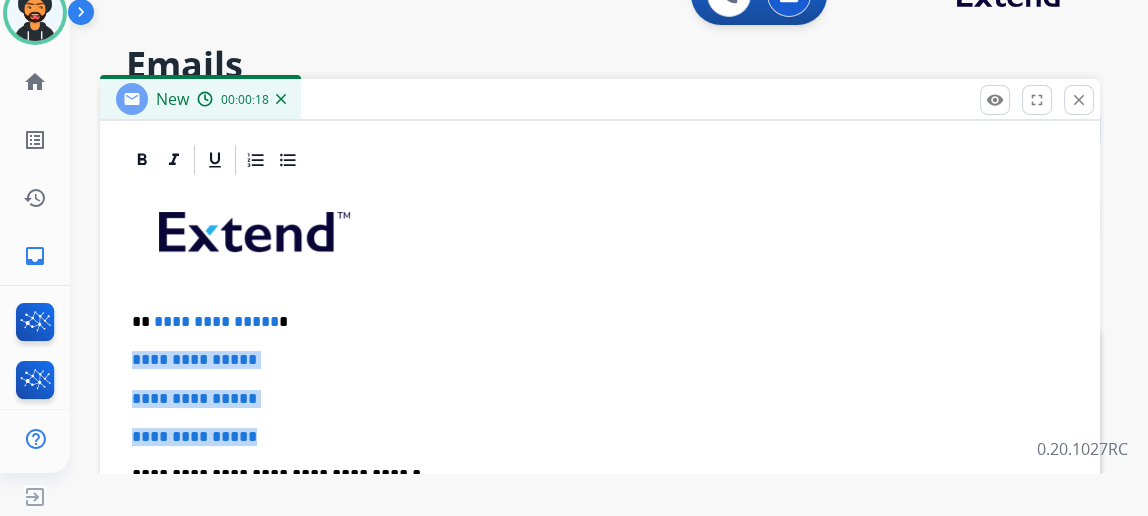 drag, startPoint x: 306, startPoint y: 425, endPoint x: 139, endPoint y: 362, distance: 178.4881 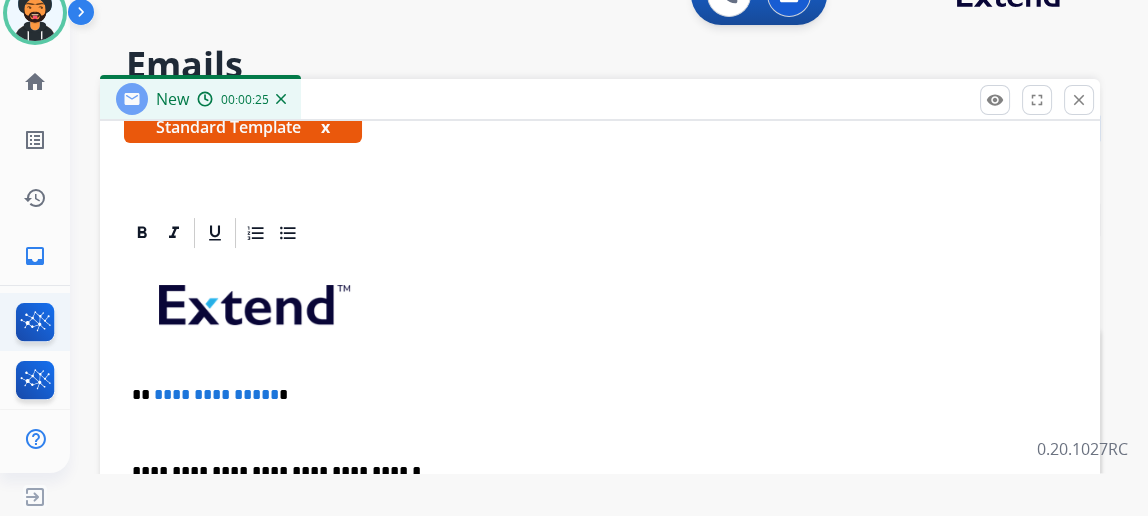 scroll, scrollTop: 343, scrollLeft: 0, axis: vertical 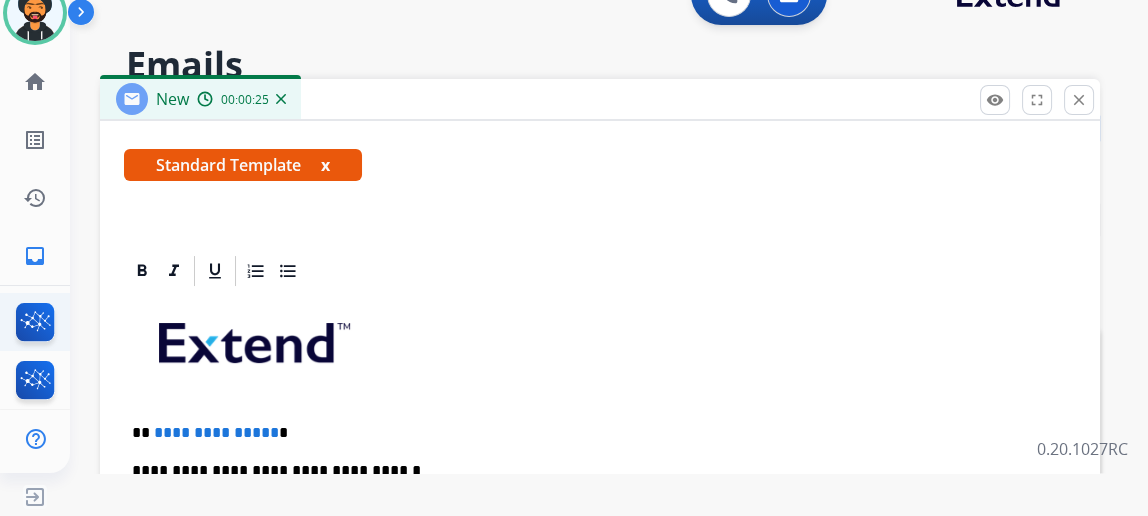 type 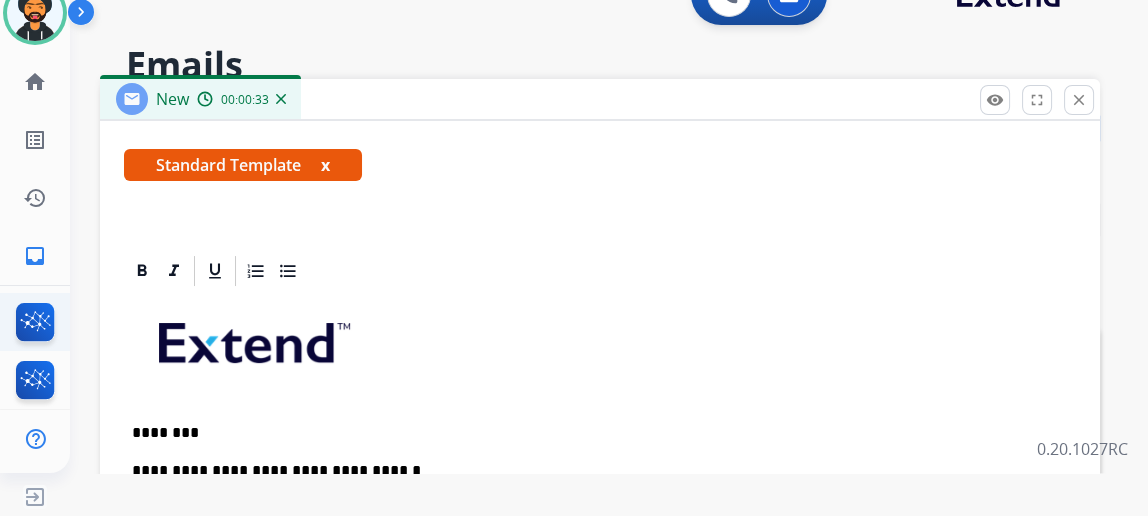 scroll, scrollTop: 381, scrollLeft: 0, axis: vertical 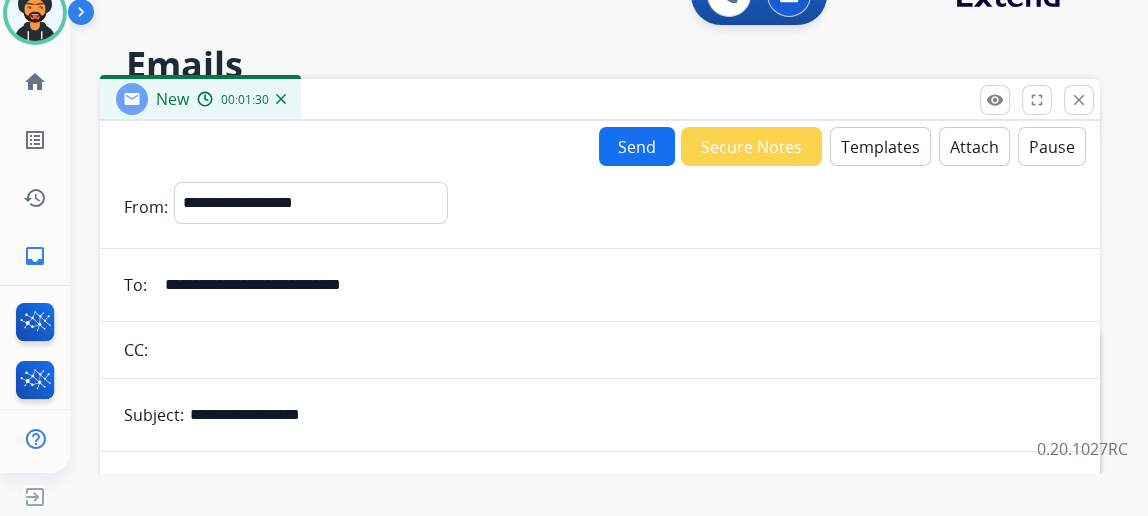 click on "Send" at bounding box center [637, 146] 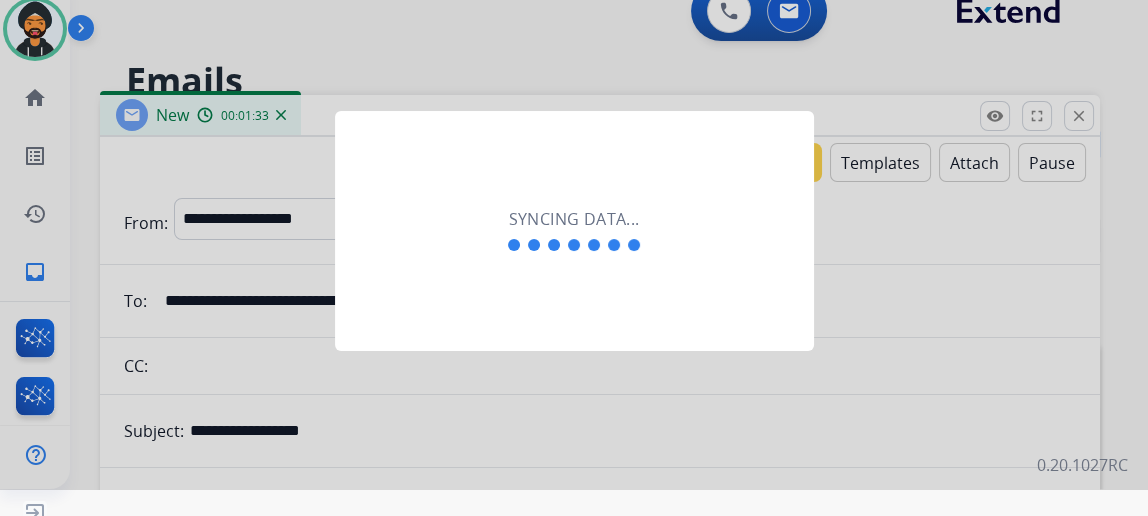 scroll, scrollTop: 43, scrollLeft: 0, axis: vertical 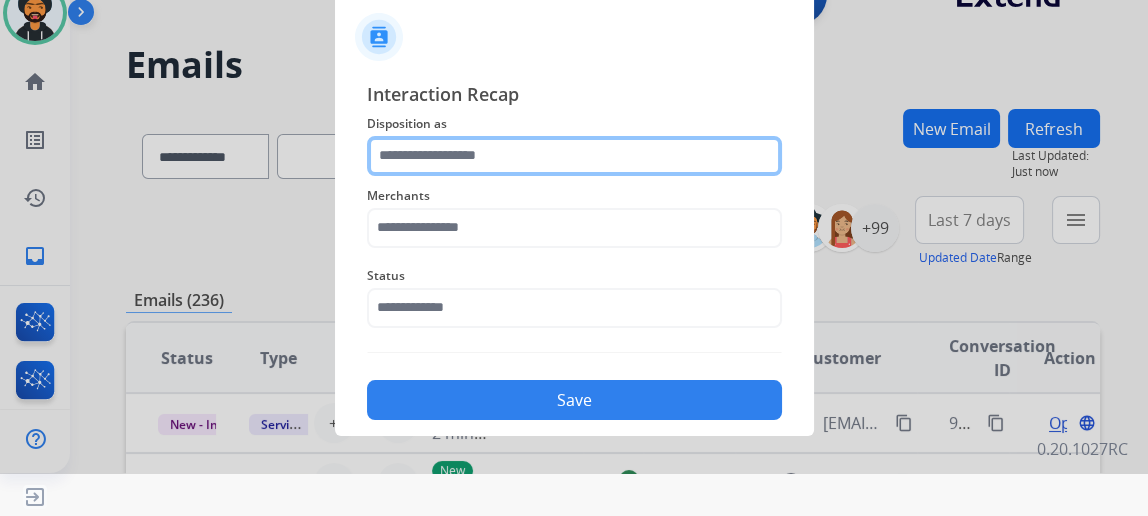 click 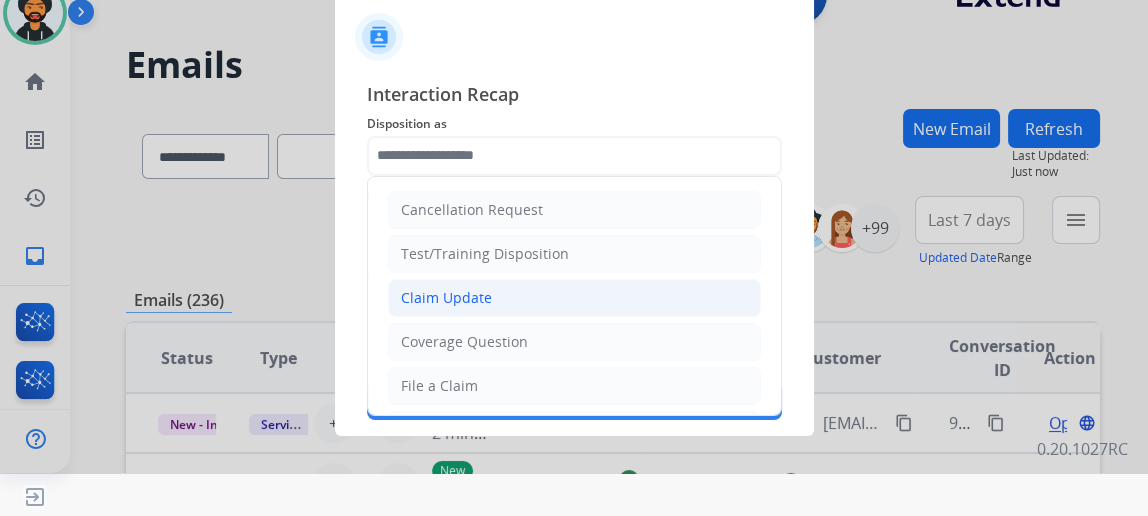 click on "Claim Update" 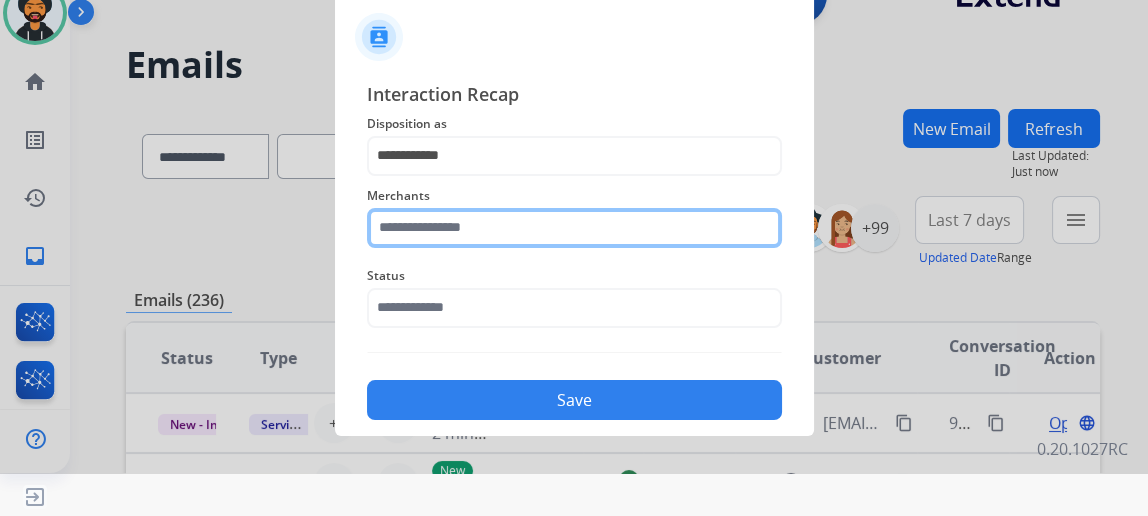 click 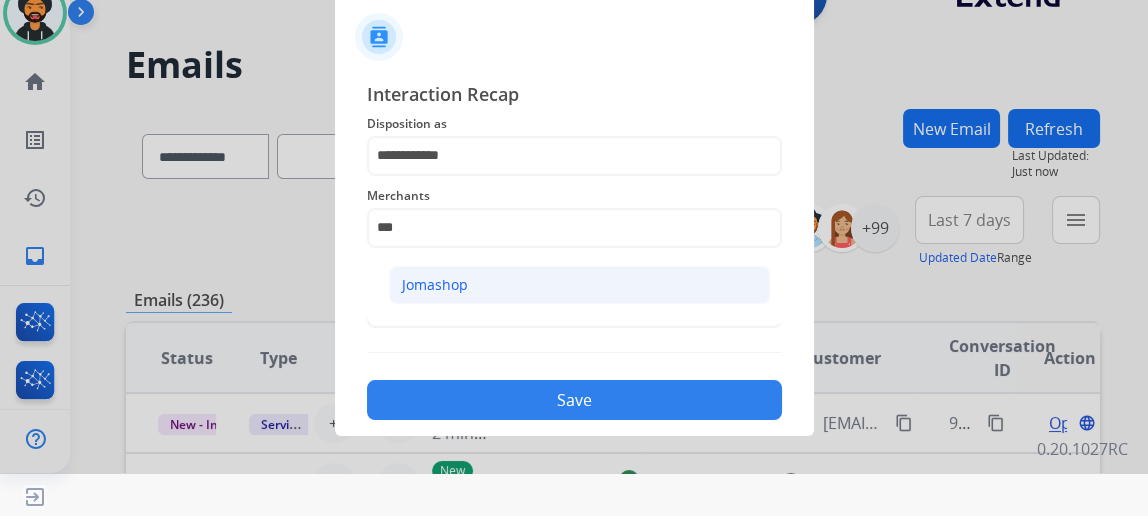 click on "Jomashop" 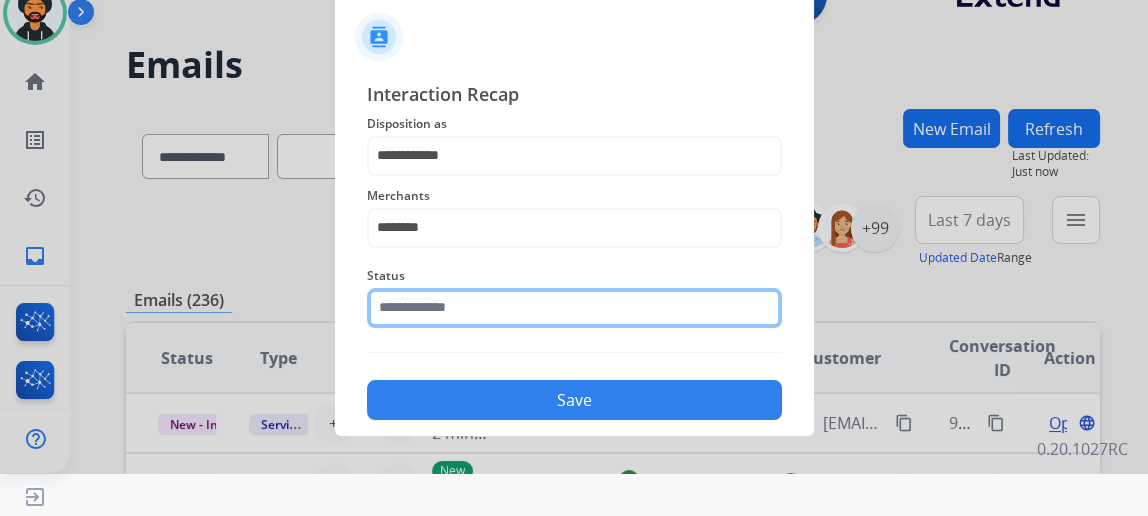 click 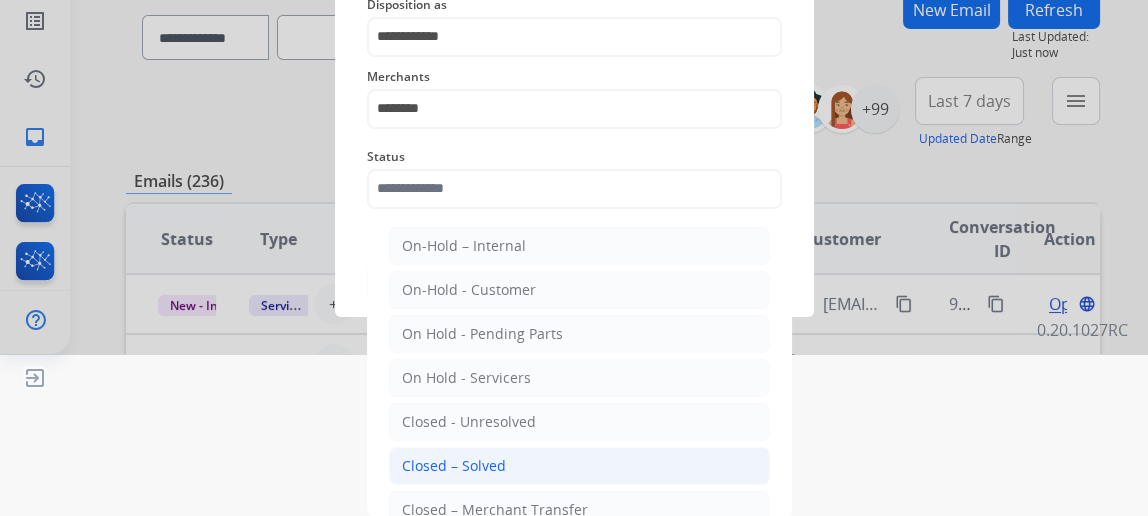 click on "Closed – Solved" 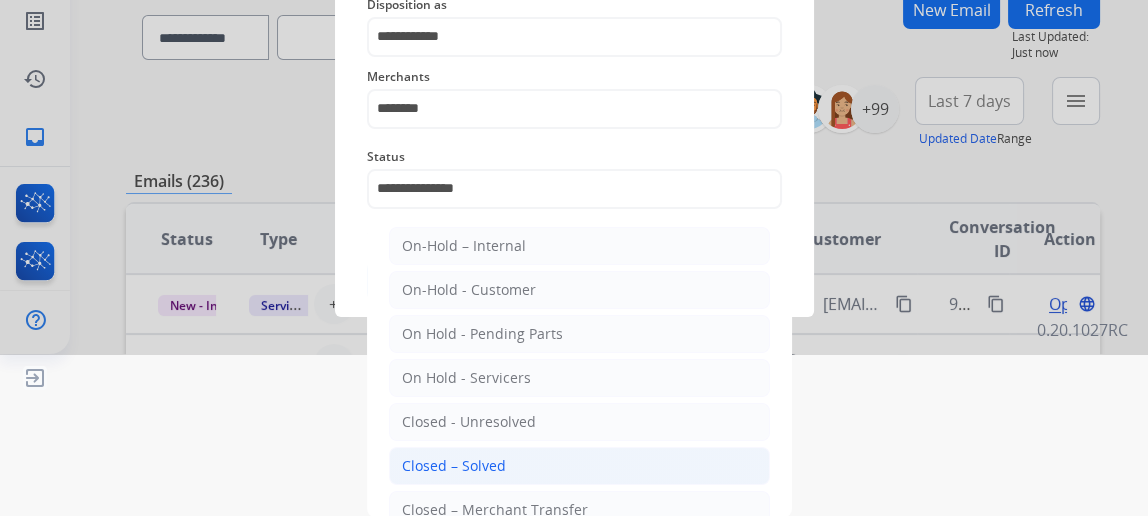 scroll, scrollTop: 43, scrollLeft: 0, axis: vertical 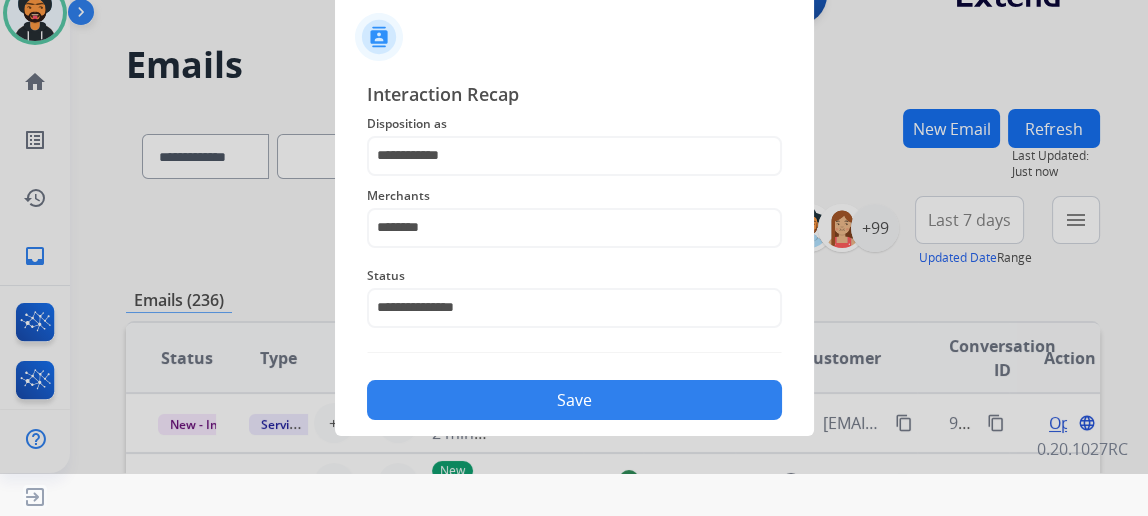 click on "Save" 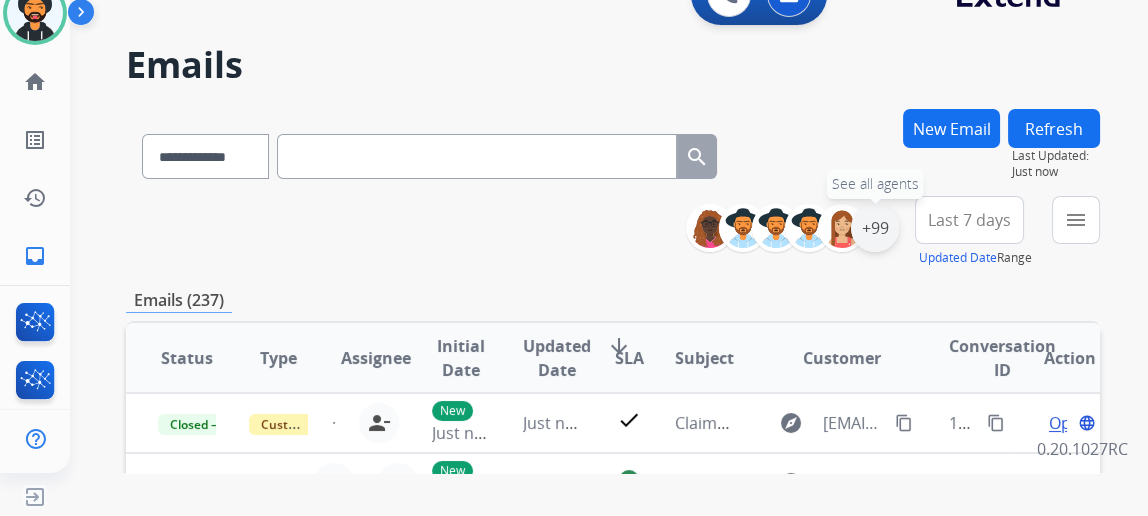click on "+99" at bounding box center [875, 228] 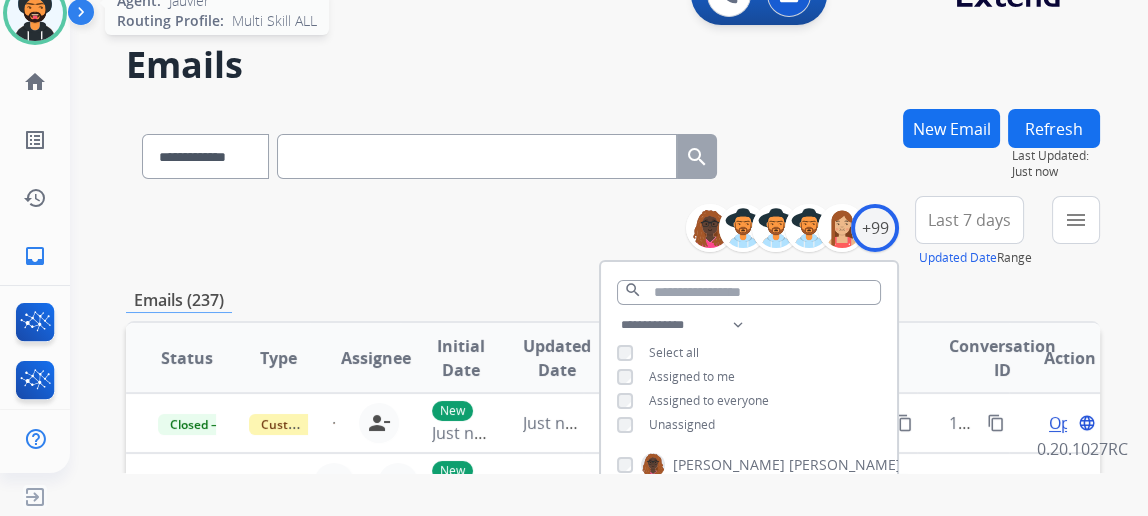 click at bounding box center [35, 13] 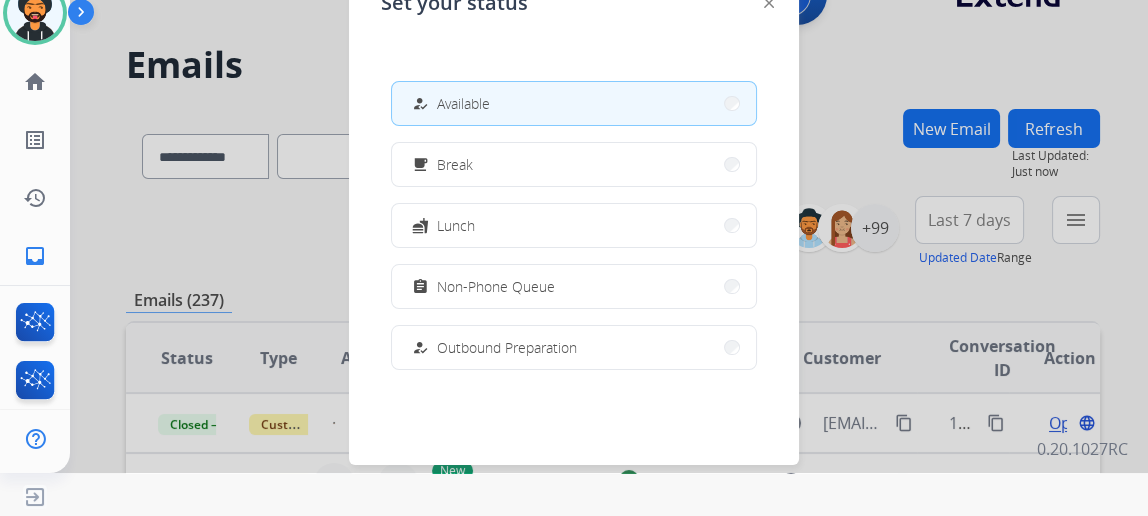 click on "how_to_reg" at bounding box center [422, 104] 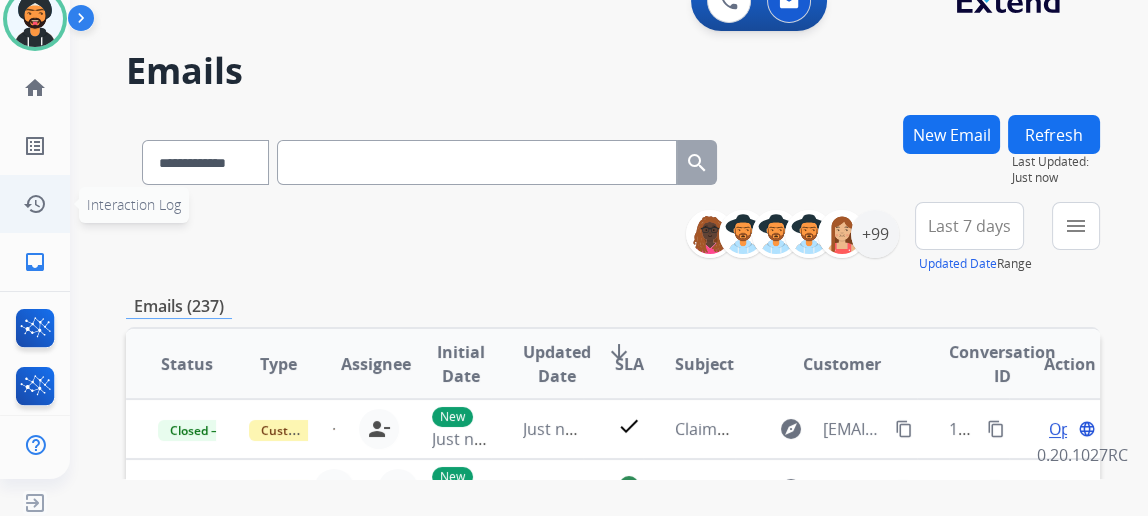 scroll, scrollTop: 0, scrollLeft: 0, axis: both 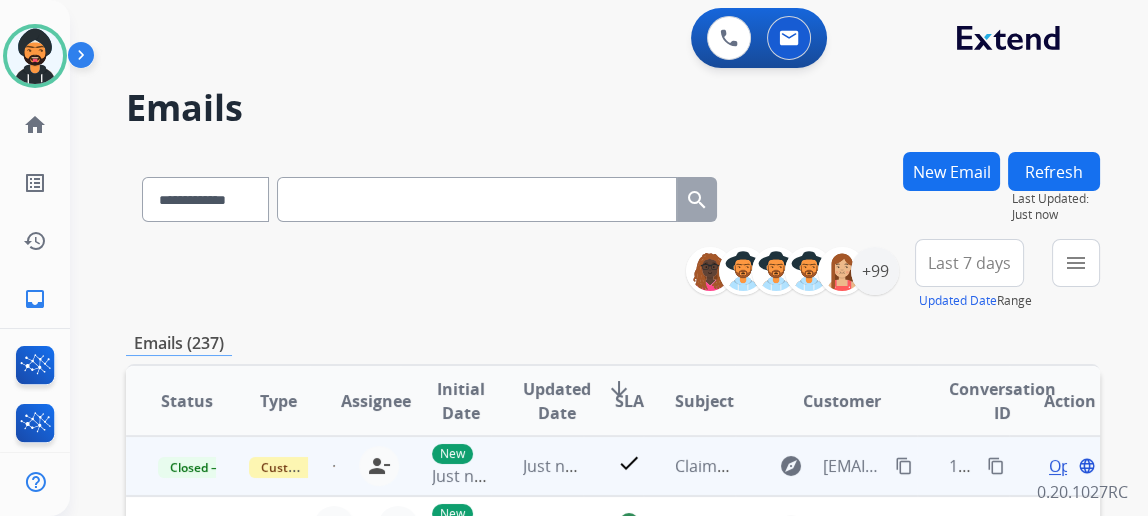 click on "content_copy" at bounding box center [996, 466] 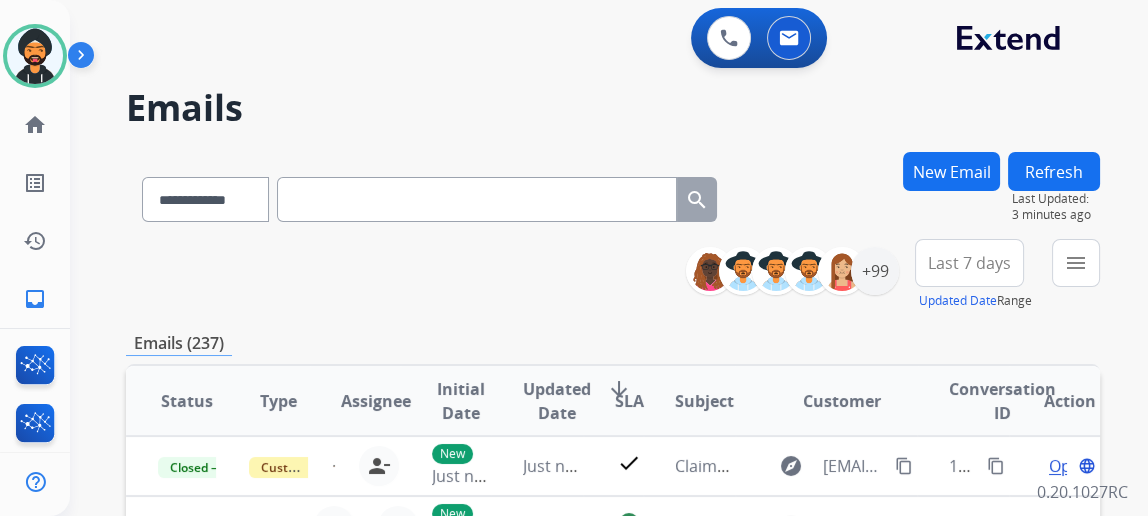 click on "New Email" at bounding box center [951, 171] 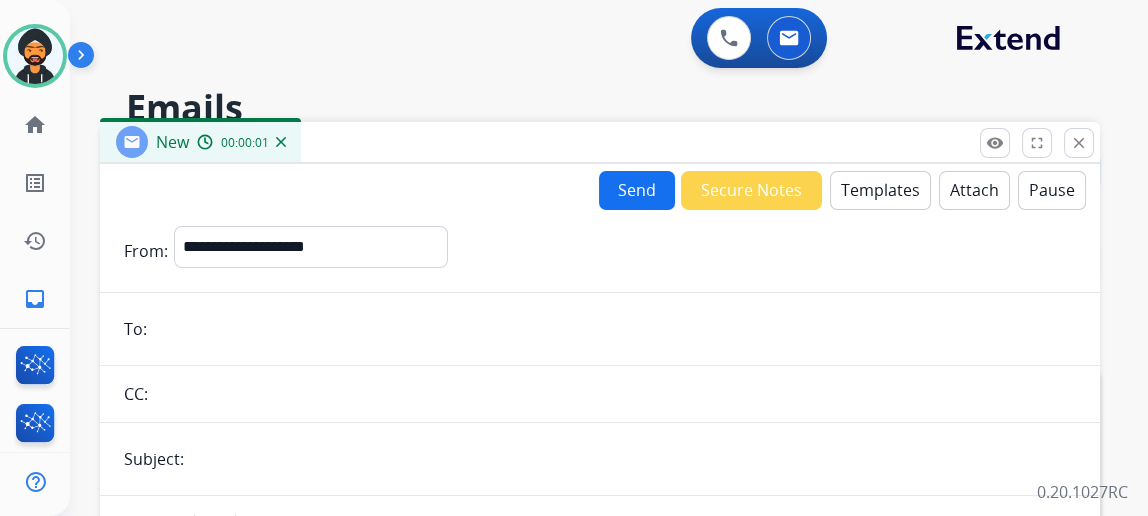 click on "Templates" at bounding box center (880, 190) 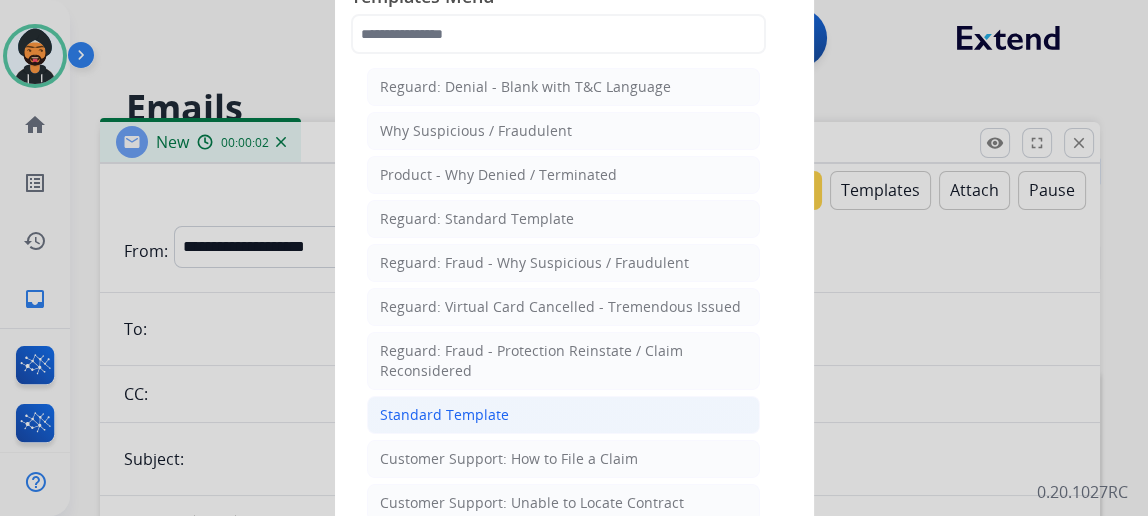 click on "Standard Template" 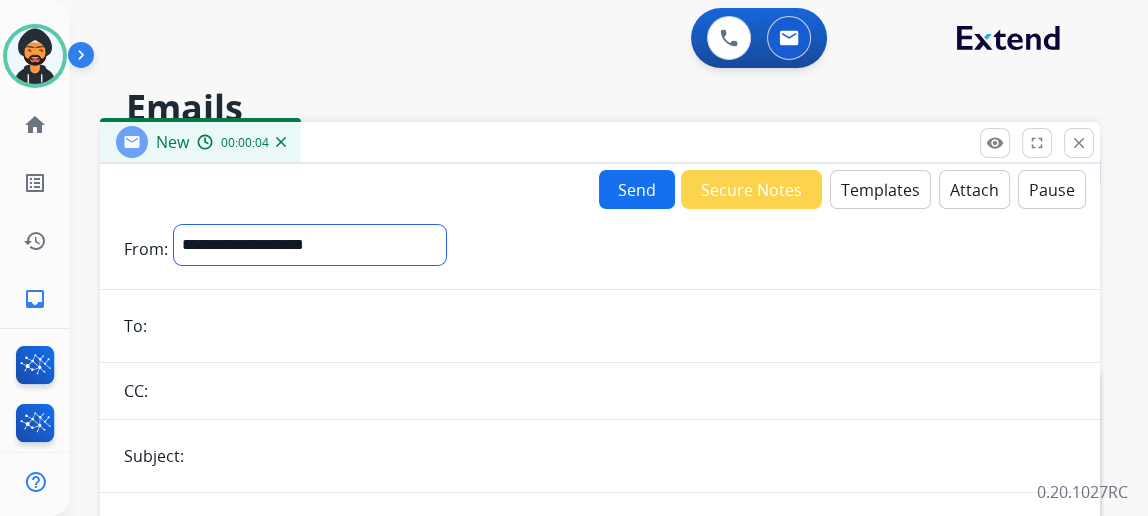 click on "**********" at bounding box center [310, 245] 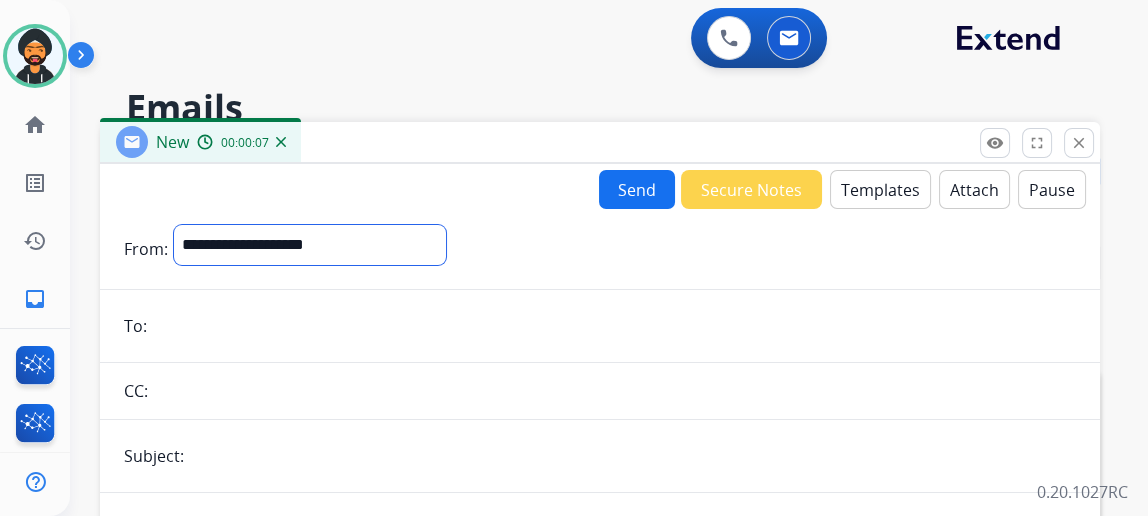 select on "**********" 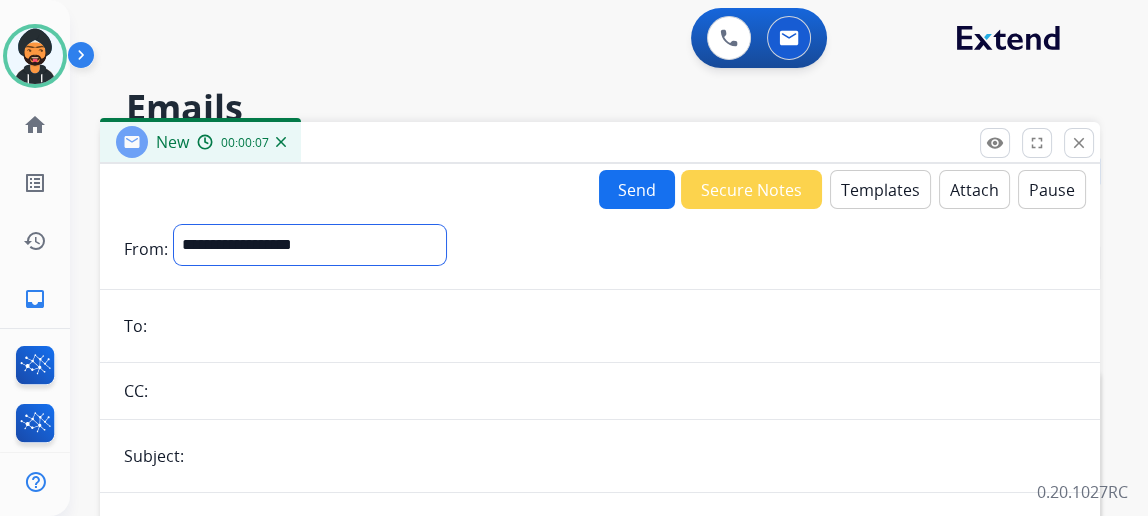 click on "**********" at bounding box center [310, 245] 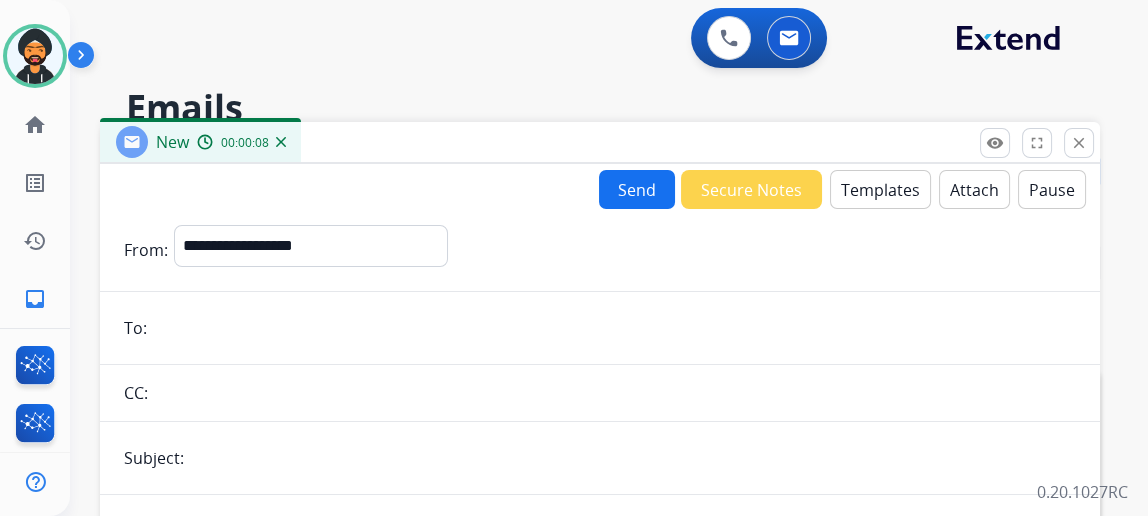 paste on "**********" 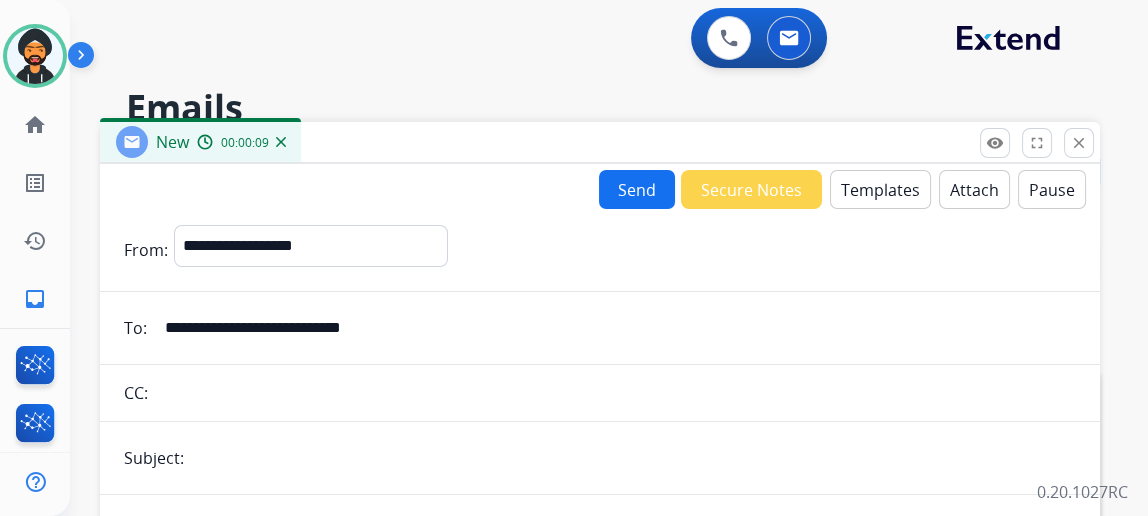 type on "**********" 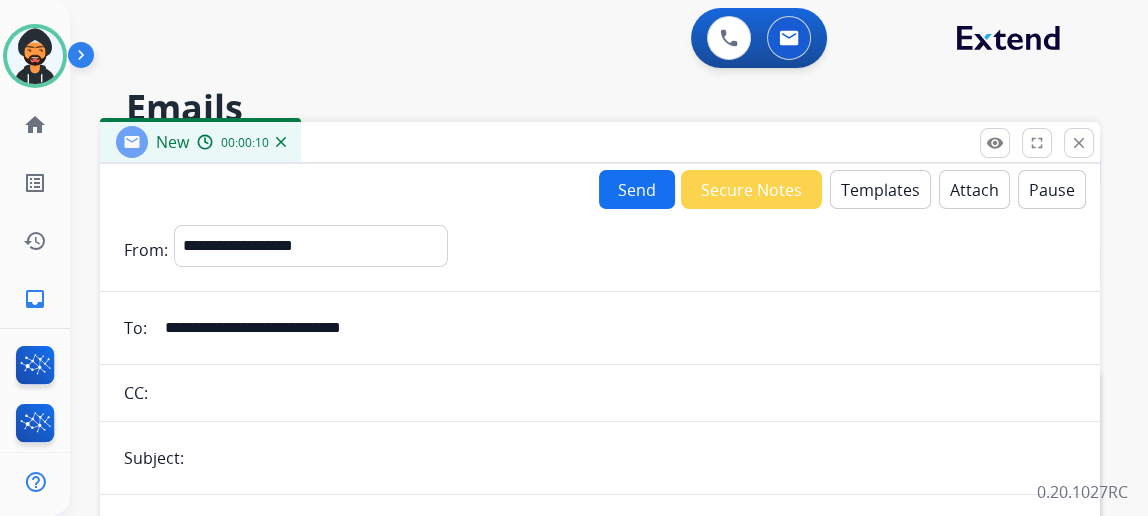 type on "**********" 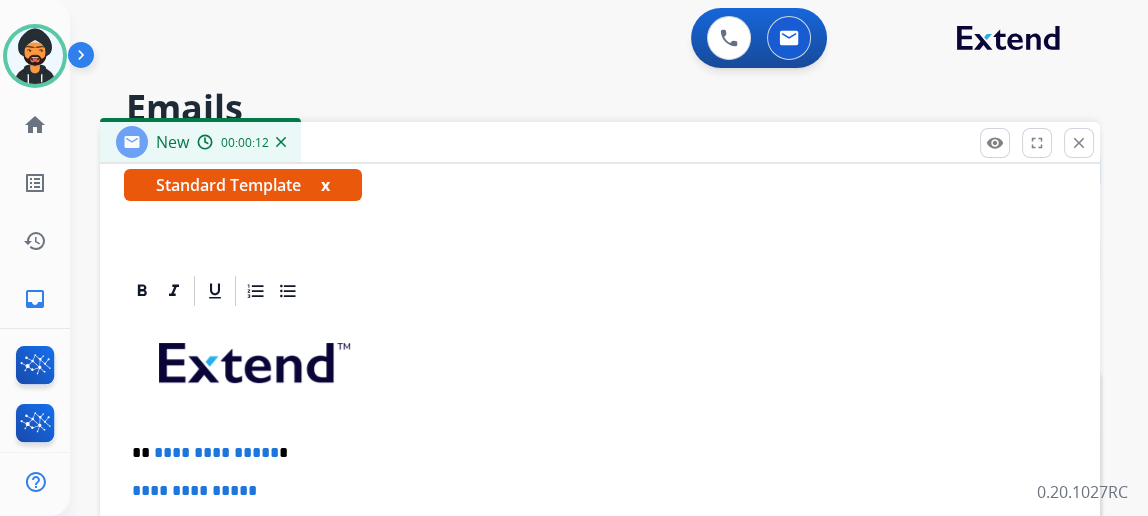 scroll, scrollTop: 458, scrollLeft: 0, axis: vertical 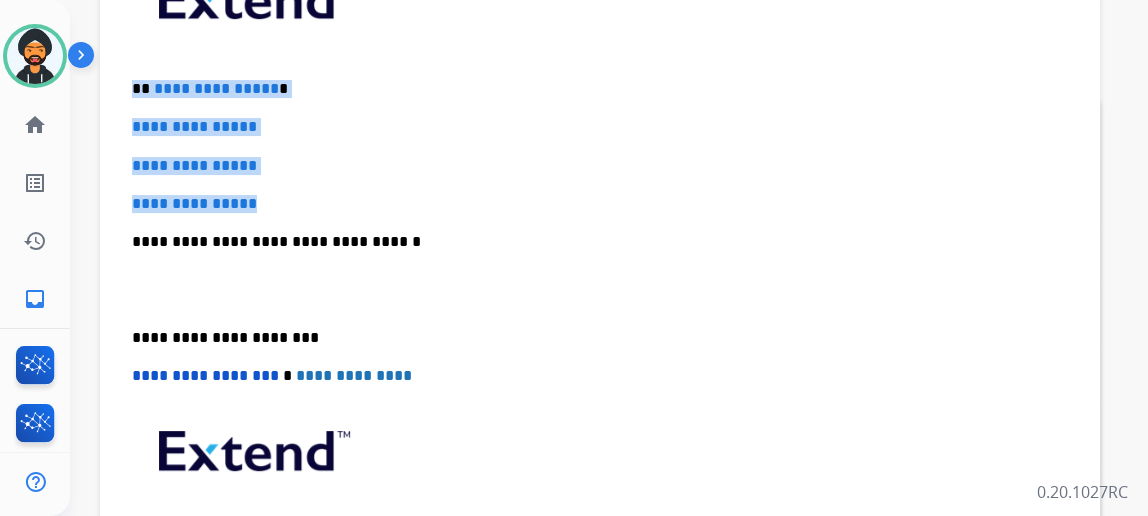 drag, startPoint x: 304, startPoint y: 197, endPoint x: 133, endPoint y: 79, distance: 207.76189 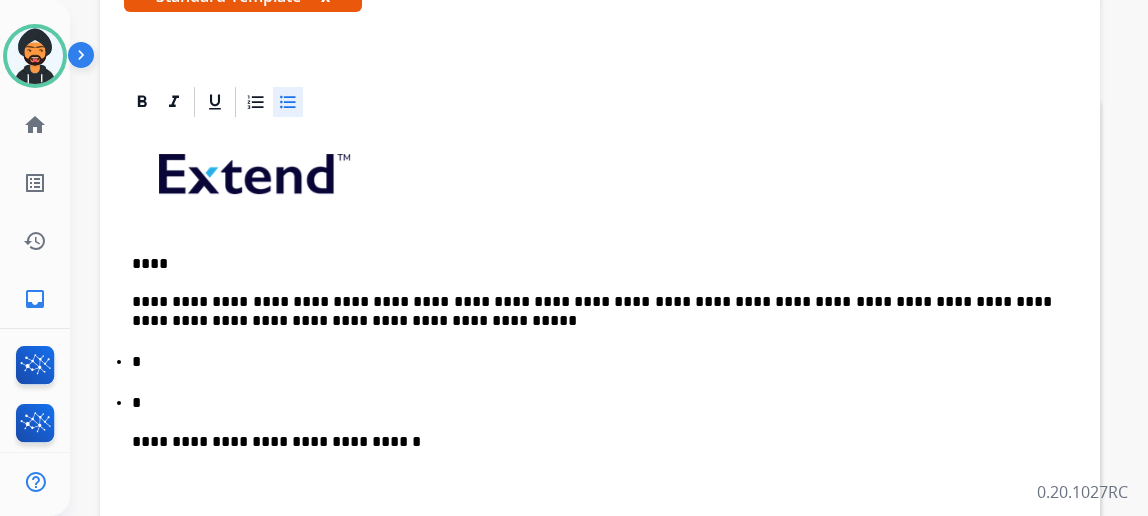 scroll, scrollTop: 276, scrollLeft: 0, axis: vertical 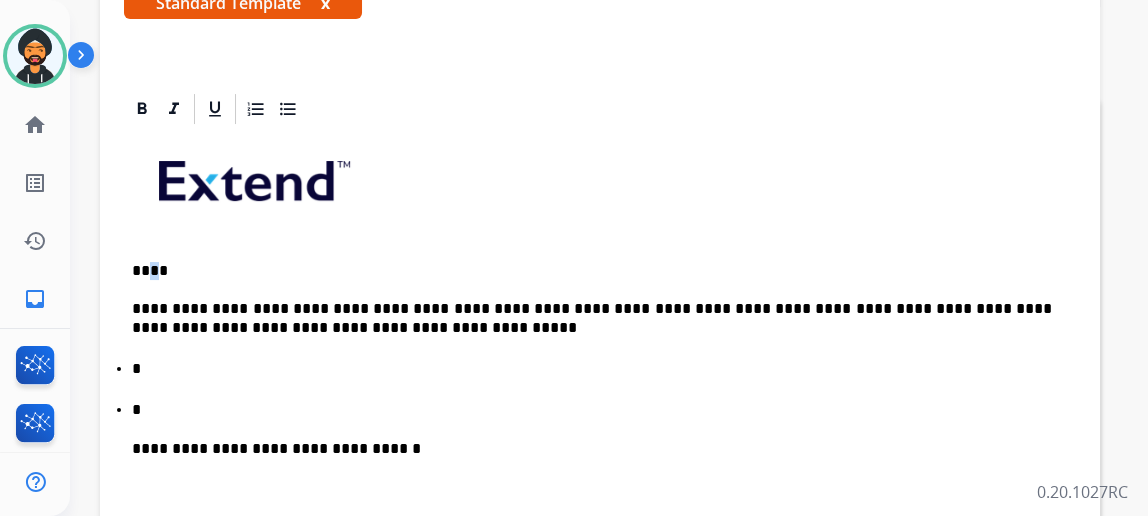 click on "****" at bounding box center (592, 271) 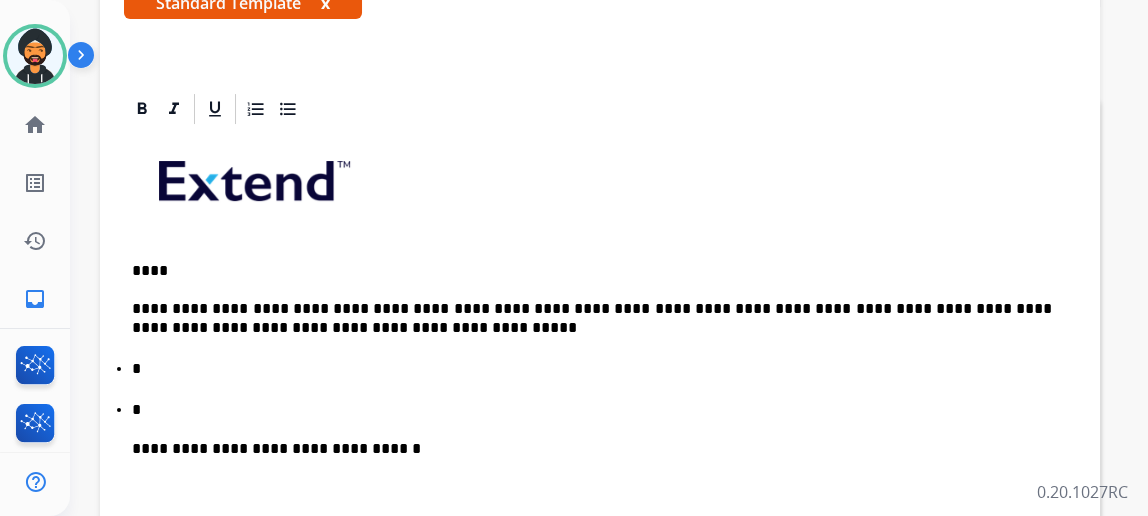 click on "****" at bounding box center [592, 271] 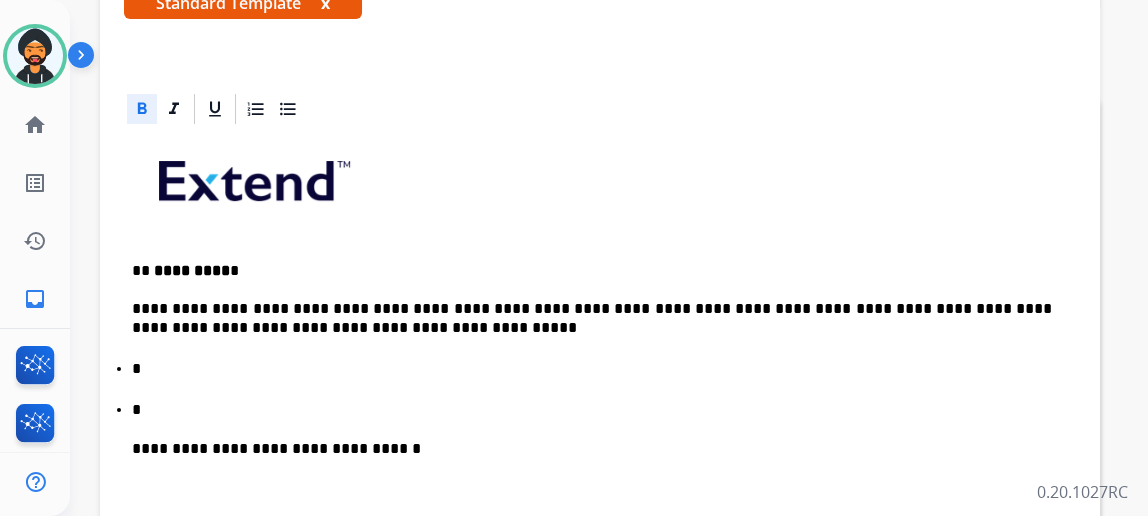 click 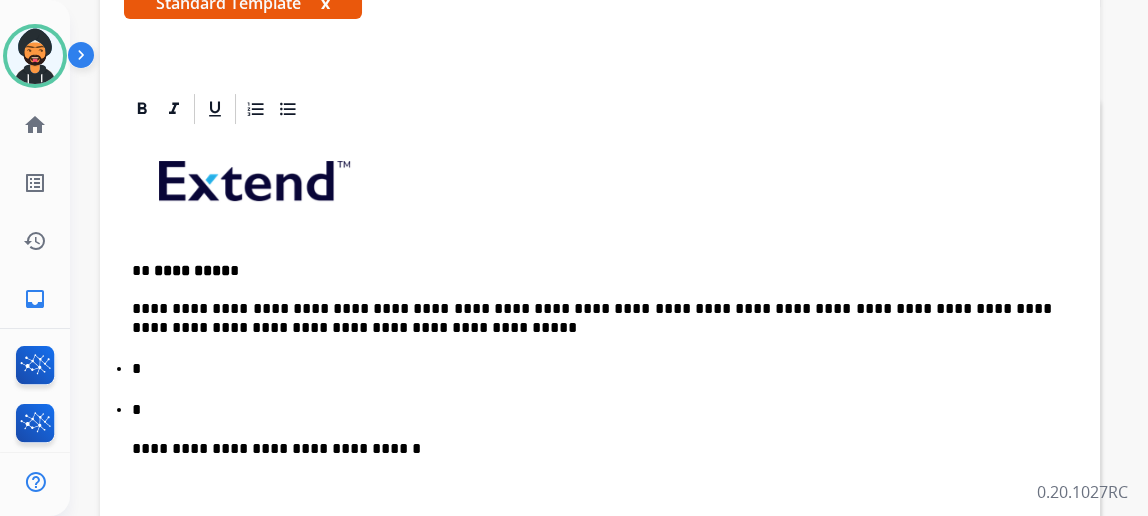click at bounding box center [35, 56] 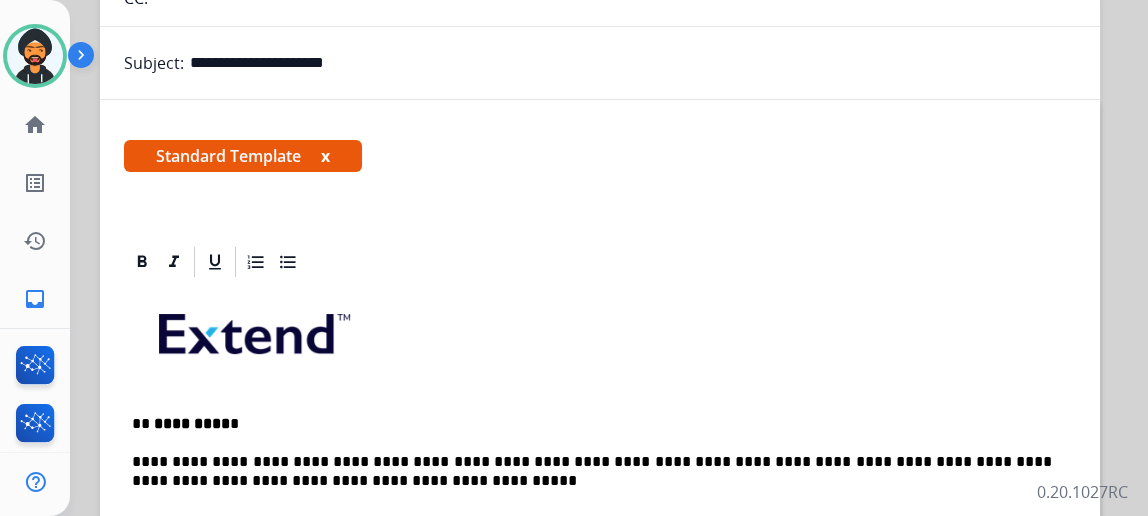 scroll, scrollTop: 0, scrollLeft: 0, axis: both 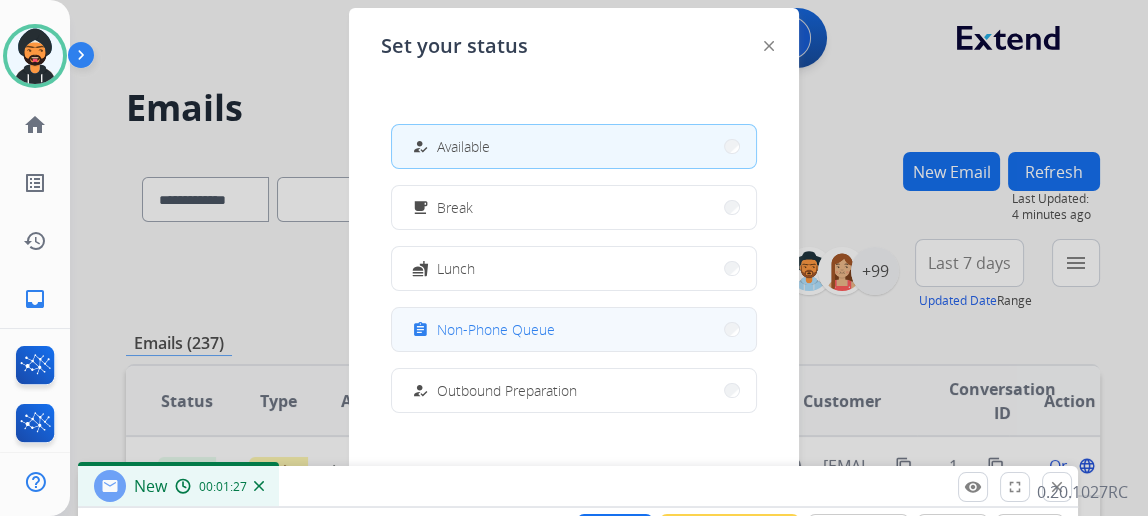 click on "Non-Phone Queue" at bounding box center (496, 329) 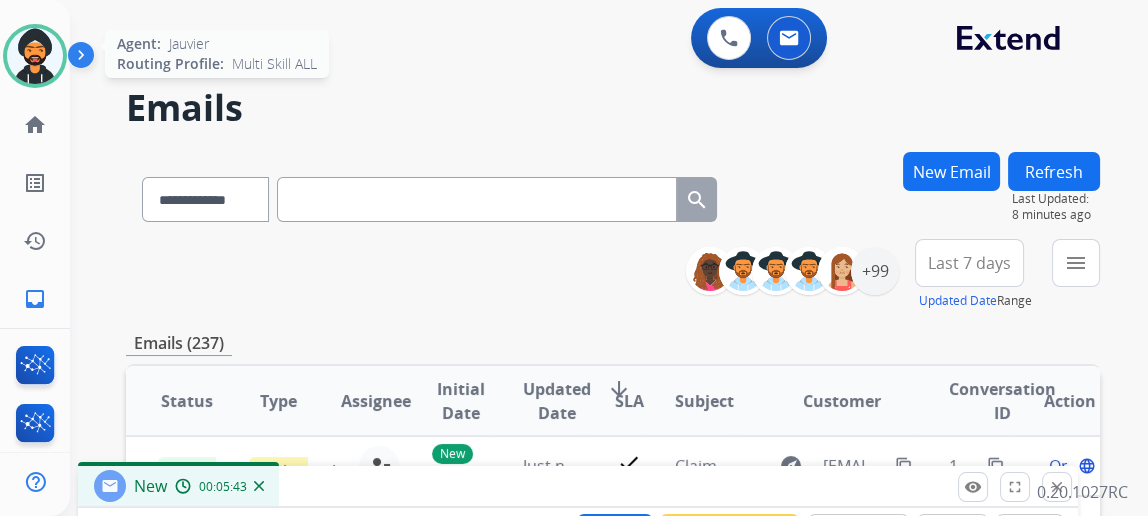 click at bounding box center [35, 56] 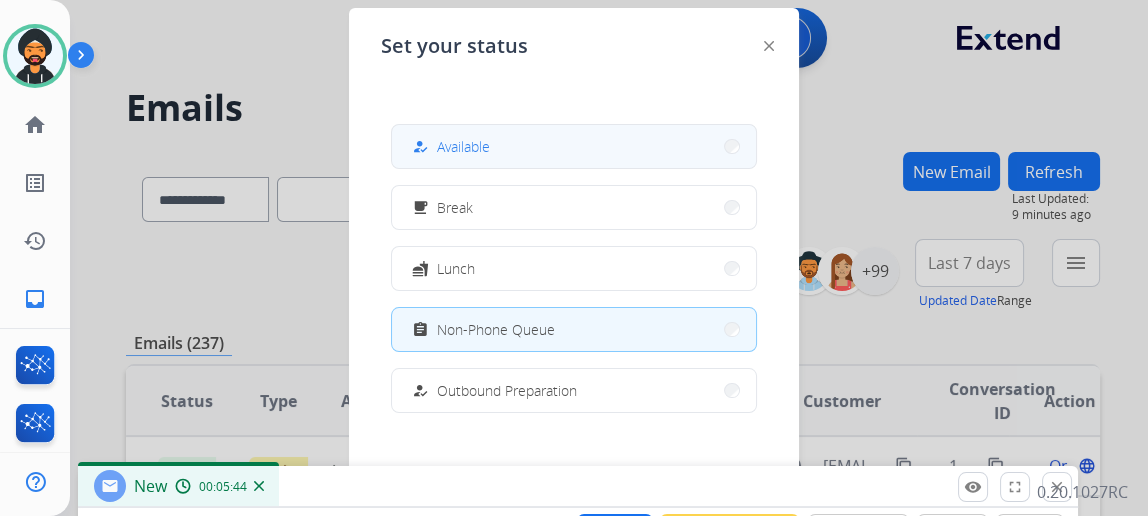 click on "how_to_reg Available" at bounding box center [574, 146] 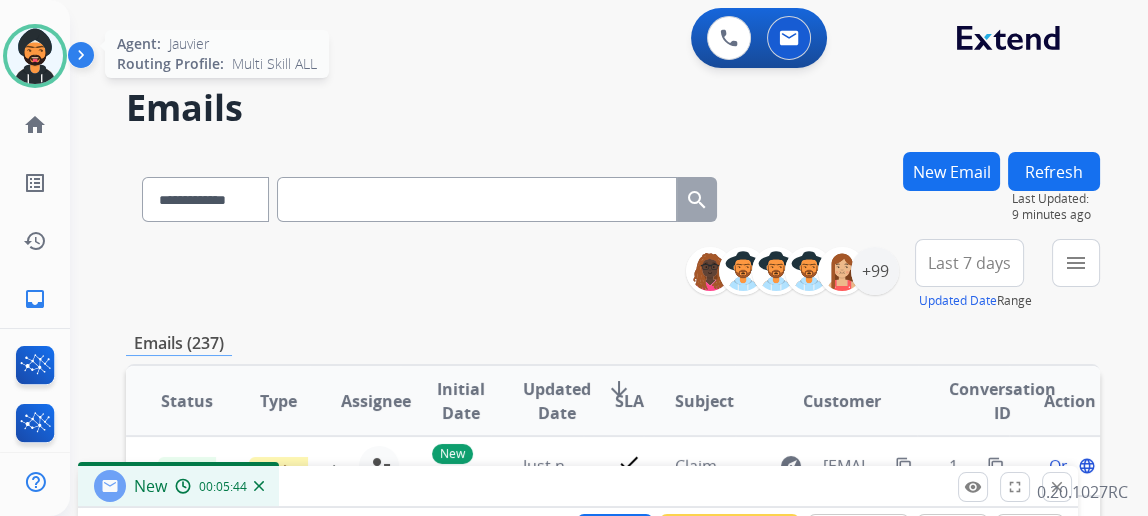 click at bounding box center [35, 56] 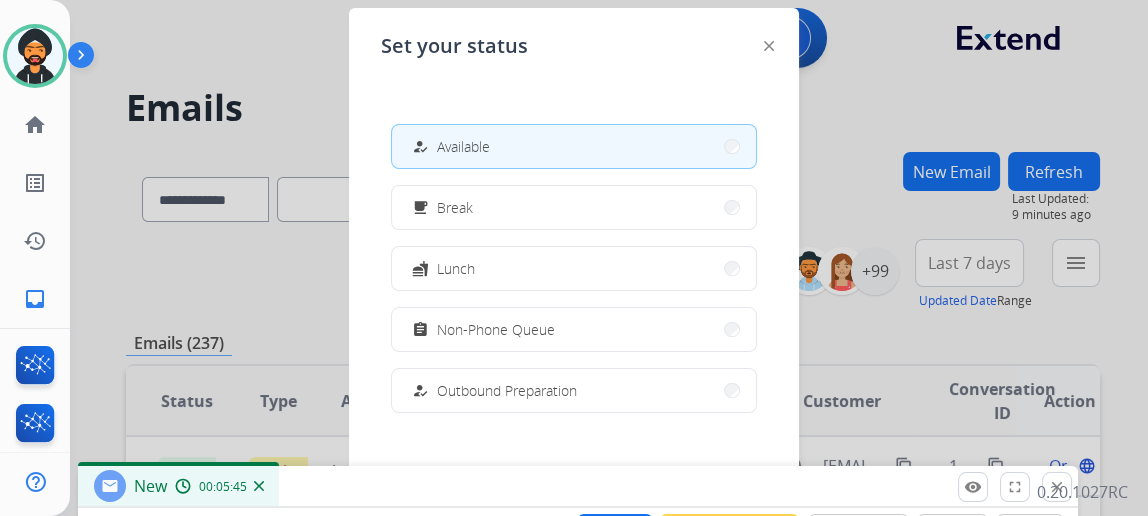 click on "how_to_reg Available" at bounding box center (574, 146) 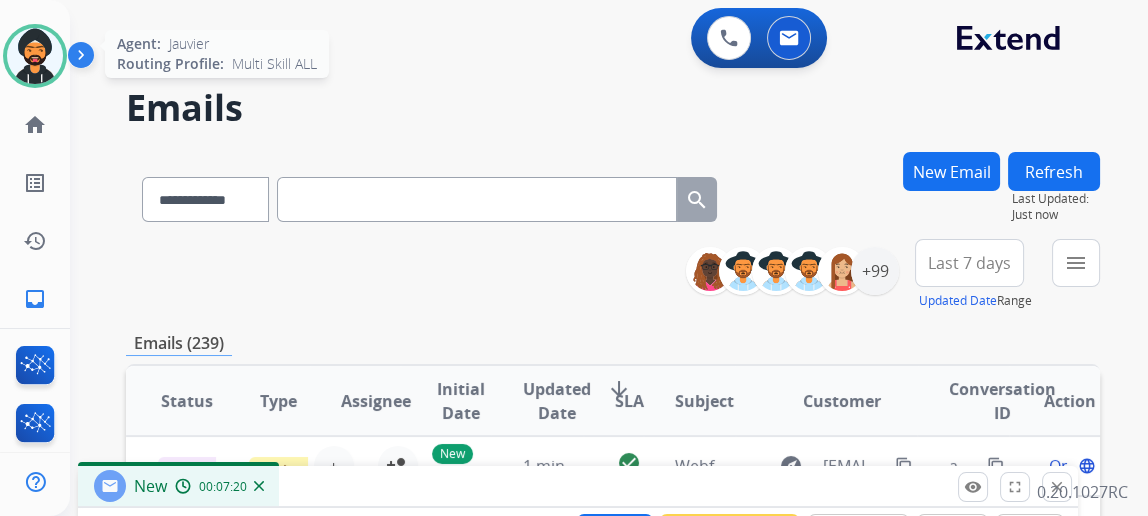 click at bounding box center [35, 56] 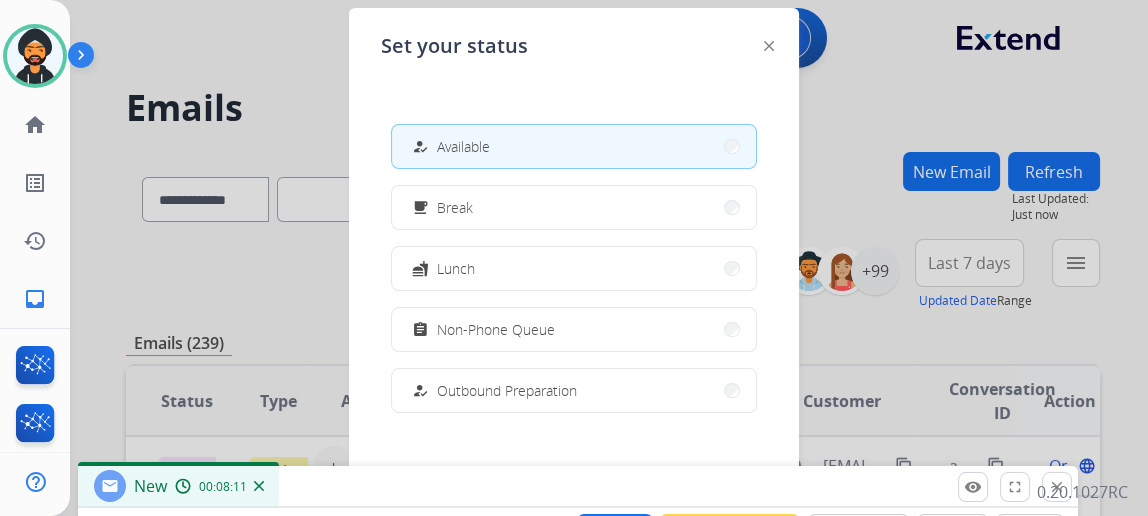 click at bounding box center [574, 258] 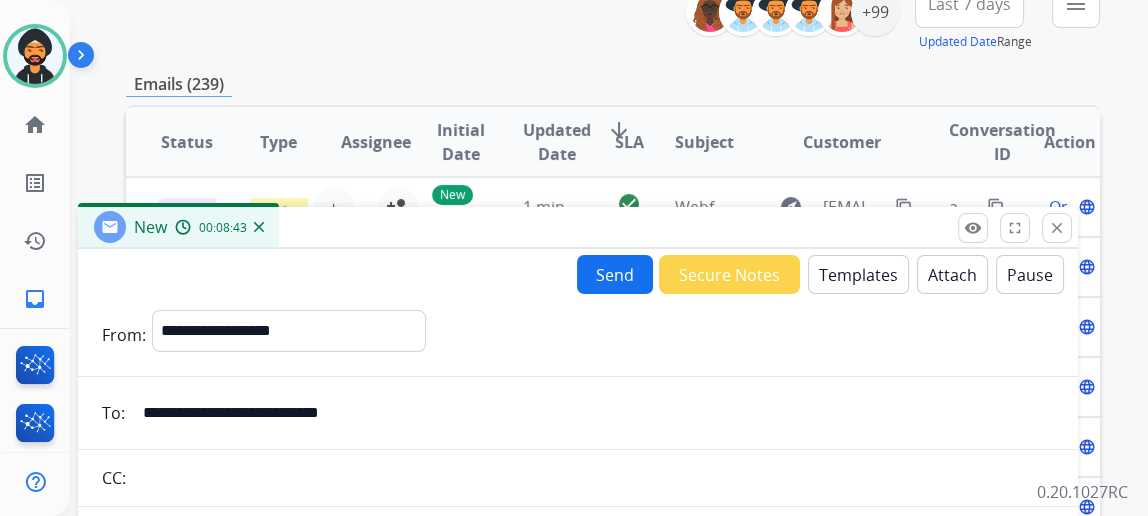 scroll, scrollTop: 454, scrollLeft: 0, axis: vertical 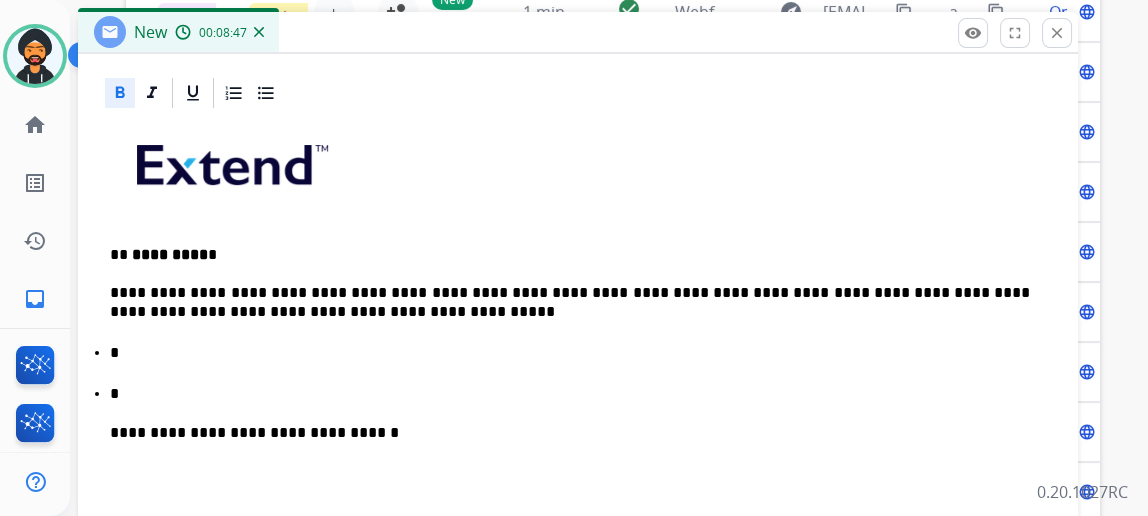 click on "*********" at bounding box center (170, 254) 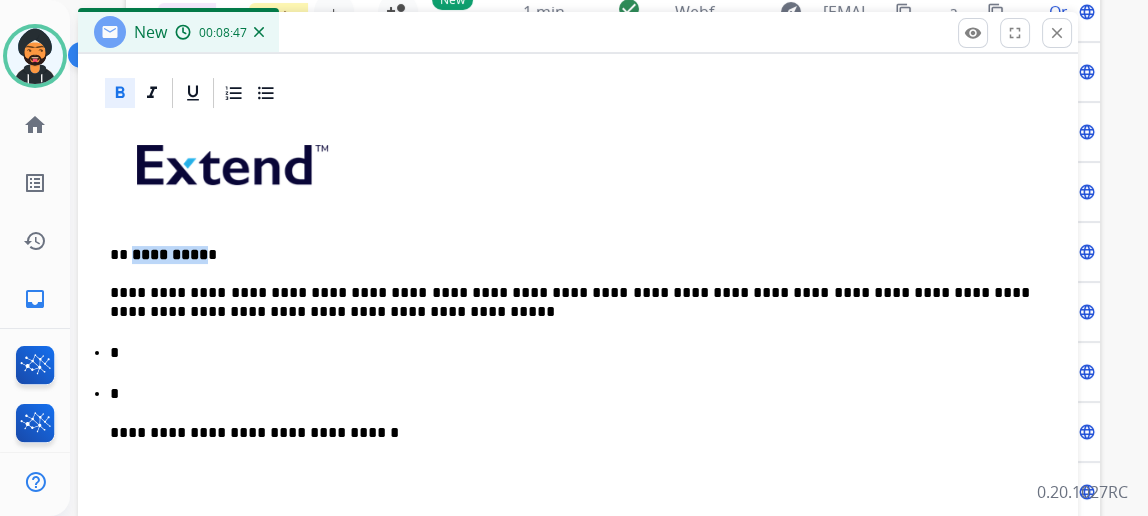 click on "*********" at bounding box center [170, 254] 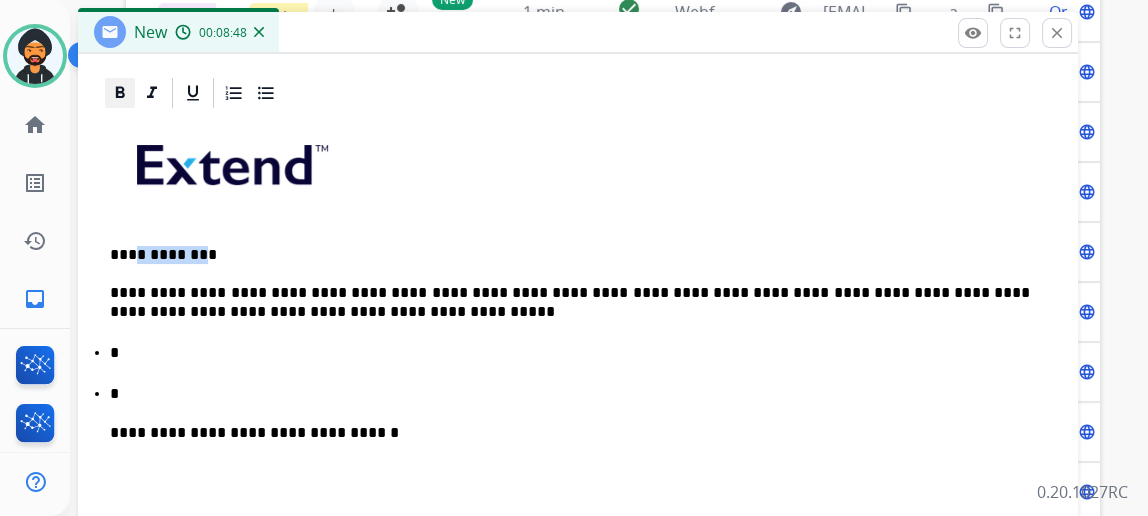 click 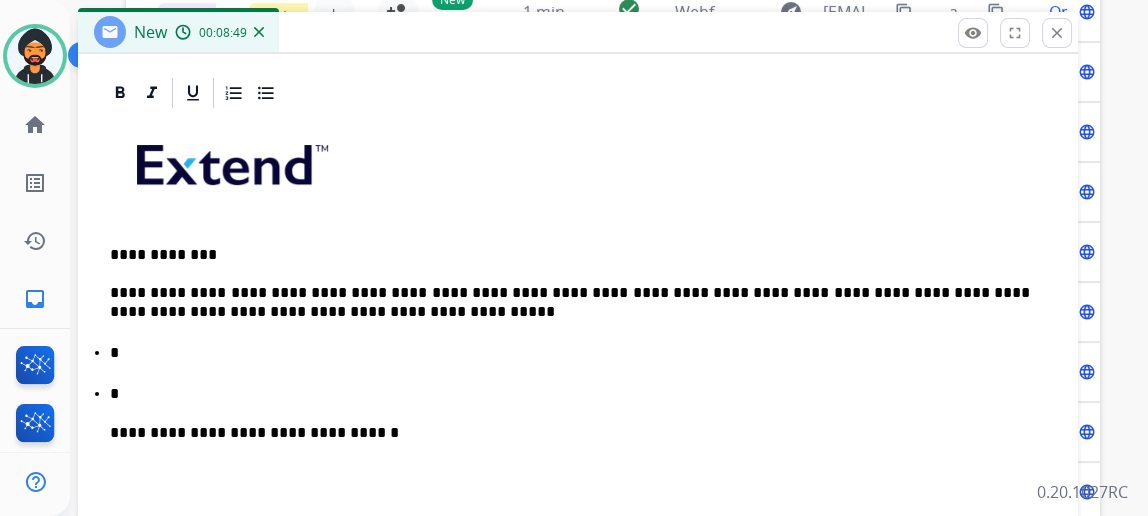 click on "**********" at bounding box center [578, 467] 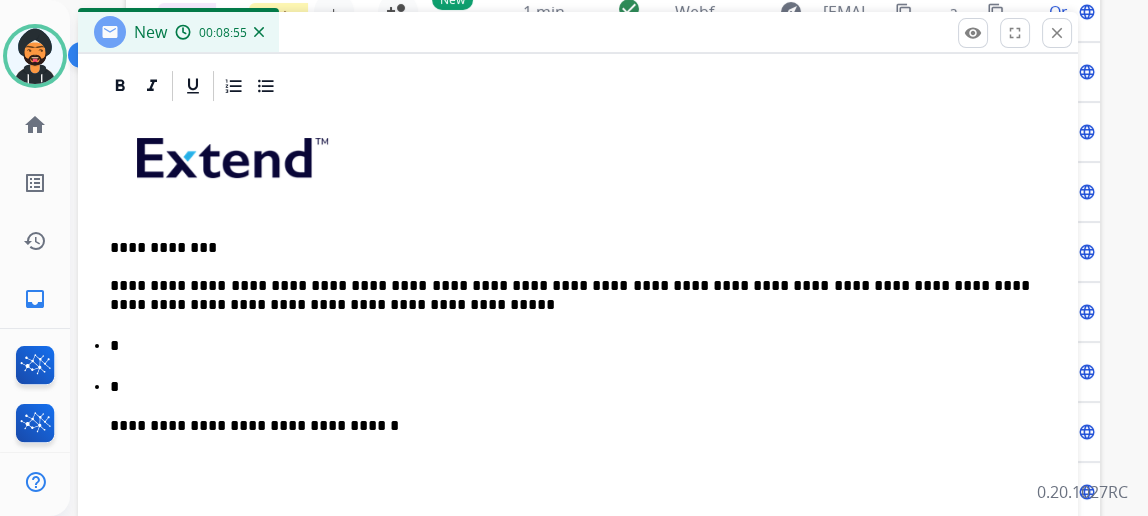 scroll, scrollTop: 481, scrollLeft: 0, axis: vertical 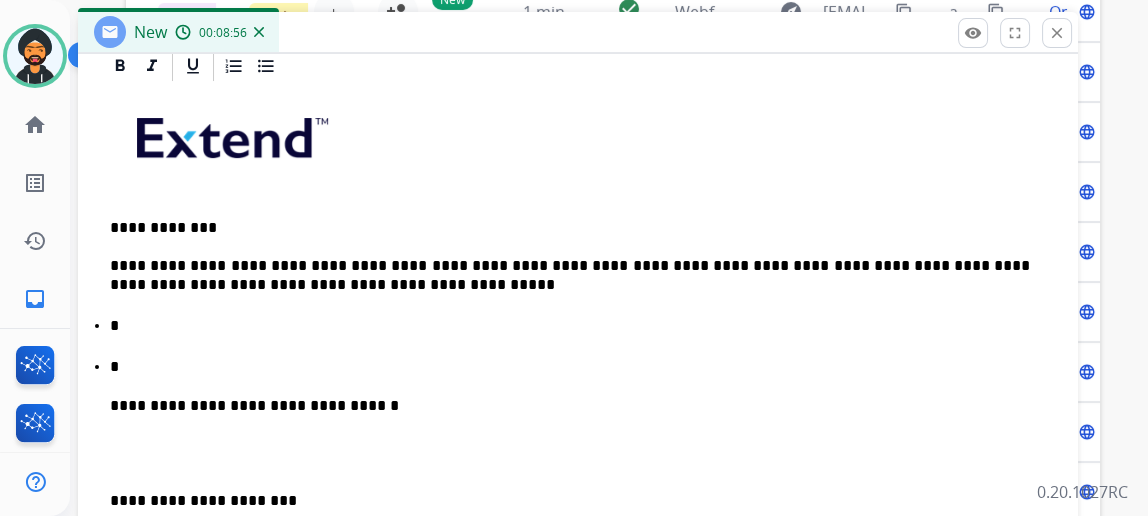 click on "*" at bounding box center [570, 326] 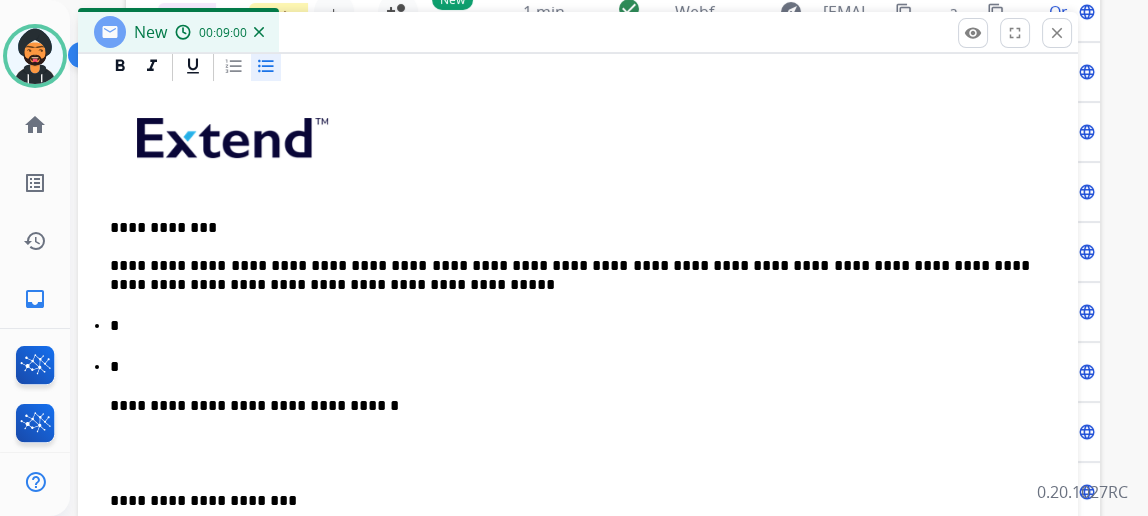 type 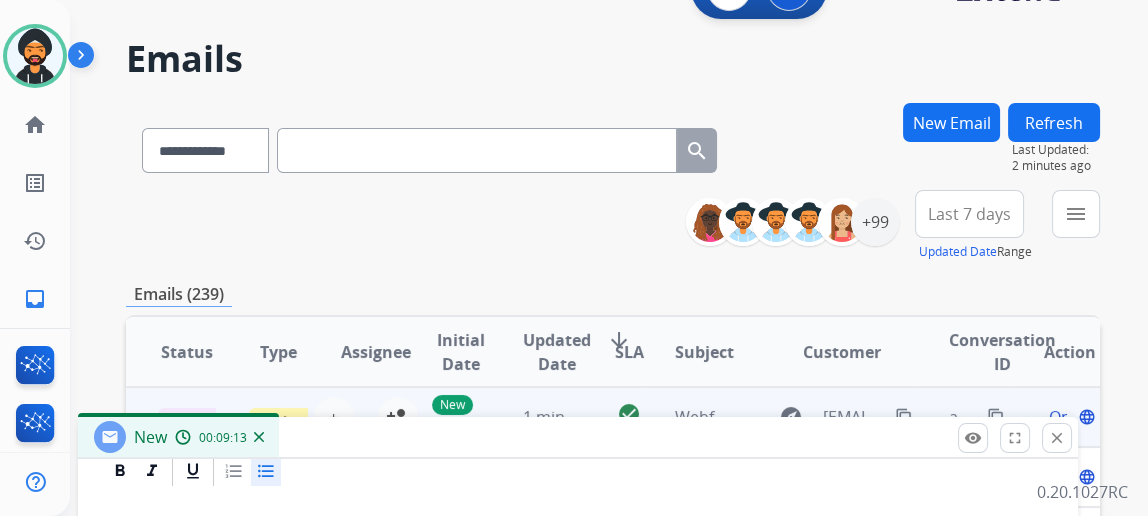 scroll, scrollTop: 90, scrollLeft: 0, axis: vertical 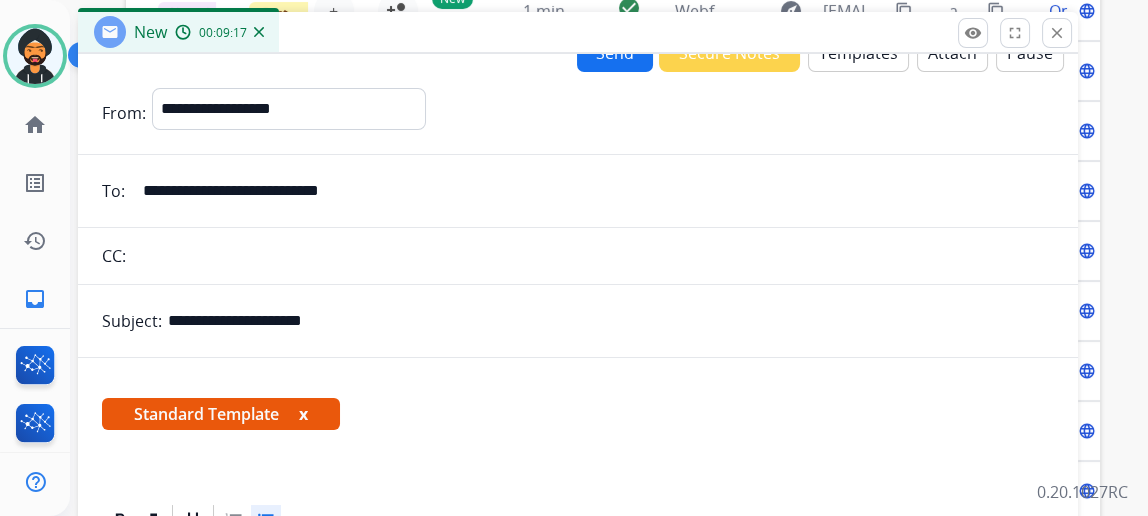 click on "**********" at bounding box center [592, 191] 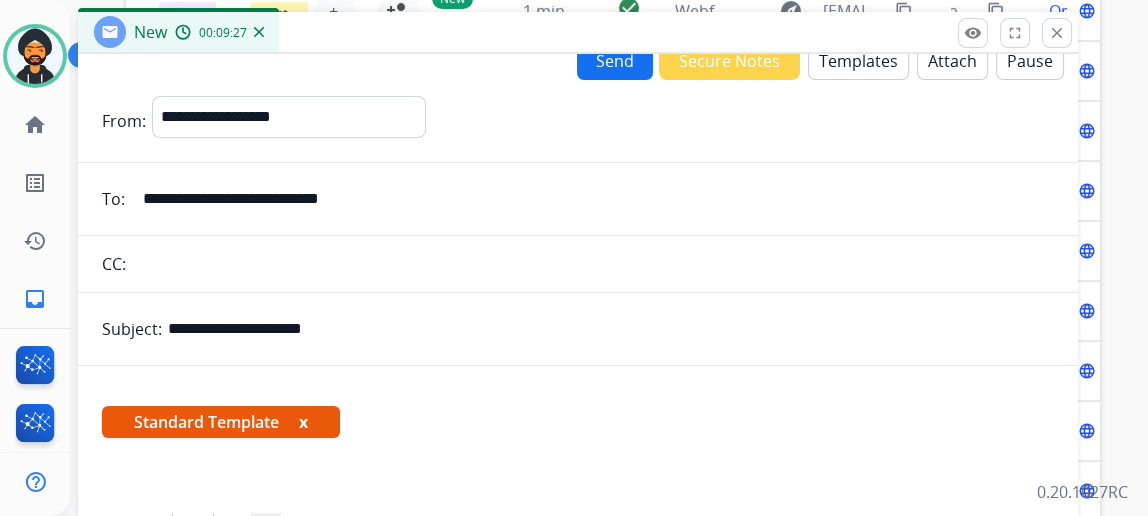 scroll, scrollTop: 0, scrollLeft: 0, axis: both 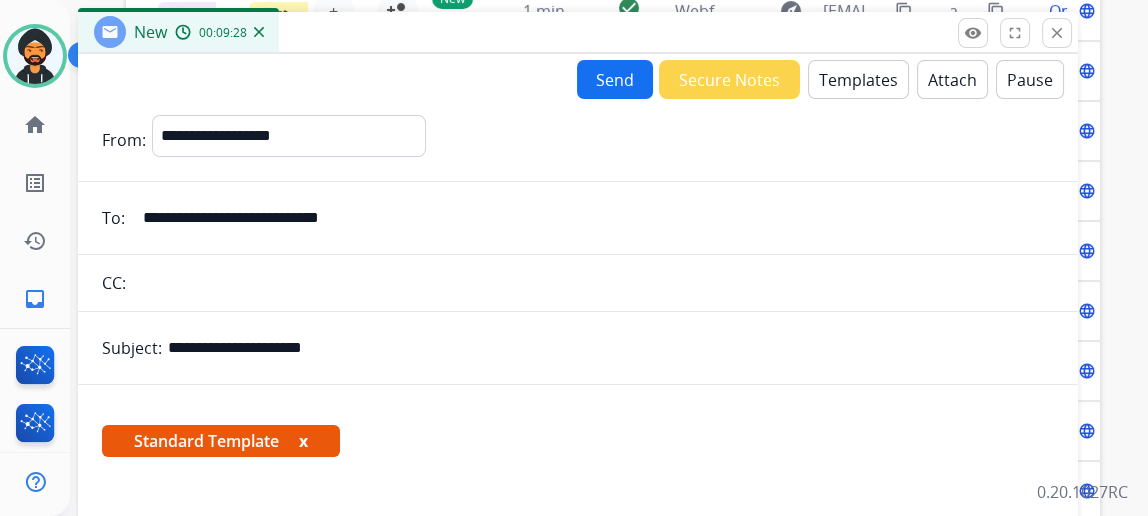 click on "Send" at bounding box center [615, 79] 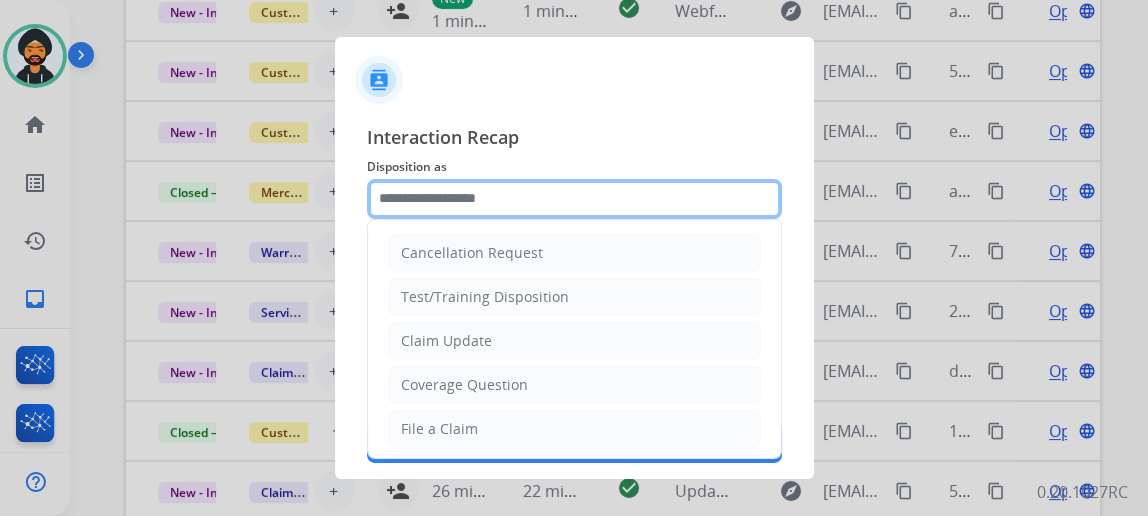click 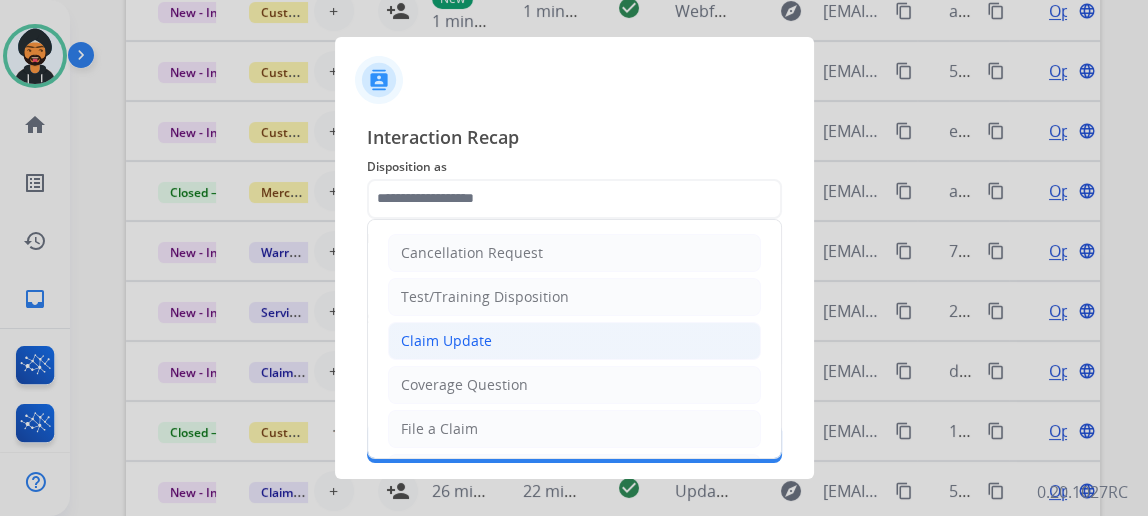 click on "Claim Update" 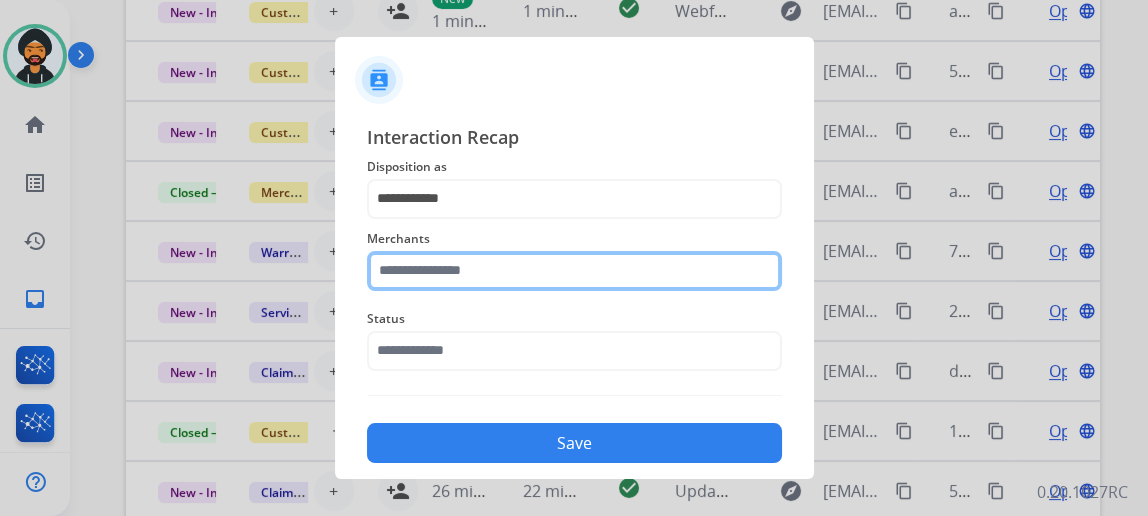 click 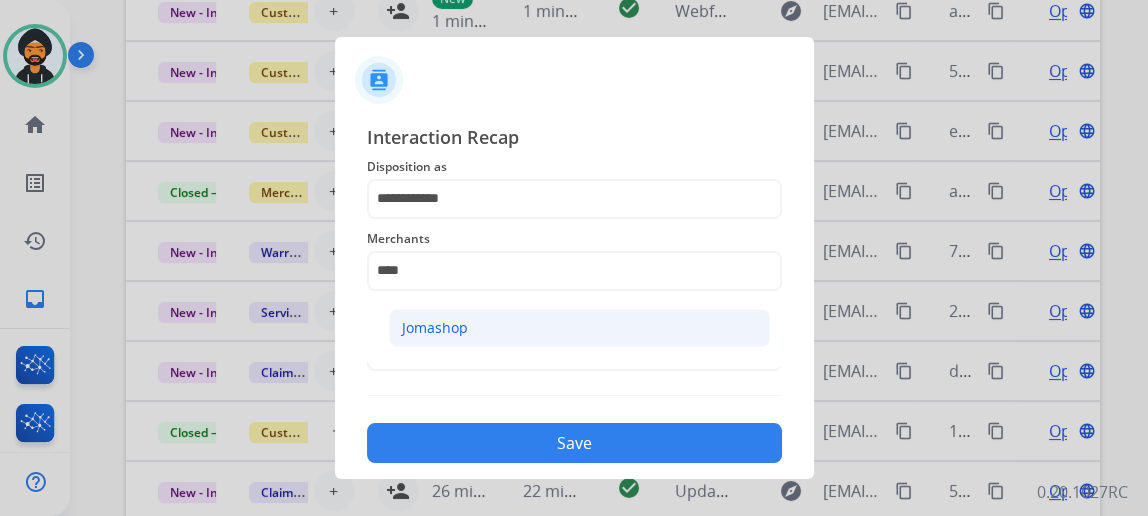 click on "Jomashop" 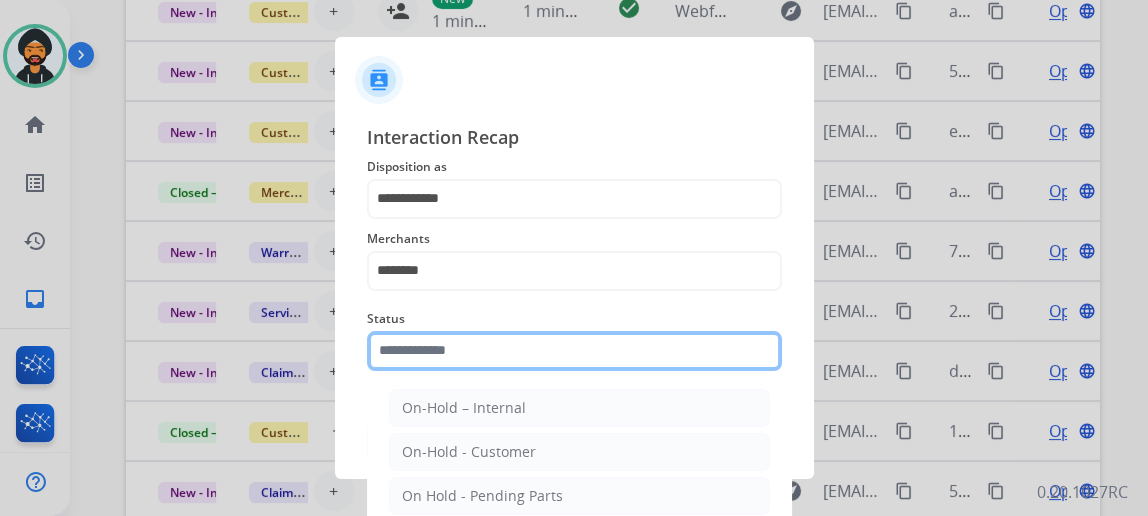 click 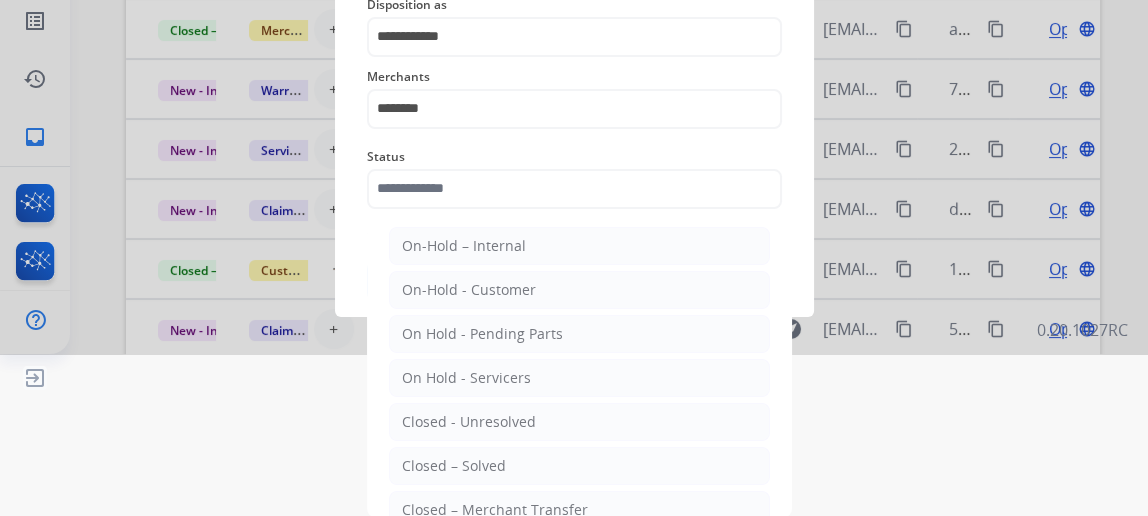 drag, startPoint x: 475, startPoint y: 459, endPoint x: 511, endPoint y: 446, distance: 38.27532 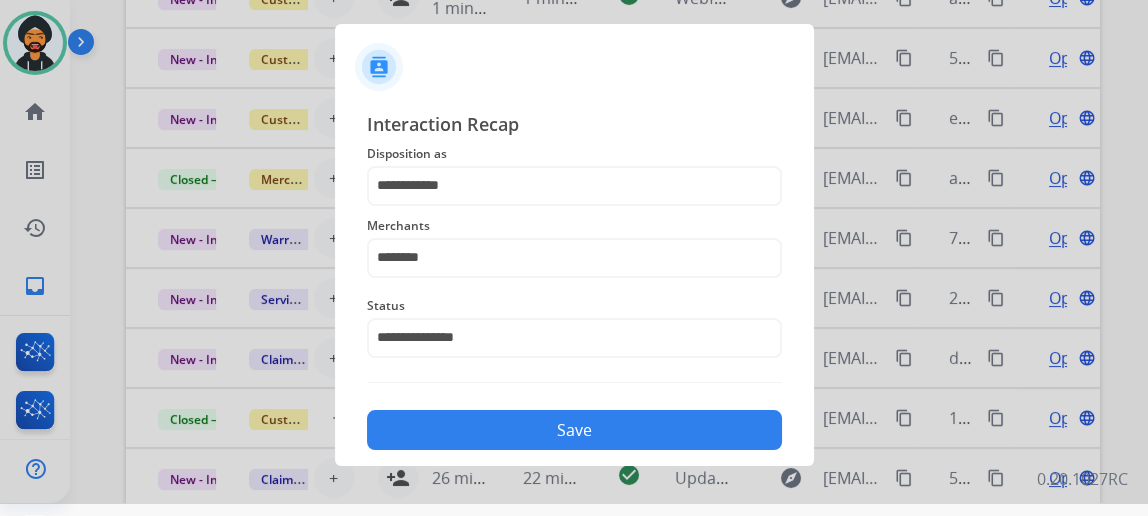 scroll, scrollTop: 0, scrollLeft: 0, axis: both 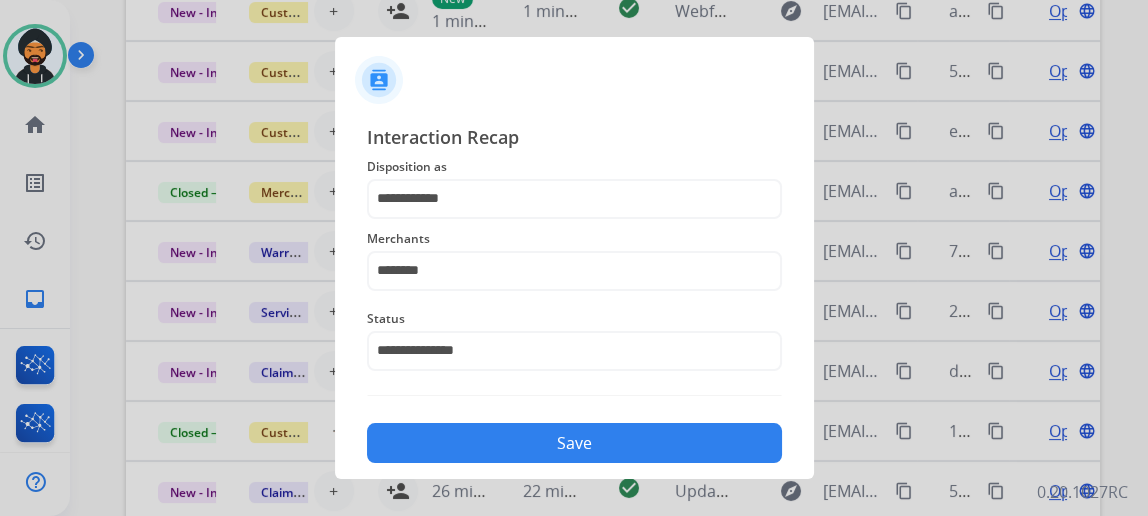 click on "Save" 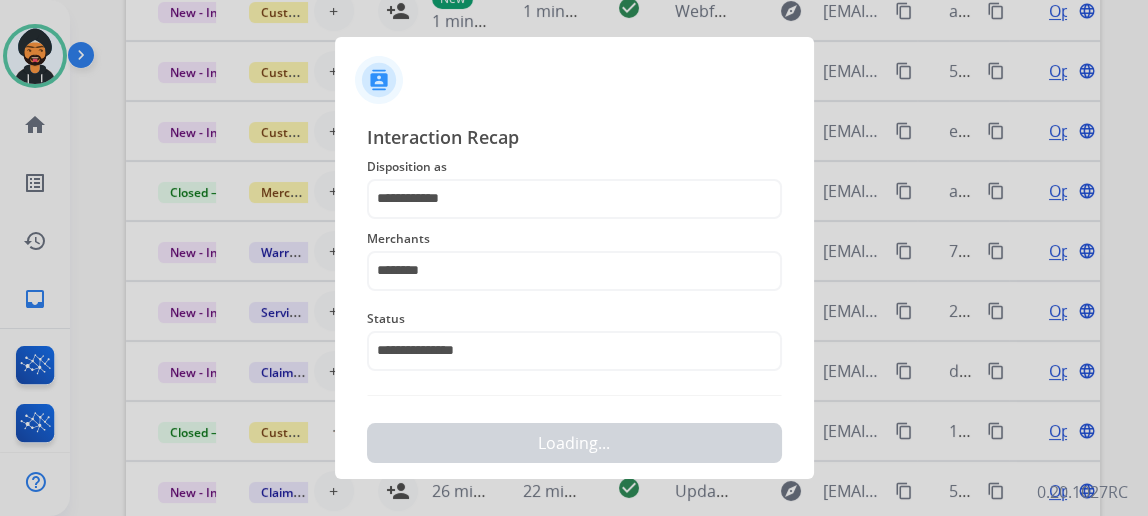 scroll, scrollTop: 0, scrollLeft: 0, axis: both 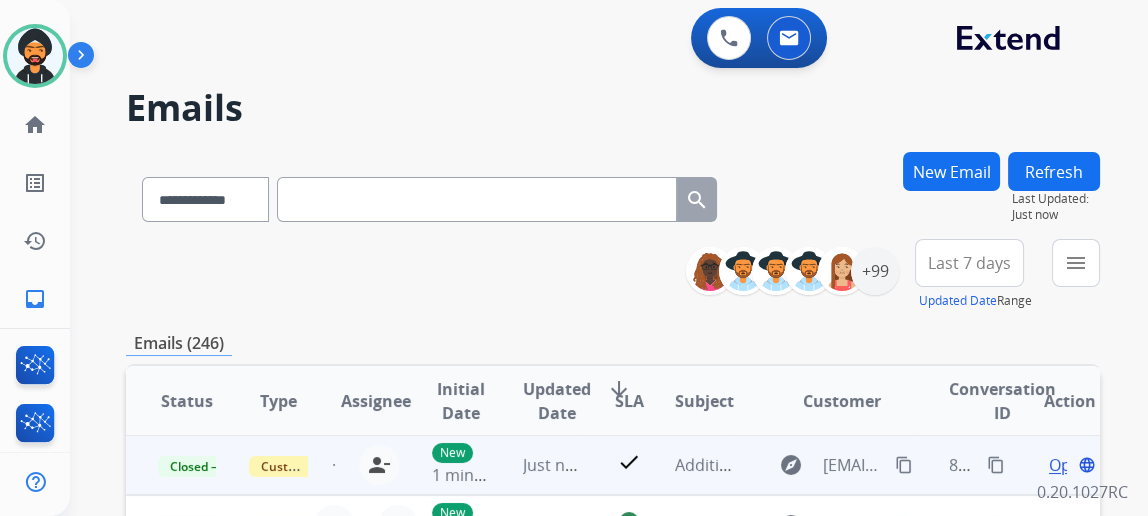 click on "content_copy" at bounding box center [996, 465] 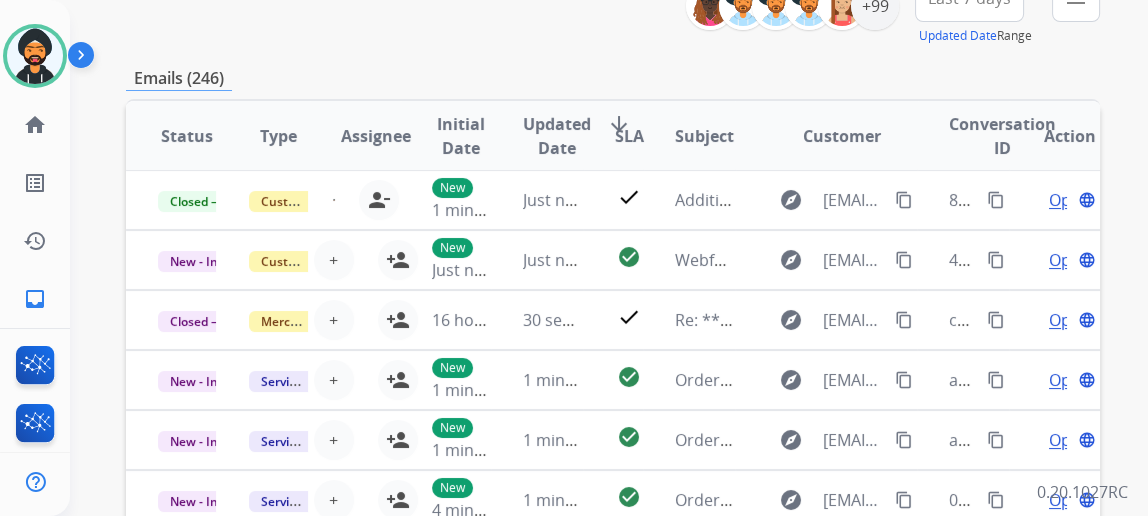 scroll, scrollTop: 363, scrollLeft: 0, axis: vertical 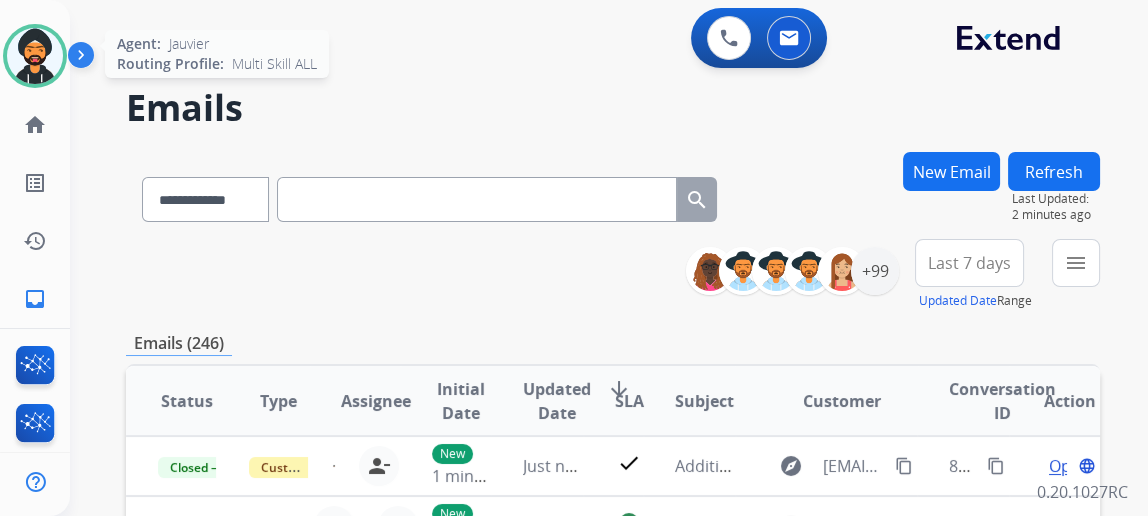 click at bounding box center (35, 56) 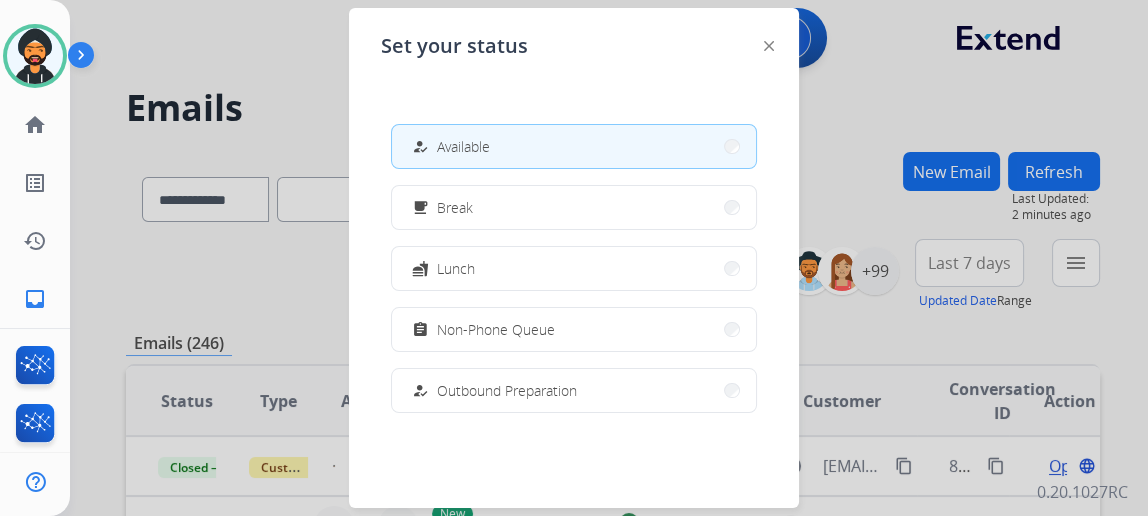 click on "how_to_reg Available" at bounding box center (574, 146) 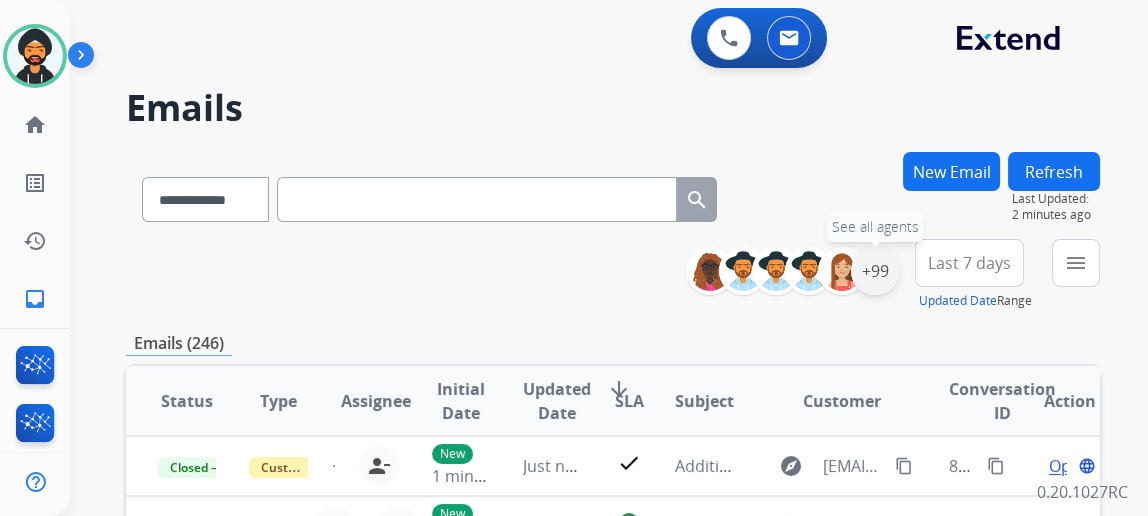 click on "+99" at bounding box center [875, 271] 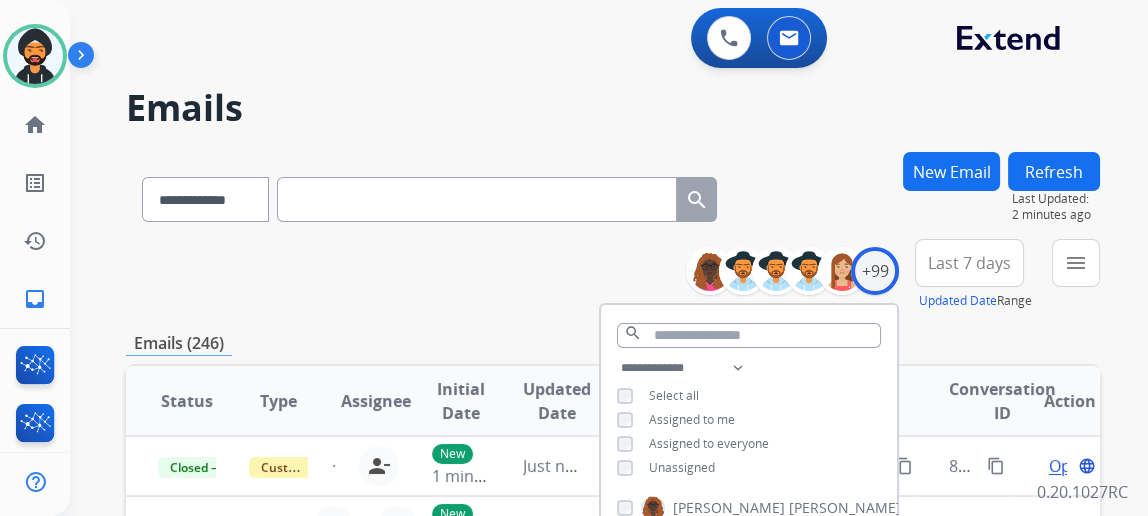 click on "**********" at bounding box center [613, 275] 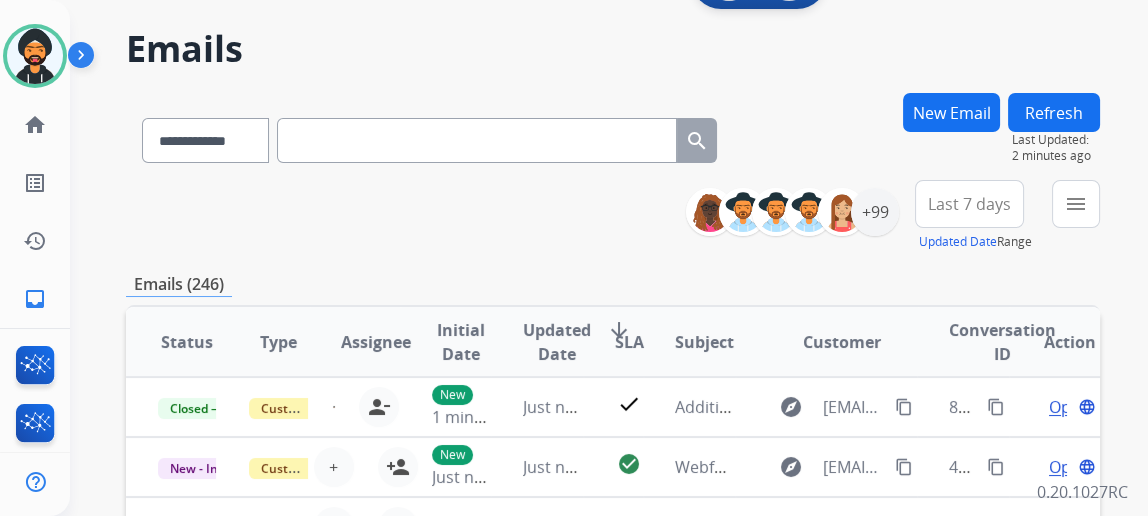 scroll, scrollTop: 0, scrollLeft: 0, axis: both 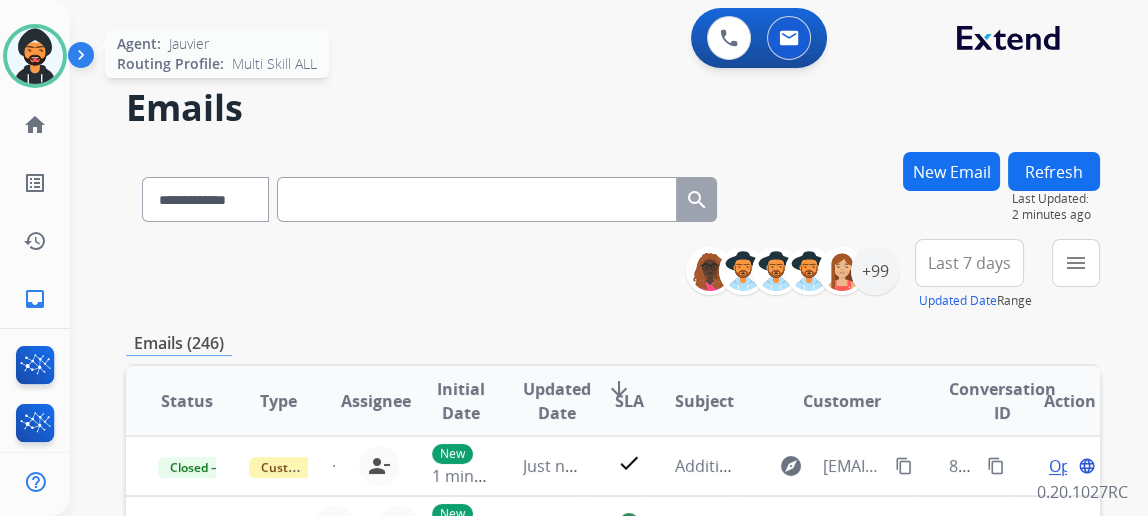 click at bounding box center [35, 56] 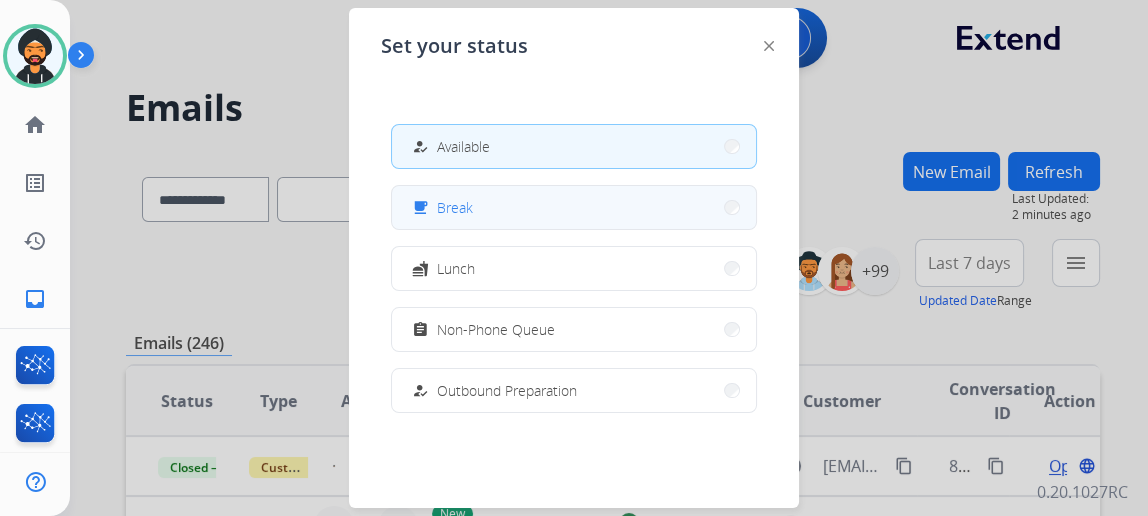click on "free_breakfast Break" at bounding box center [574, 207] 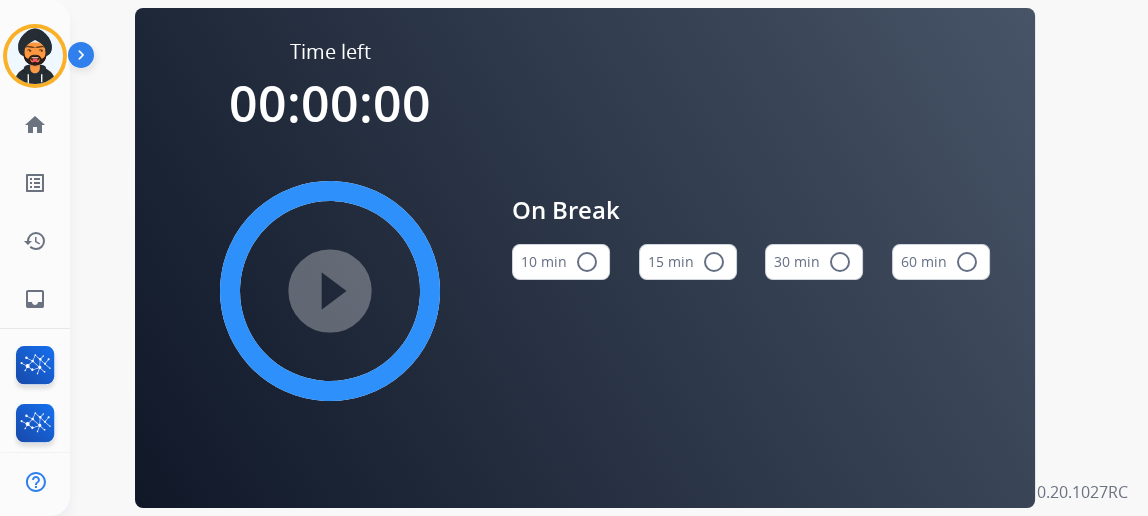 click on "15 min  radio_button_unchecked" at bounding box center [688, 262] 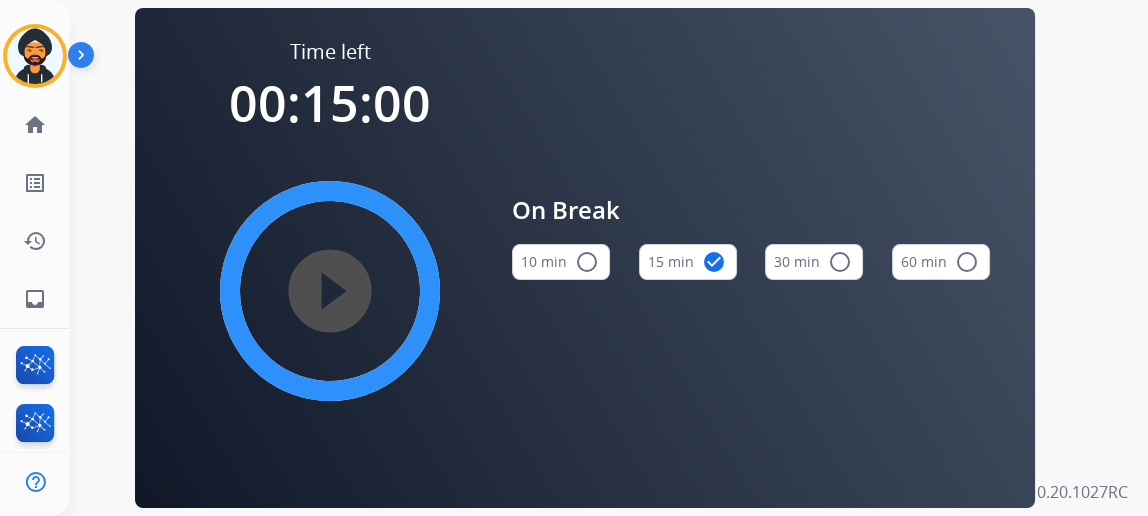 click on "play_circle_filled" at bounding box center (330, 291) 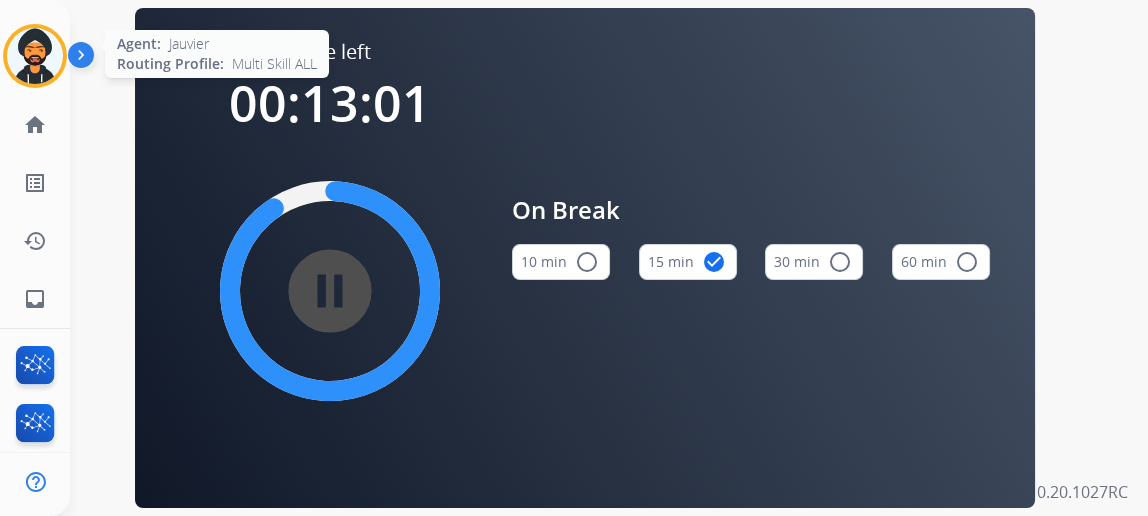 click at bounding box center (35, 56) 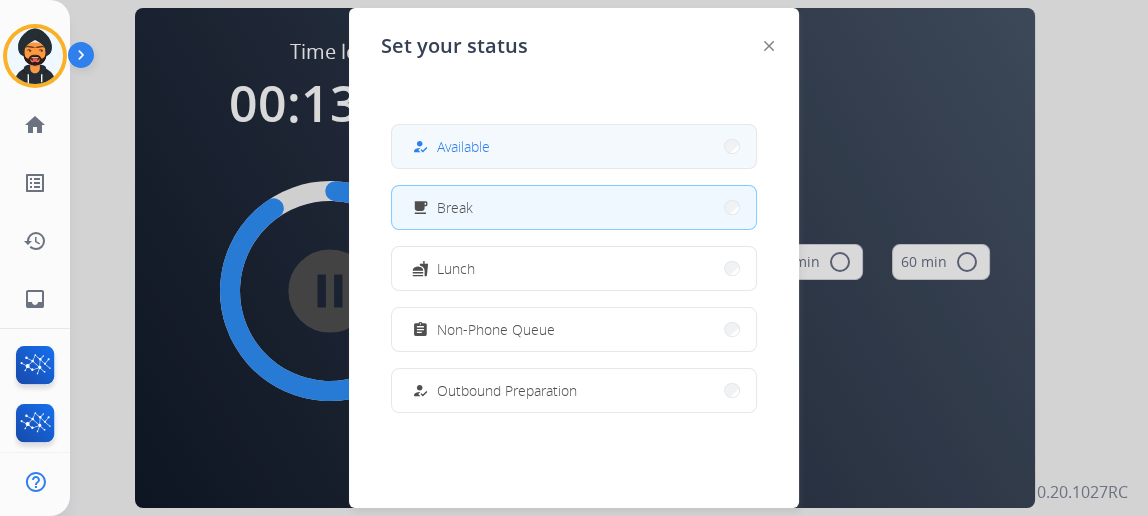click on "how_to_reg Available" at bounding box center (449, 147) 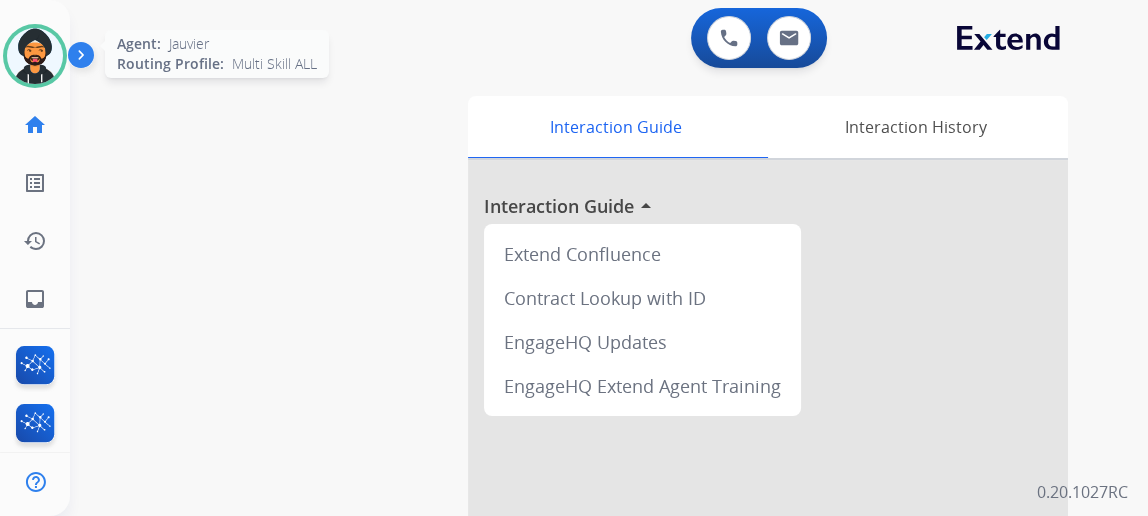 click at bounding box center (35, 56) 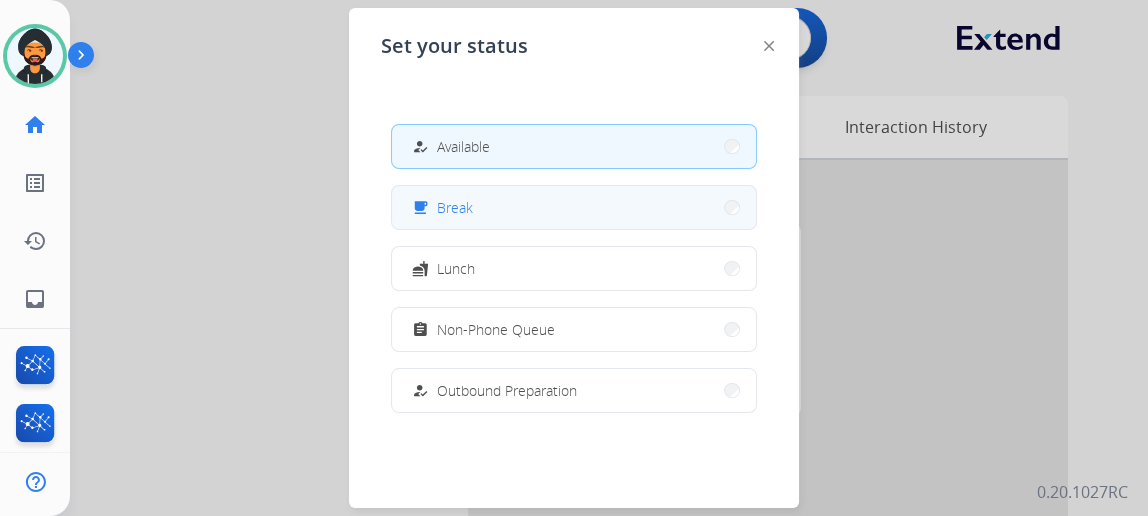 click on "free_breakfast Break" at bounding box center [574, 207] 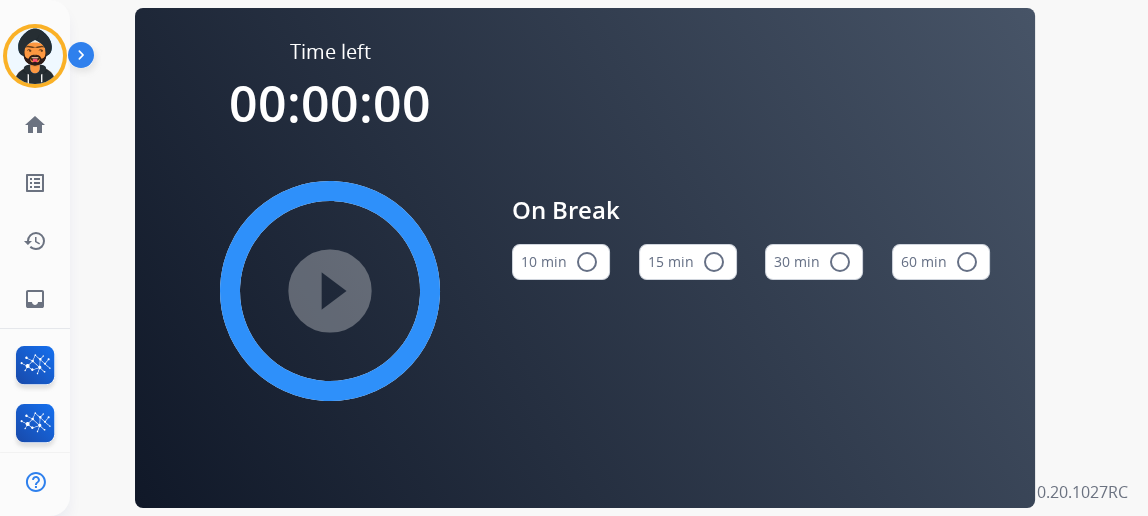 click on "15 min  radio_button_unchecked" at bounding box center (688, 262) 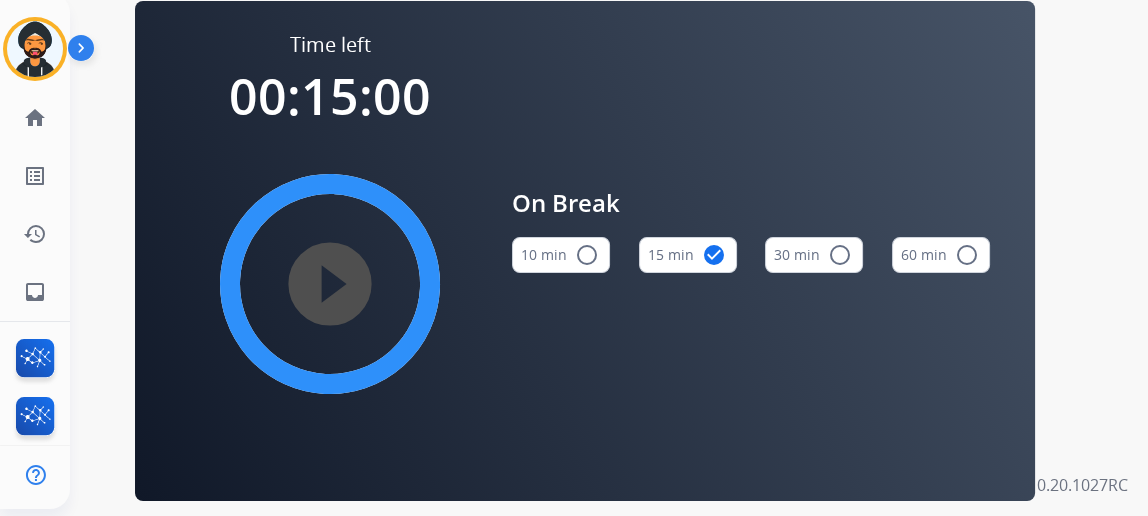 scroll, scrollTop: 0, scrollLeft: 0, axis: both 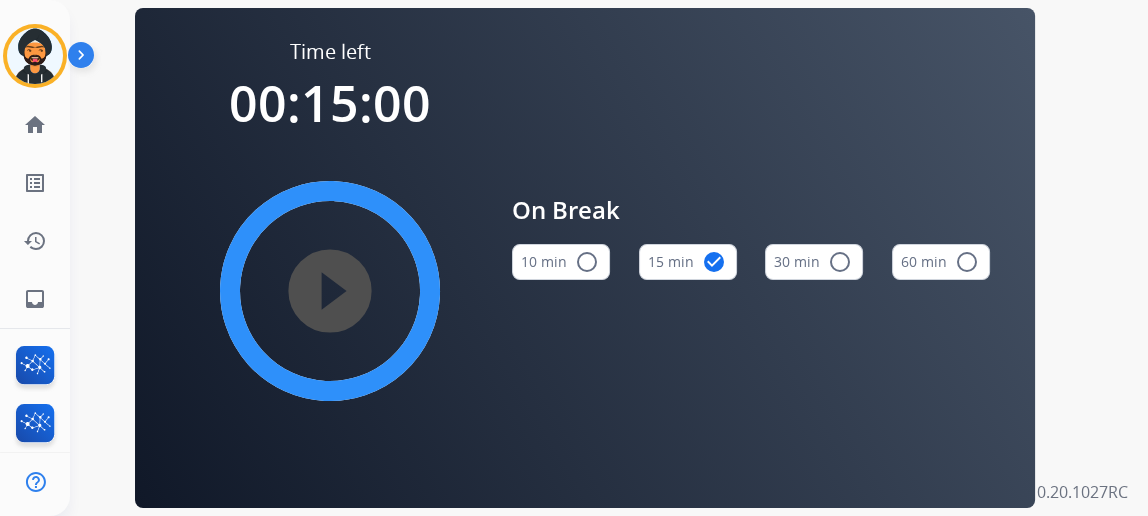 click on "play_circle_filled" at bounding box center [330, 291] 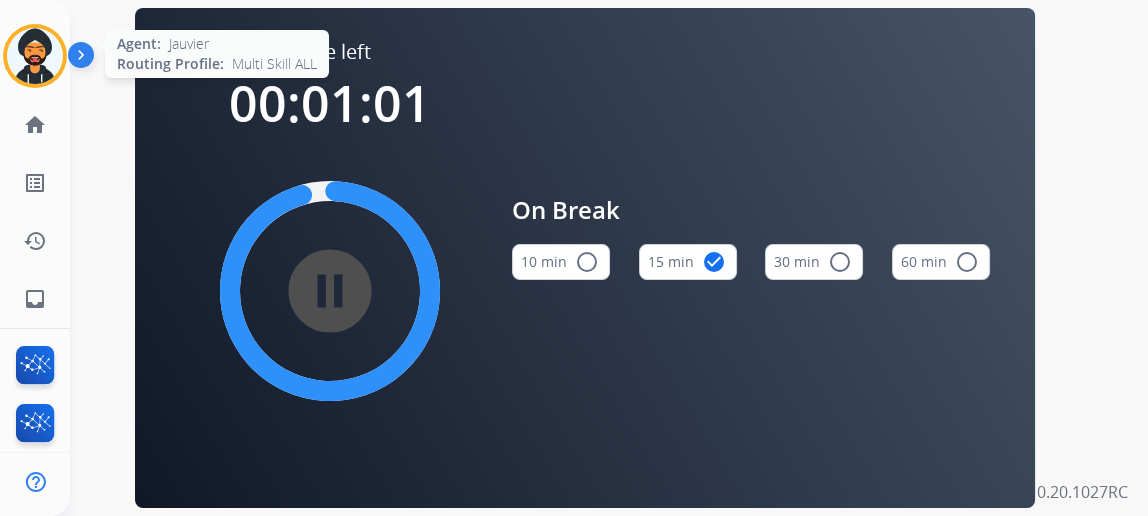 click at bounding box center [35, 56] 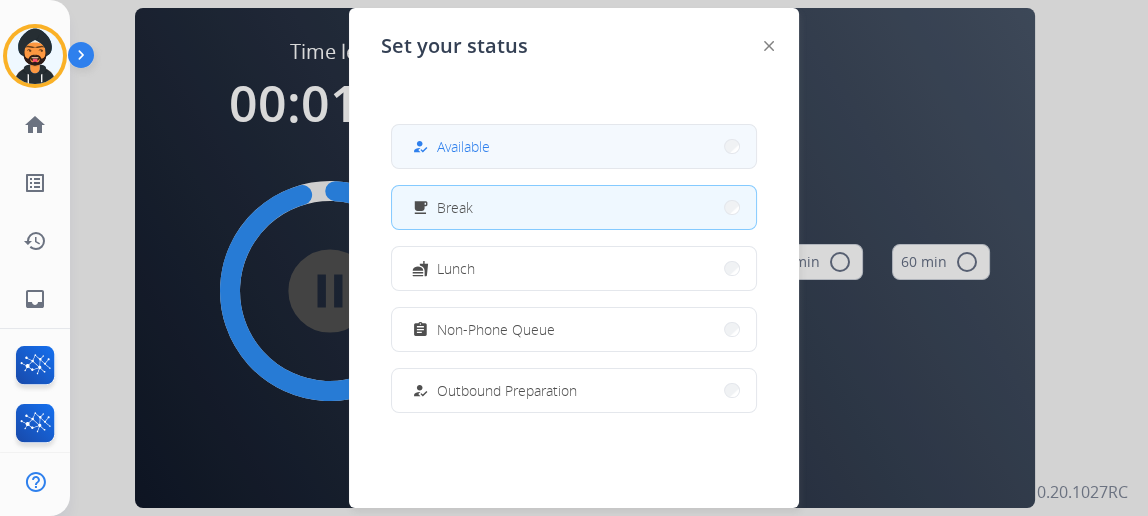click on "Available" at bounding box center [463, 146] 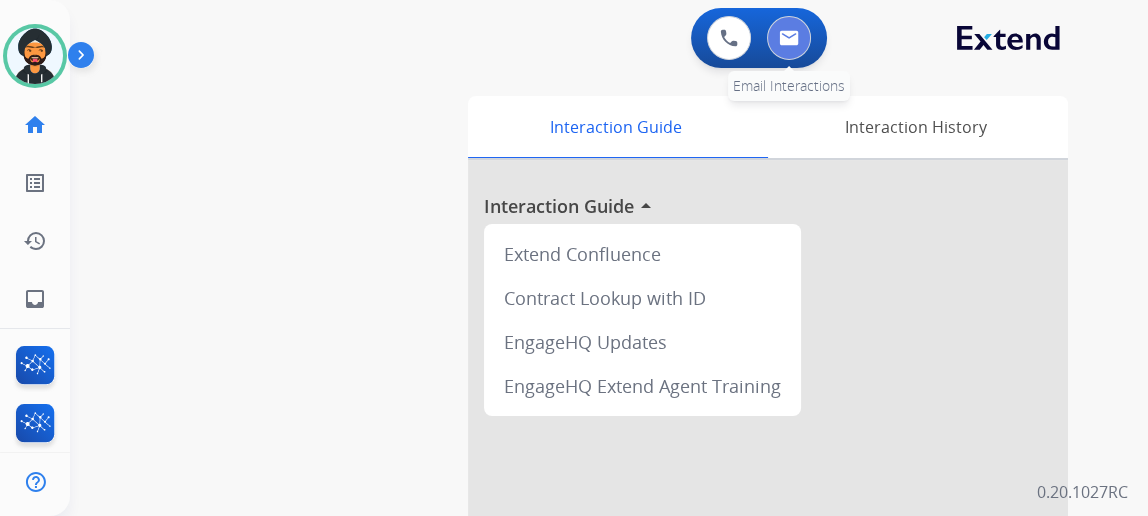 click at bounding box center [789, 38] 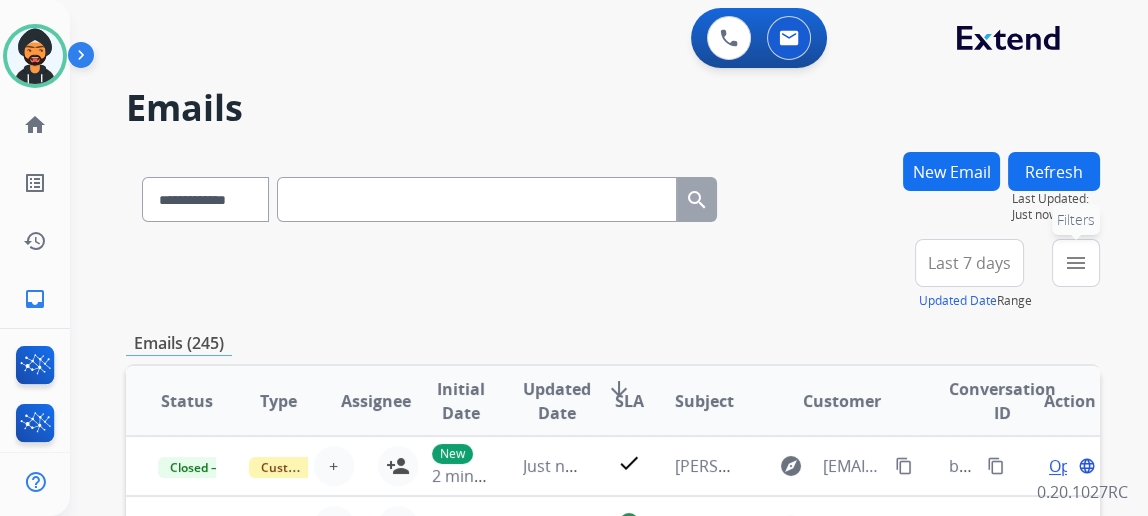 click on "menu" at bounding box center (1076, 263) 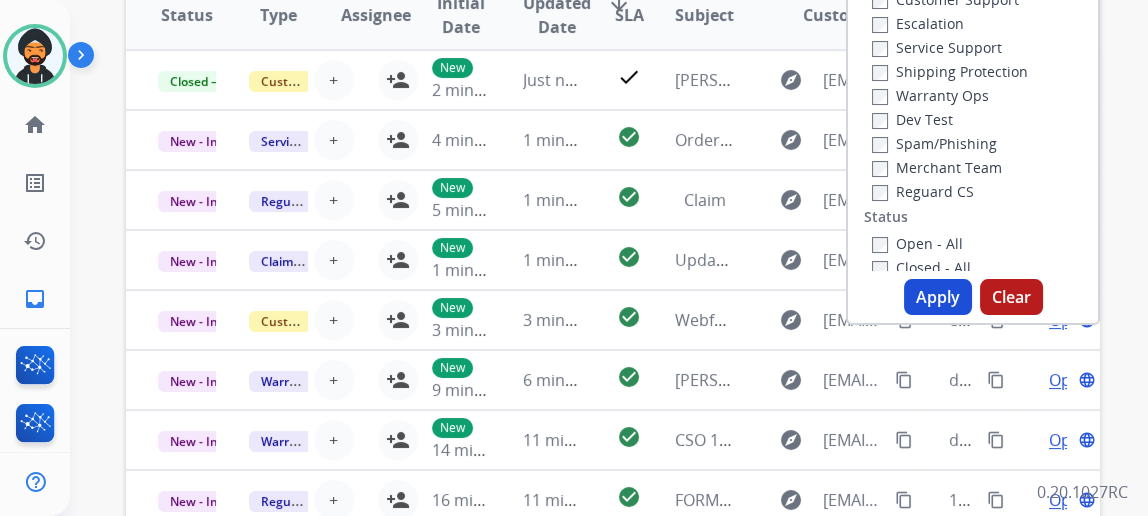 scroll, scrollTop: 454, scrollLeft: 0, axis: vertical 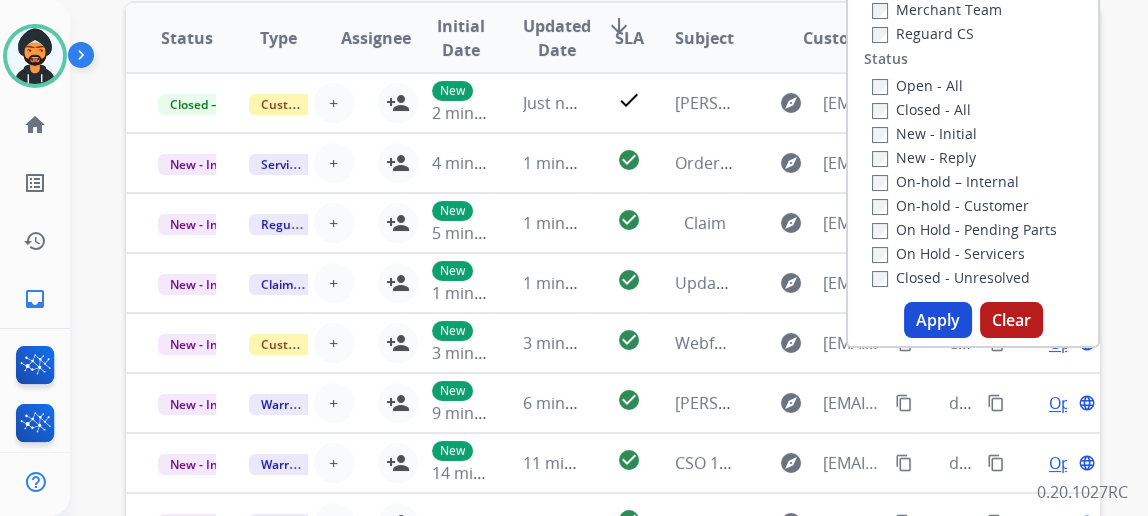 click on "Closed - All" at bounding box center [921, 109] 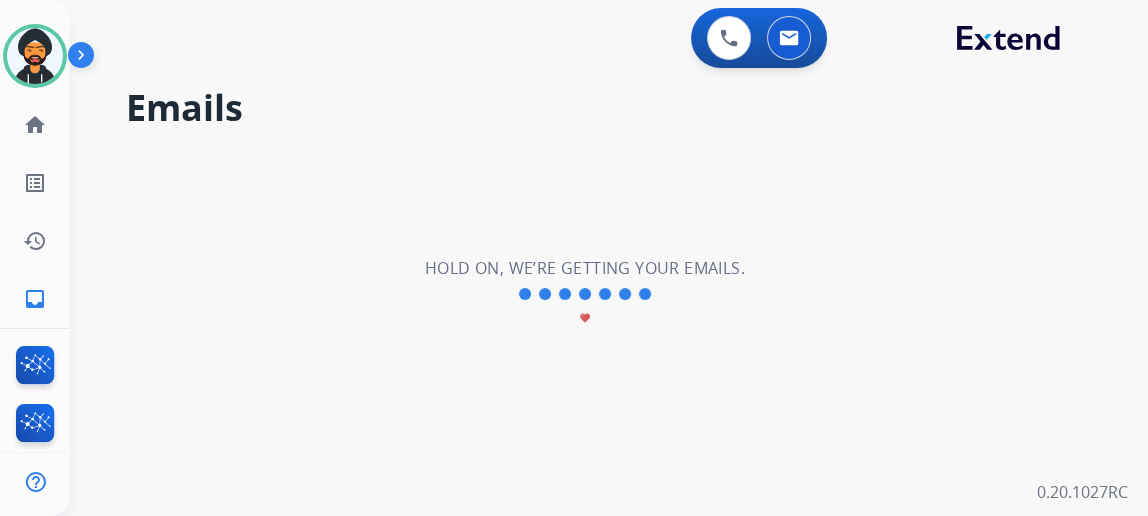 scroll, scrollTop: 0, scrollLeft: 0, axis: both 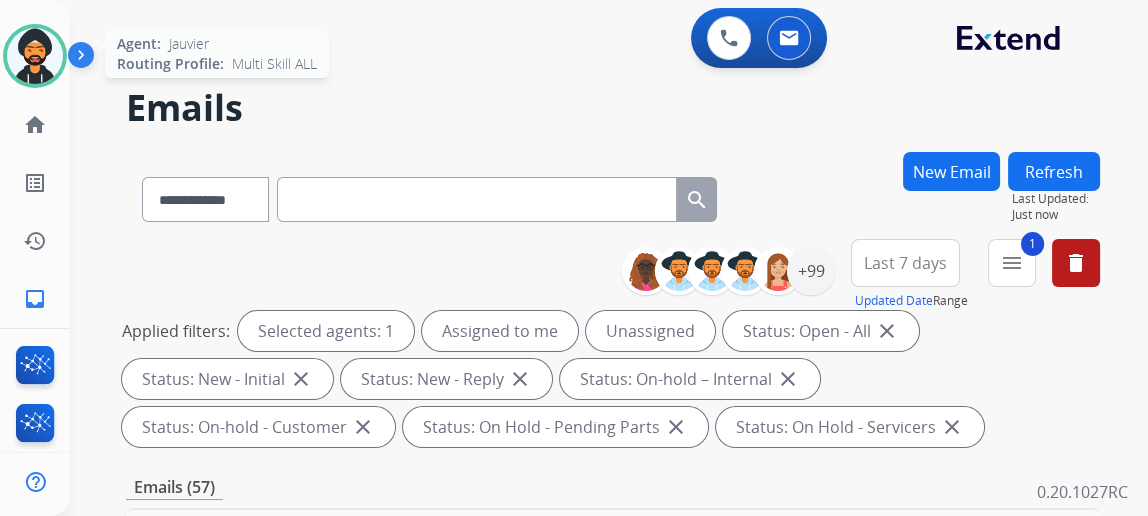 click at bounding box center (35, 56) 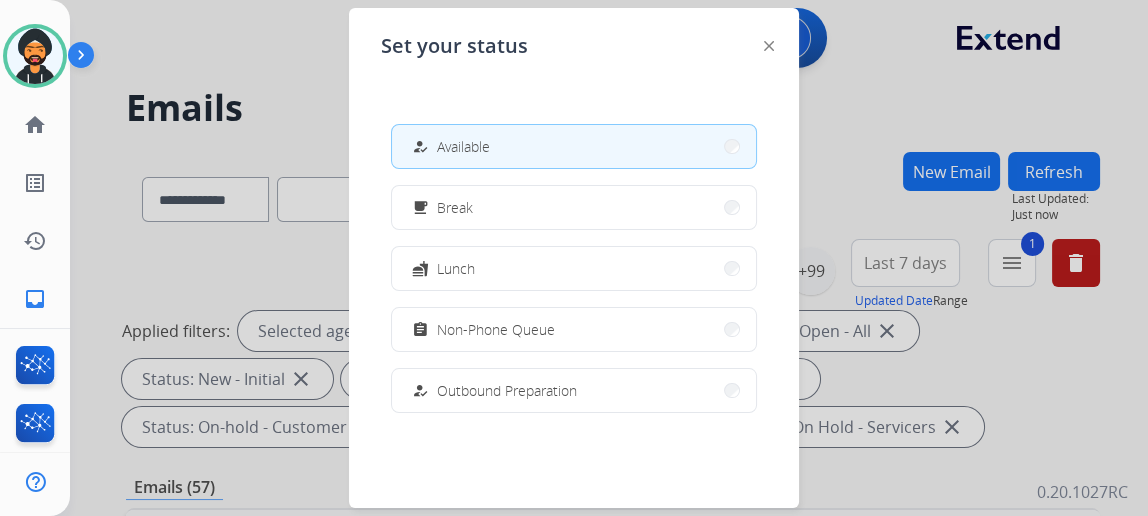 click on "how_to_reg Available" at bounding box center [574, 146] 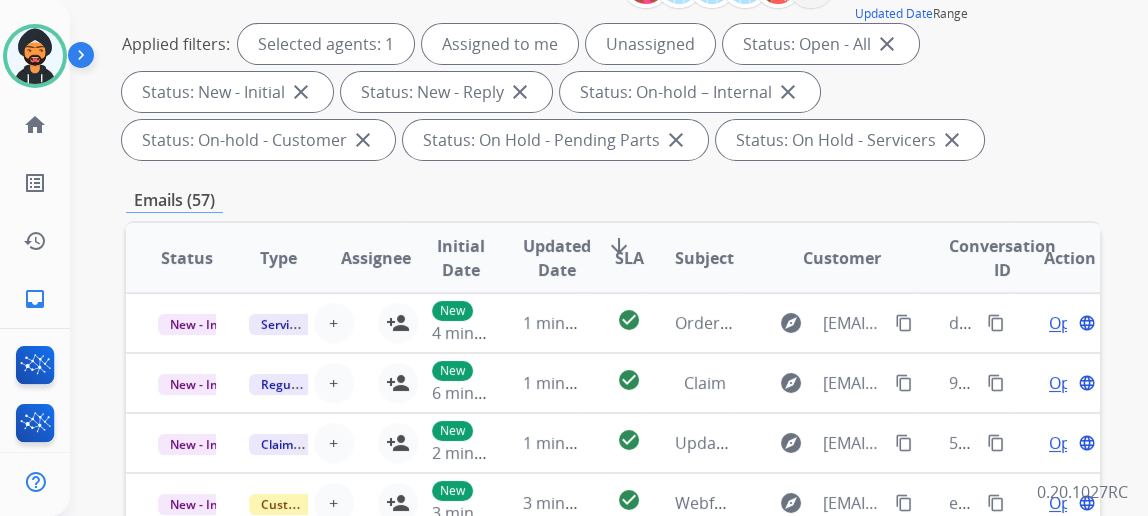 scroll, scrollTop: 0, scrollLeft: 0, axis: both 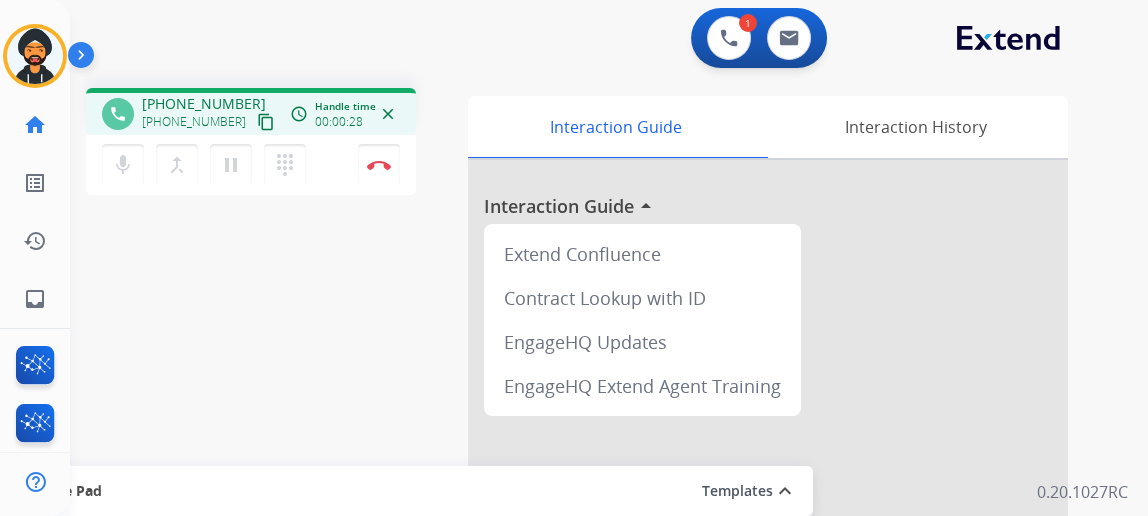 click on "content_copy" at bounding box center [266, 122] 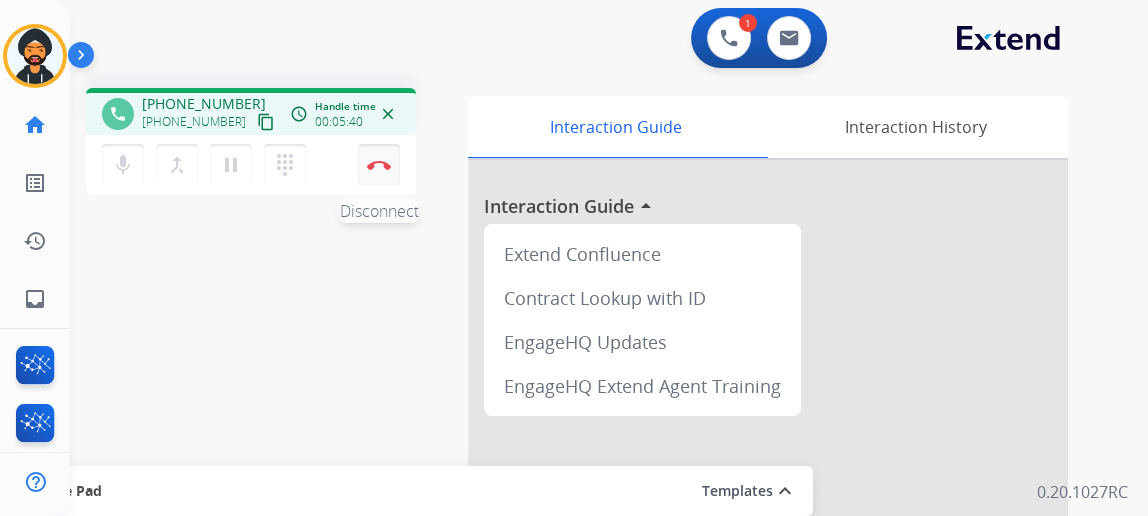 click on "Disconnect" at bounding box center (379, 165) 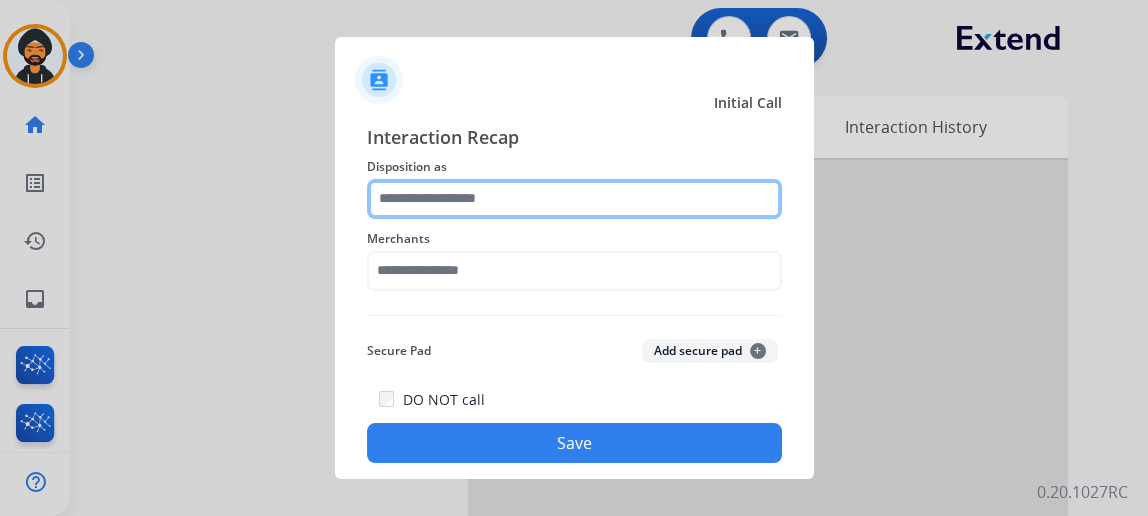 click 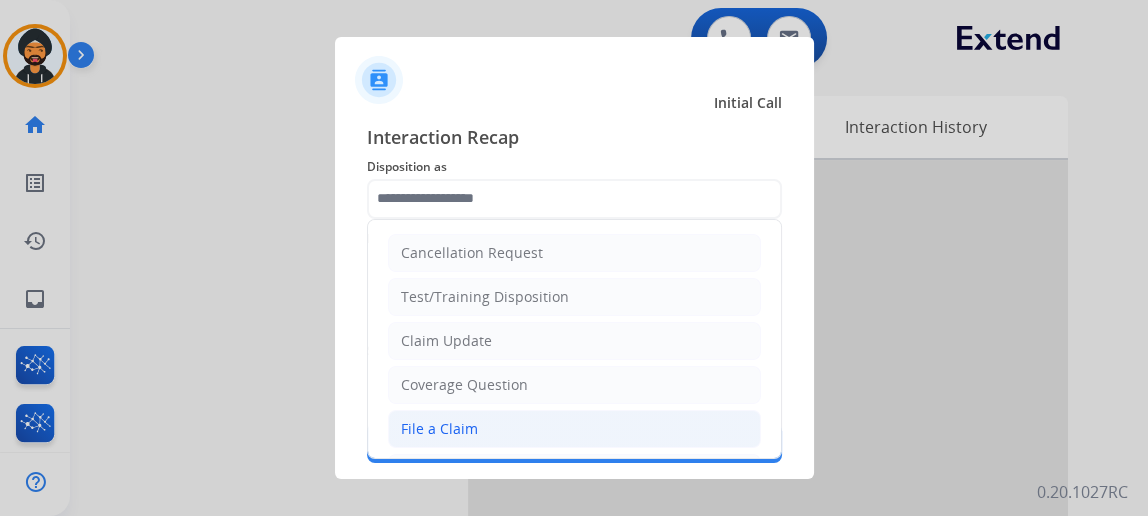 drag, startPoint x: 454, startPoint y: 418, endPoint x: 452, endPoint y: 373, distance: 45.044422 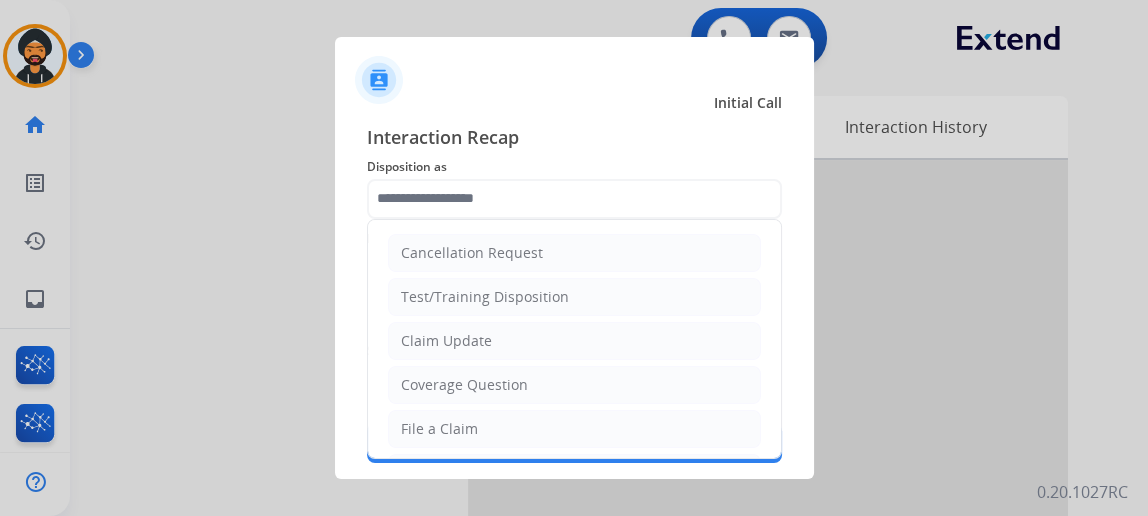 click on "File a Claim" 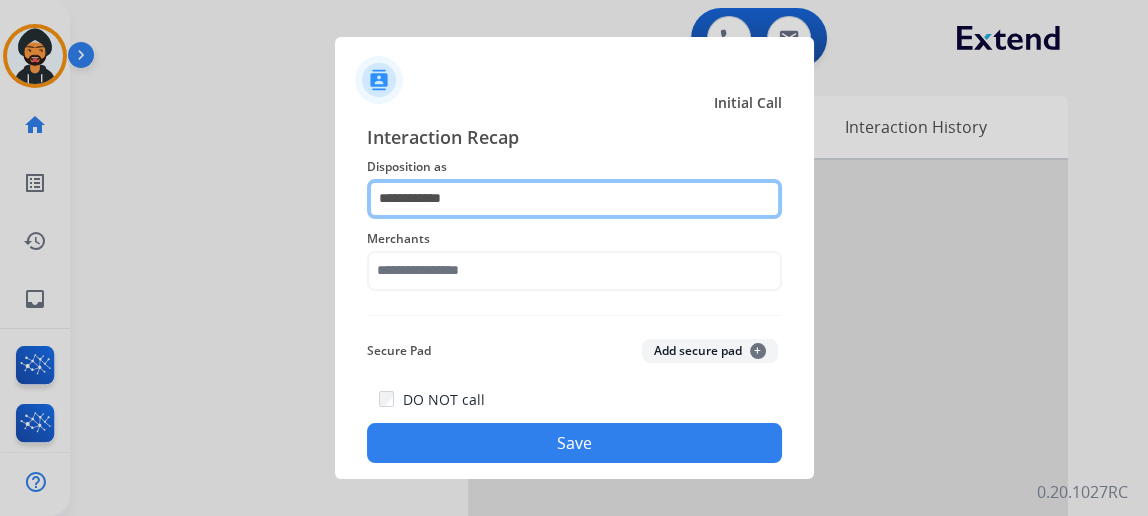 click on "**********" 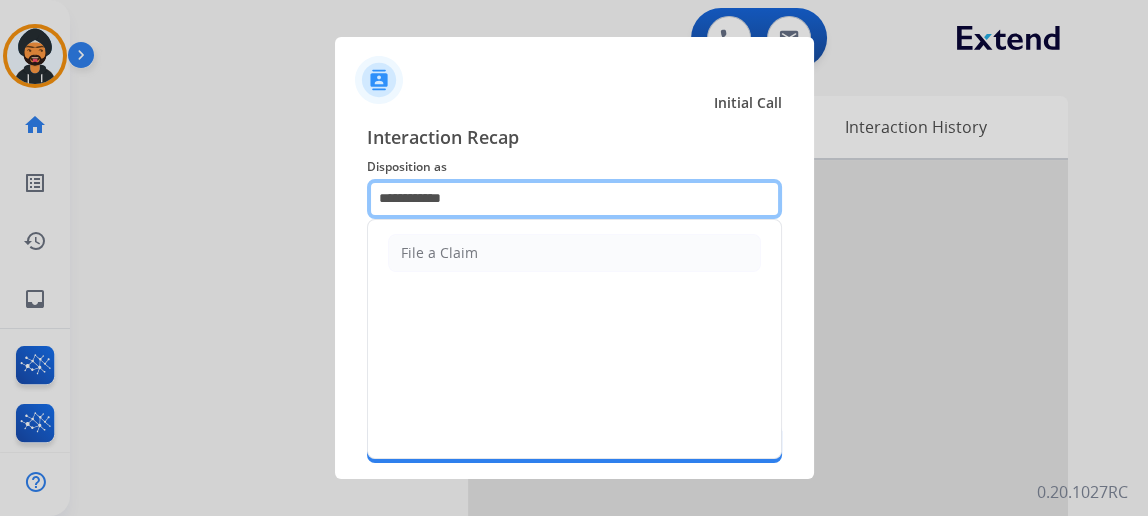 click on "**********" 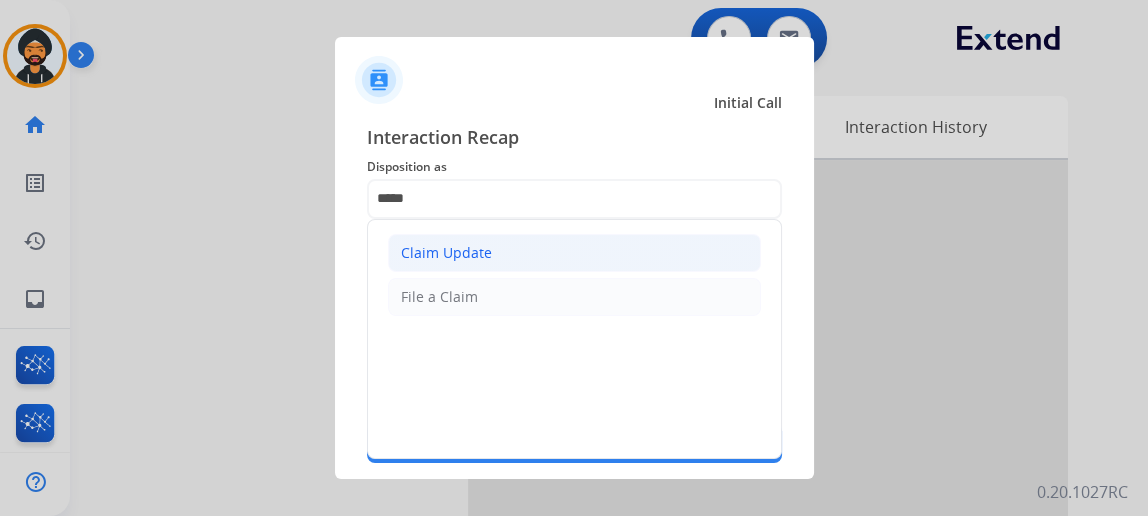 click on "Claim Update" 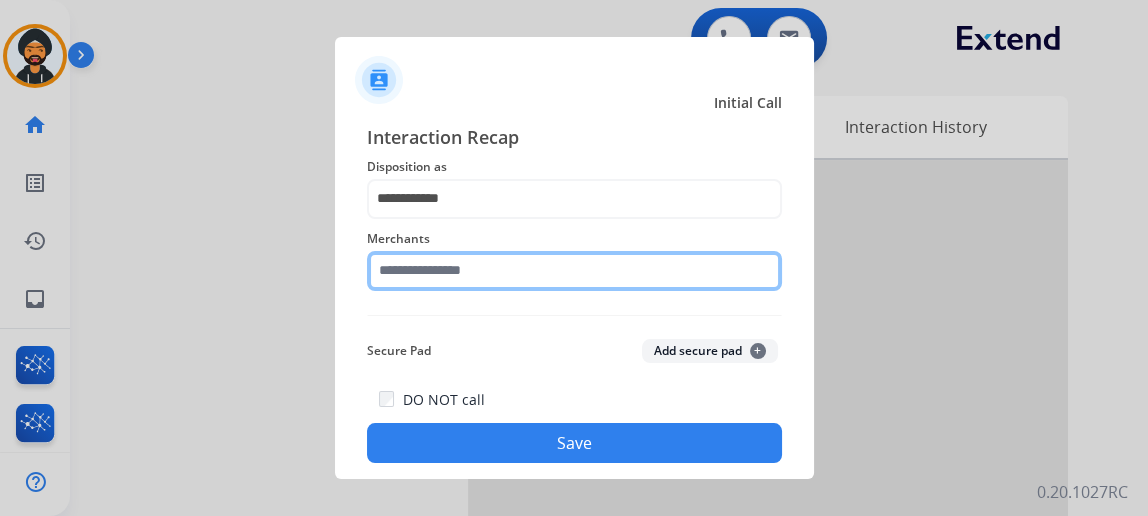 click 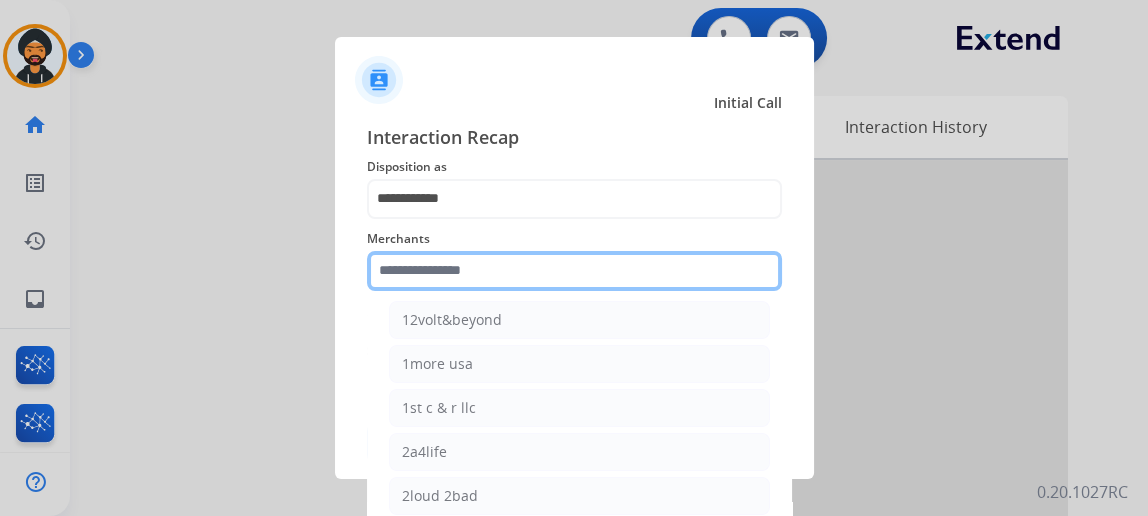scroll, scrollTop: 0, scrollLeft: 0, axis: both 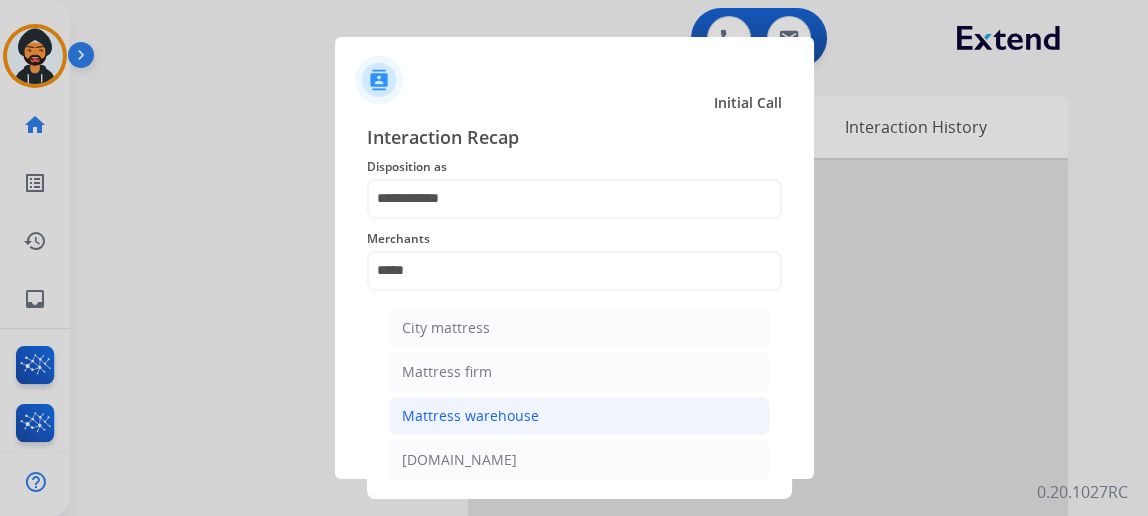 click on "Mattress warehouse" 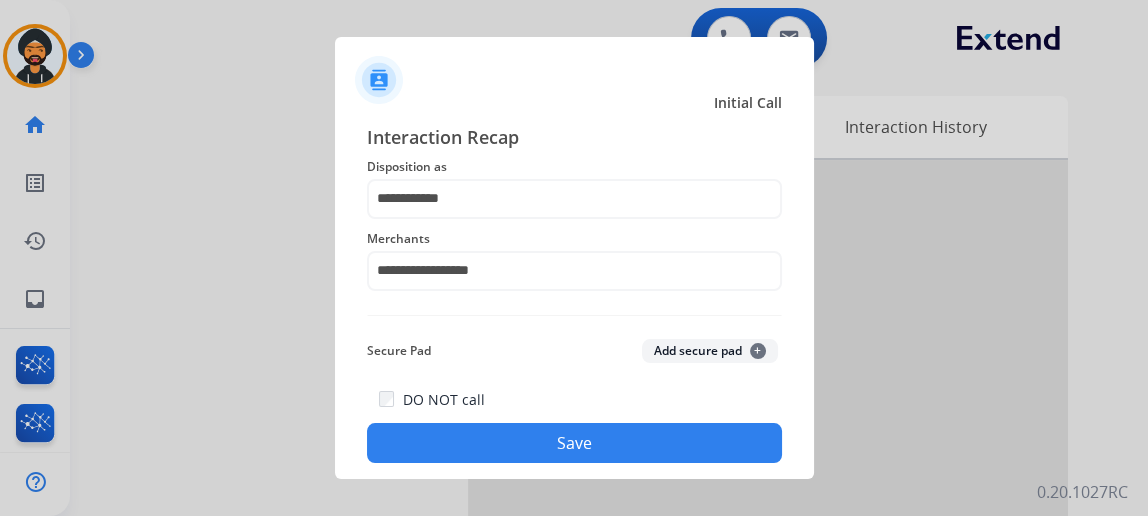 click on "Save" 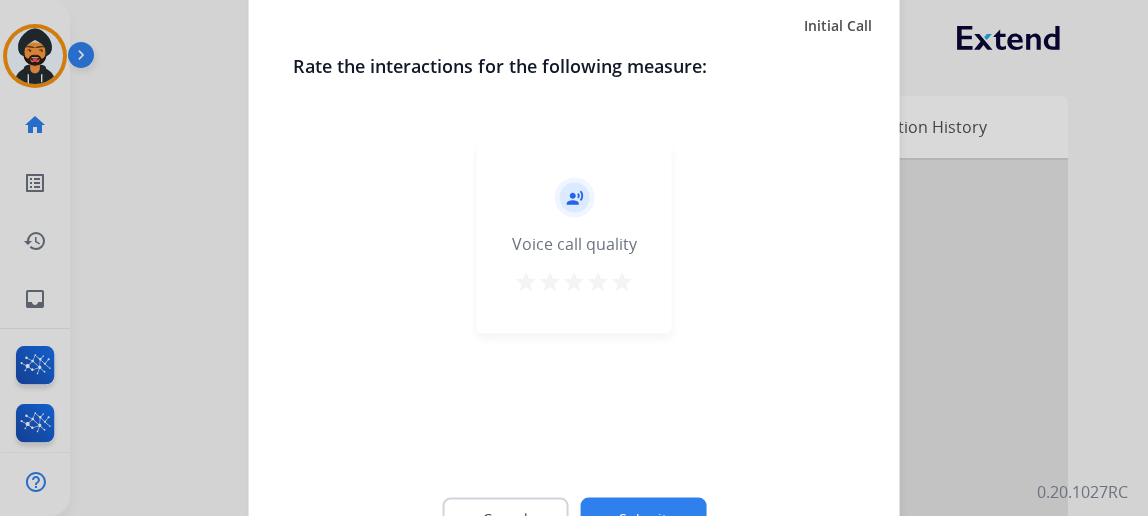 click on "Submit" 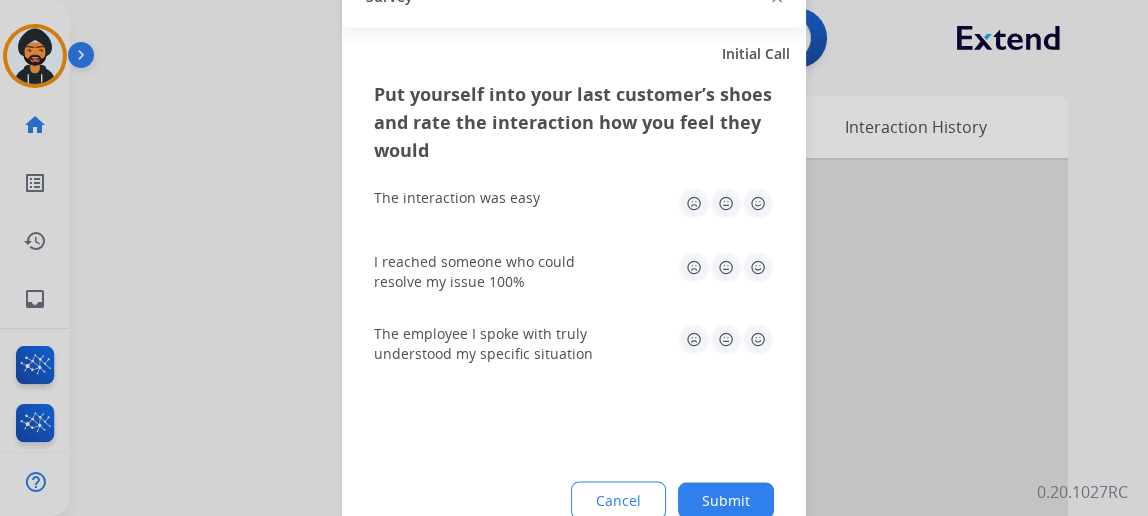 click on "Submit" 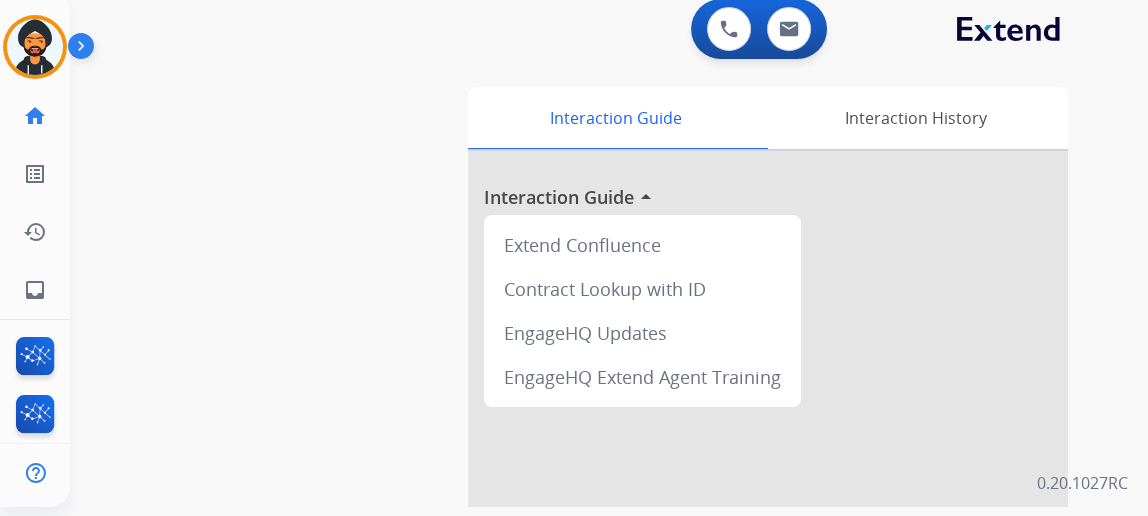 scroll, scrollTop: 0, scrollLeft: 0, axis: both 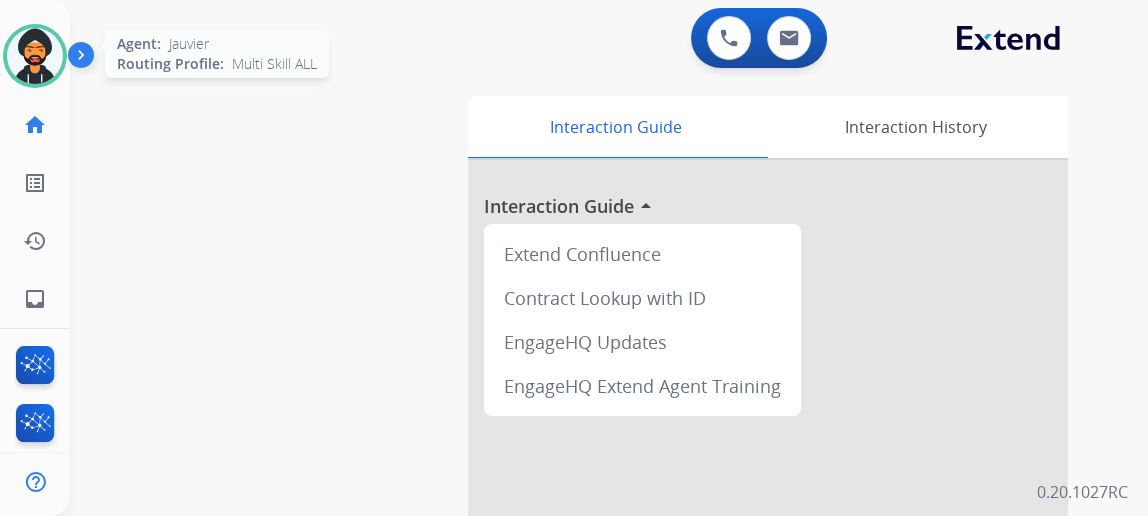 click at bounding box center [35, 56] 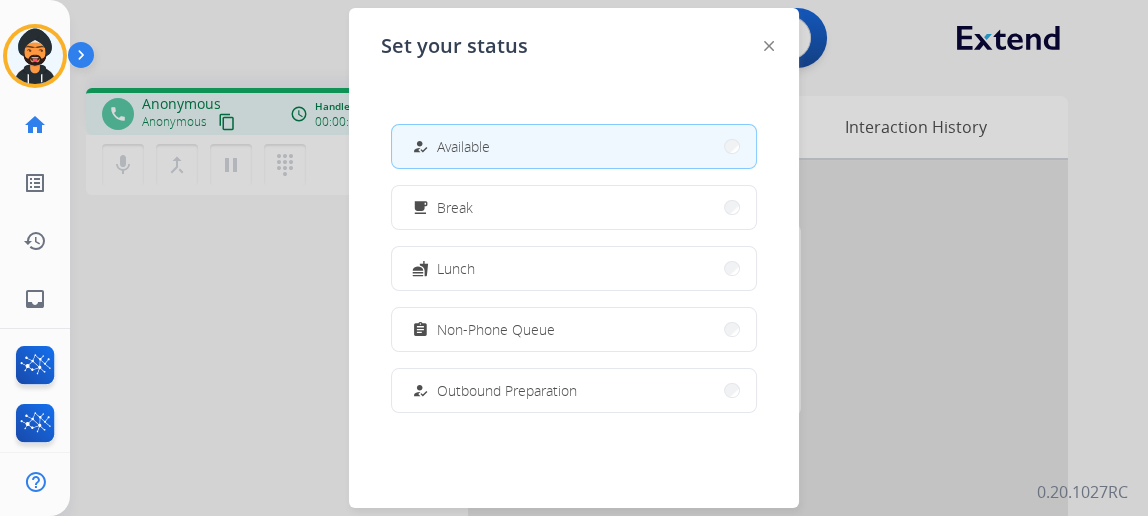 click 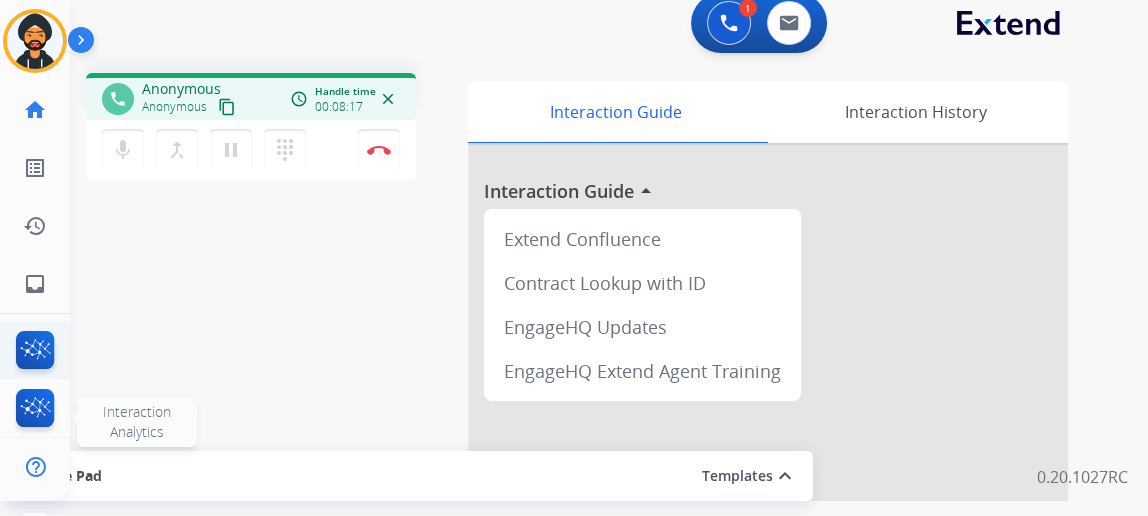 scroll, scrollTop: 0, scrollLeft: 0, axis: both 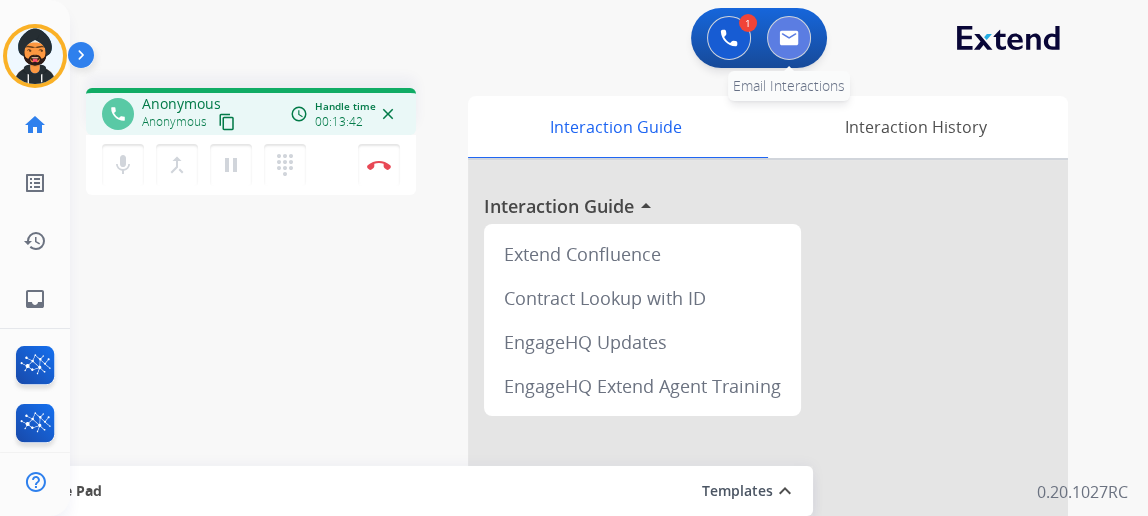click at bounding box center (789, 38) 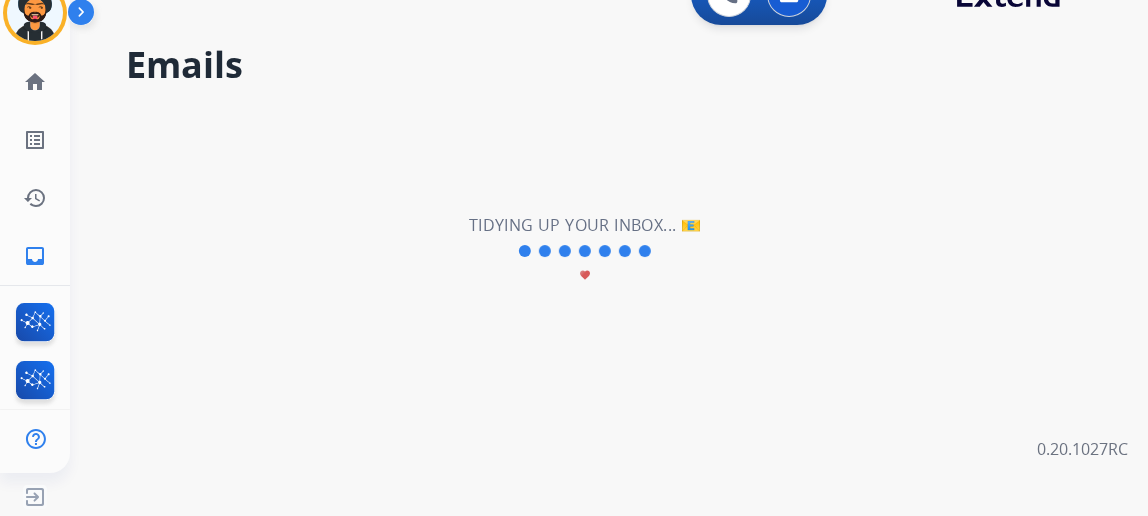 scroll, scrollTop: 0, scrollLeft: 0, axis: both 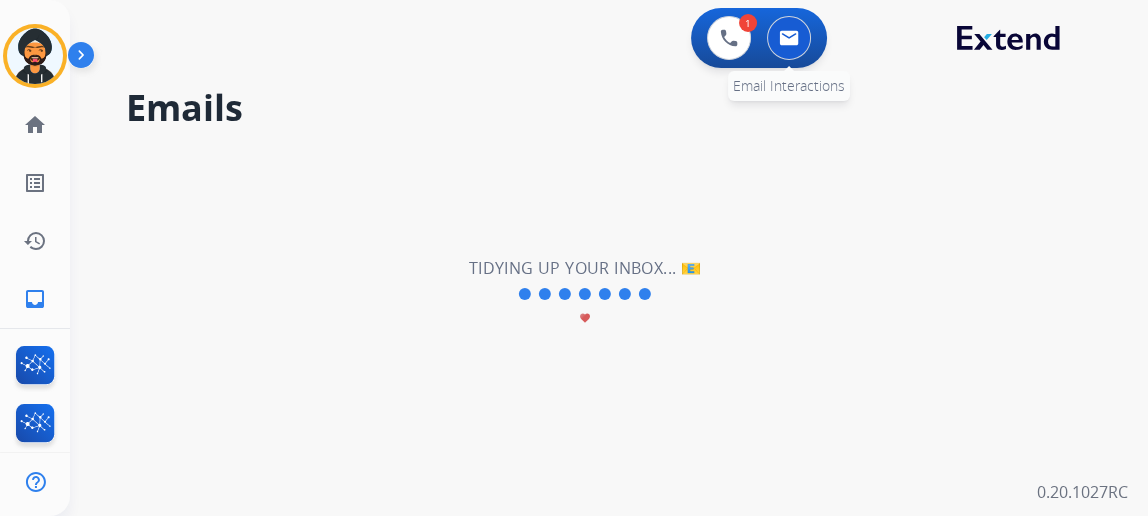 click at bounding box center [789, 38] 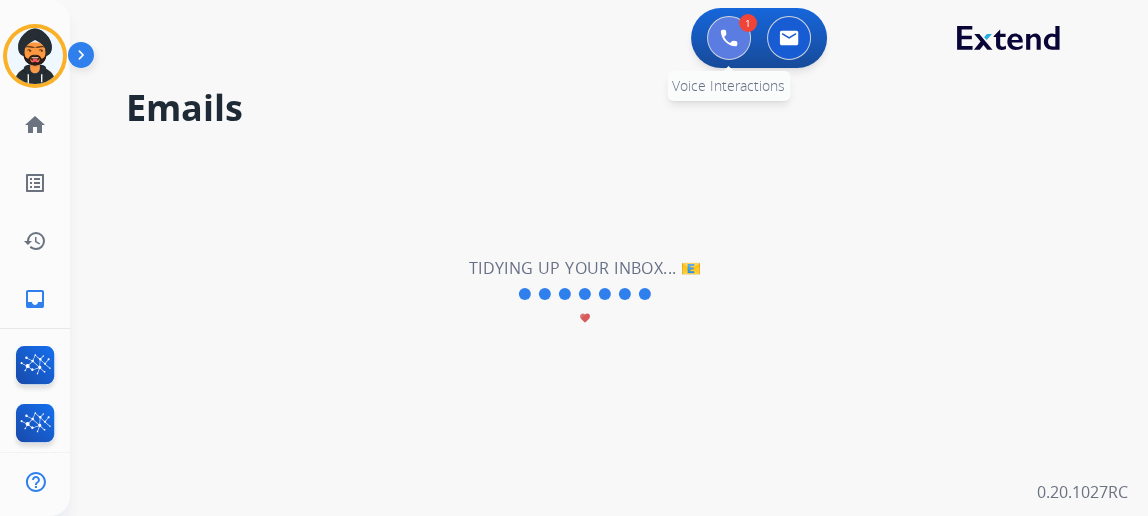 click at bounding box center (729, 38) 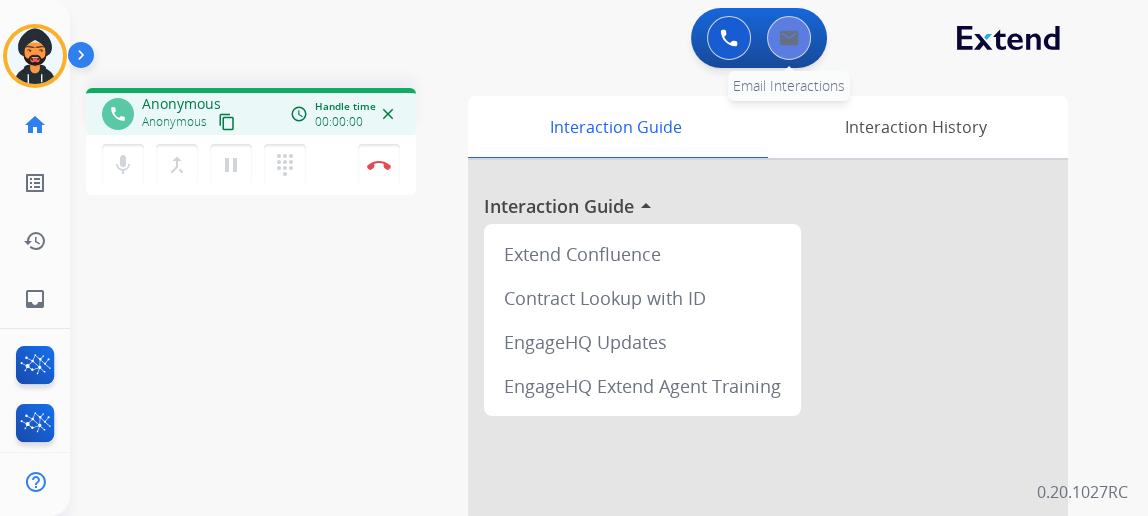 click at bounding box center [789, 38] 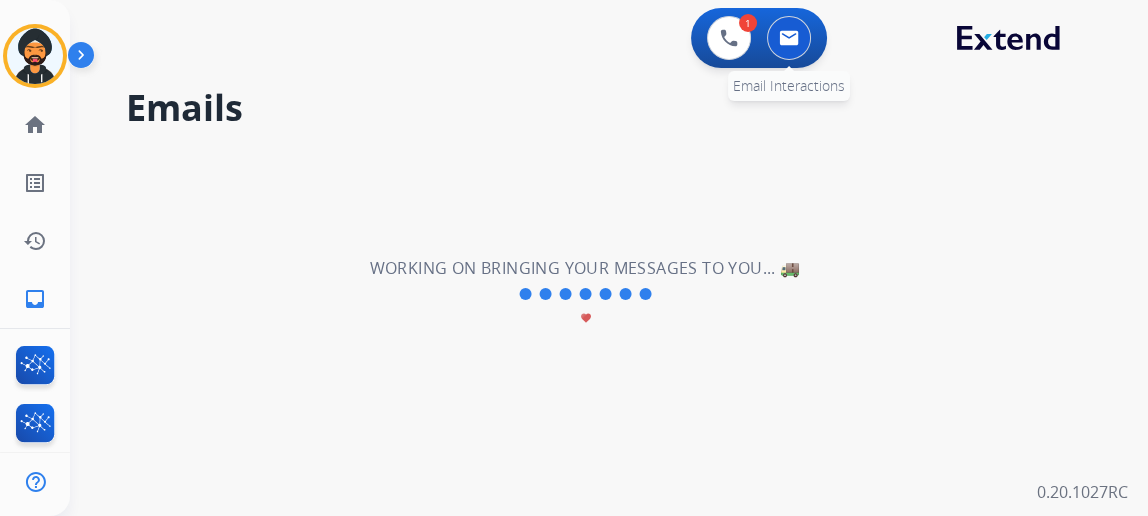 click at bounding box center [789, 38] 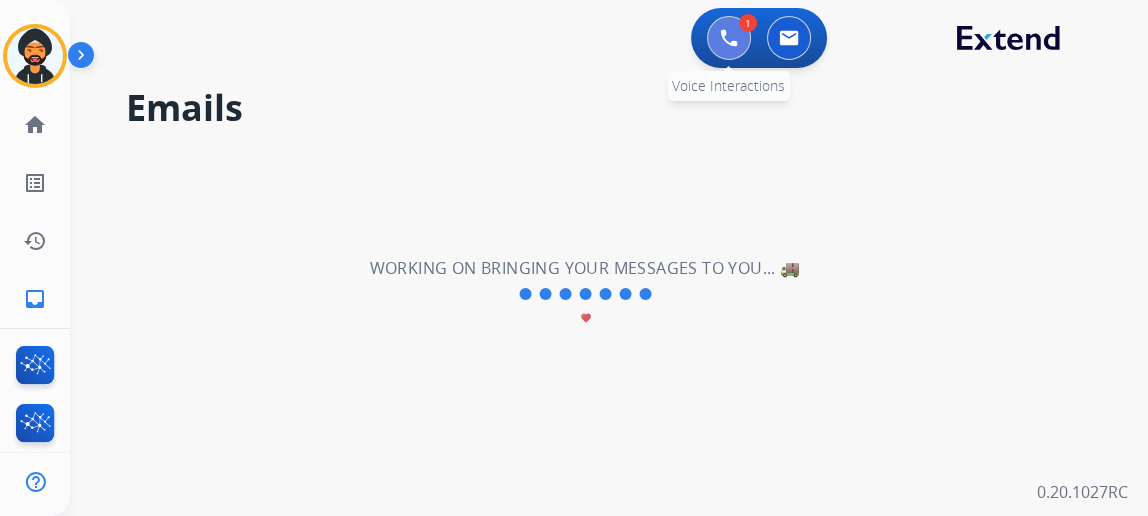 click at bounding box center [729, 38] 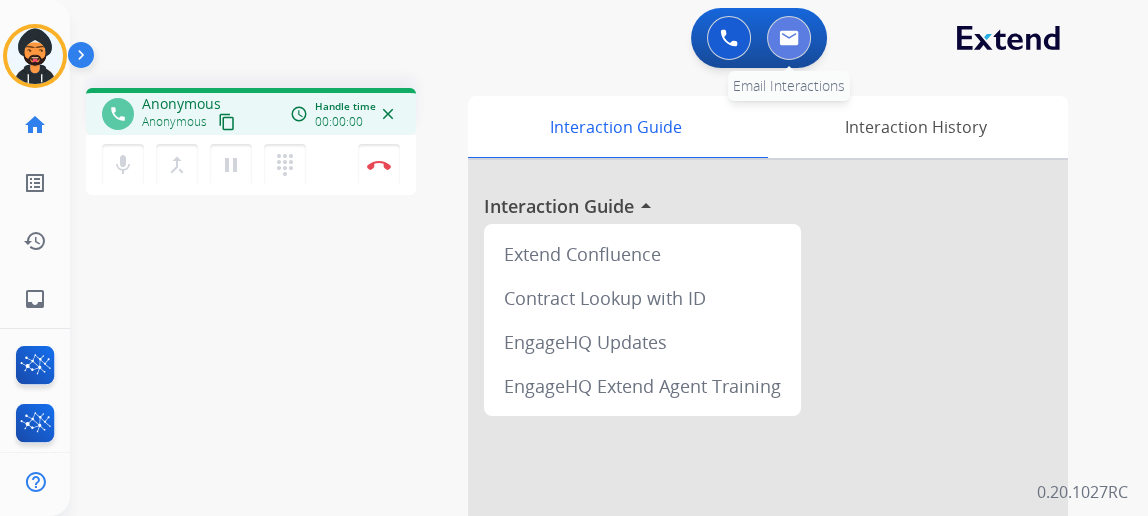 click at bounding box center (789, 38) 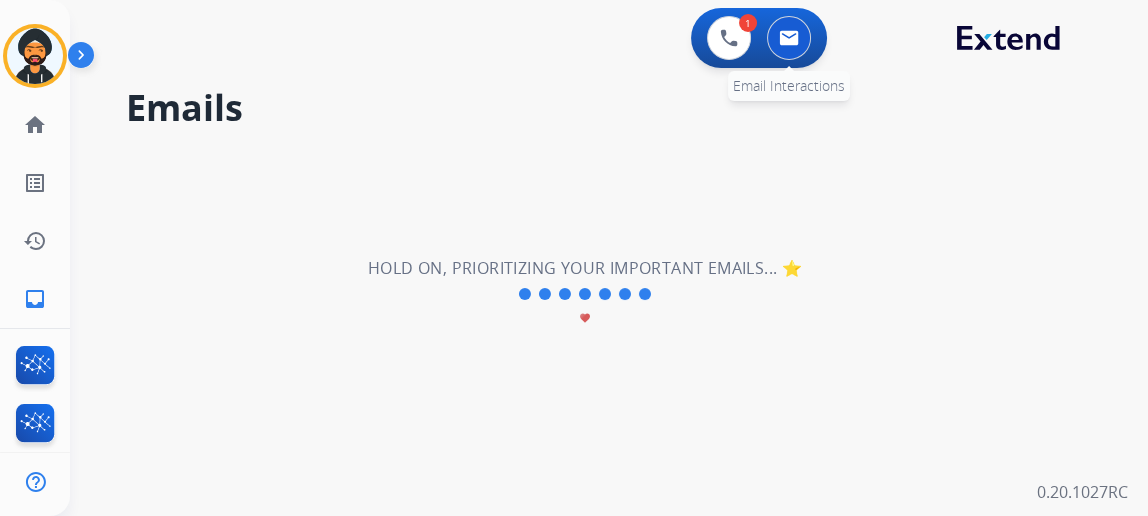 click at bounding box center (789, 38) 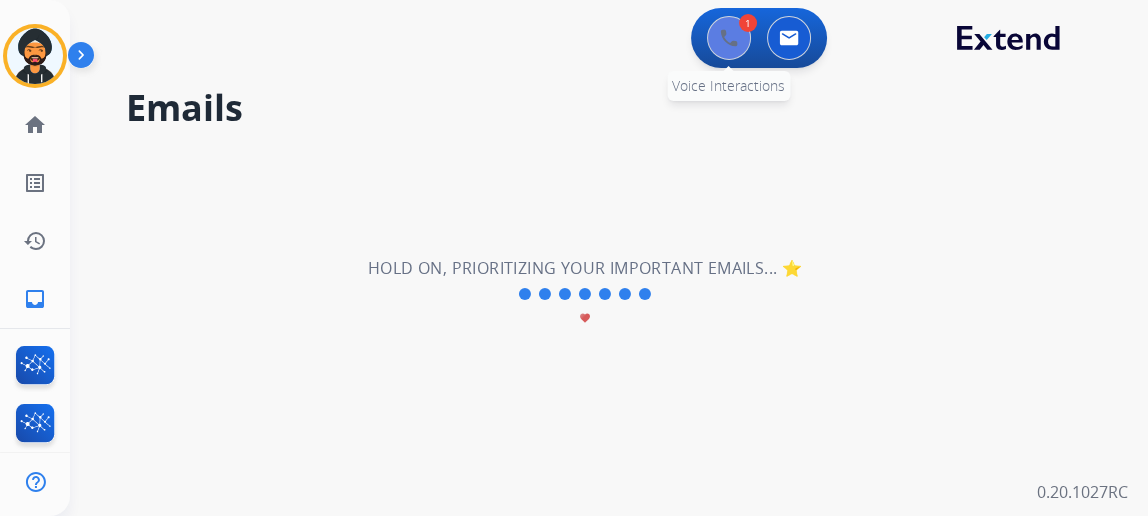 click at bounding box center (729, 38) 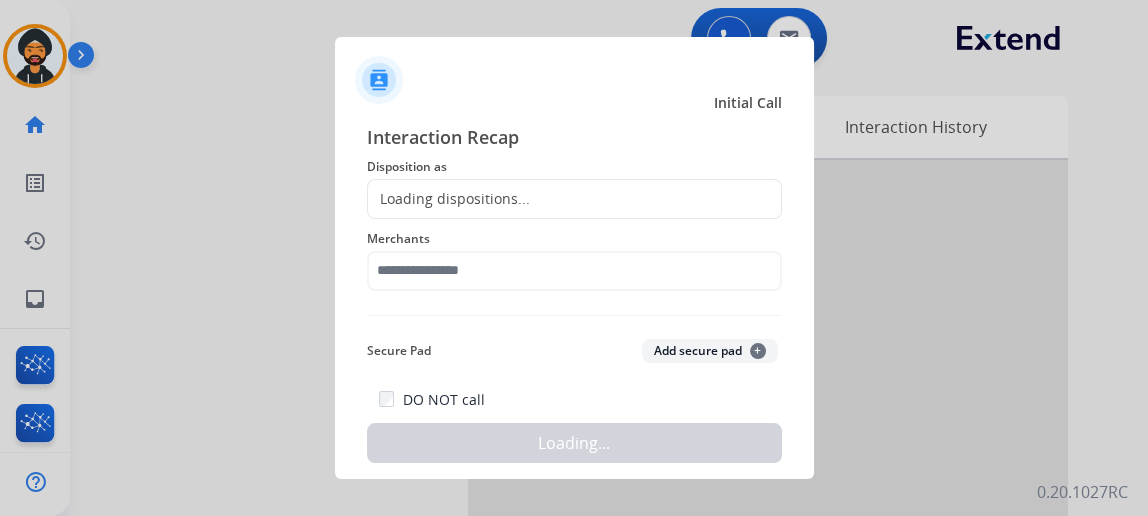 click on "Disposition as" 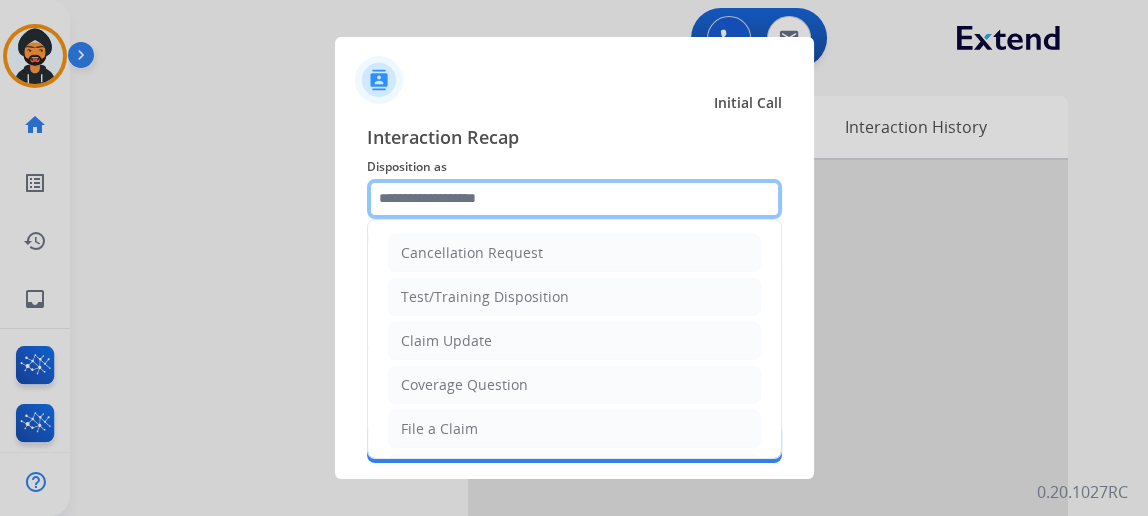 click 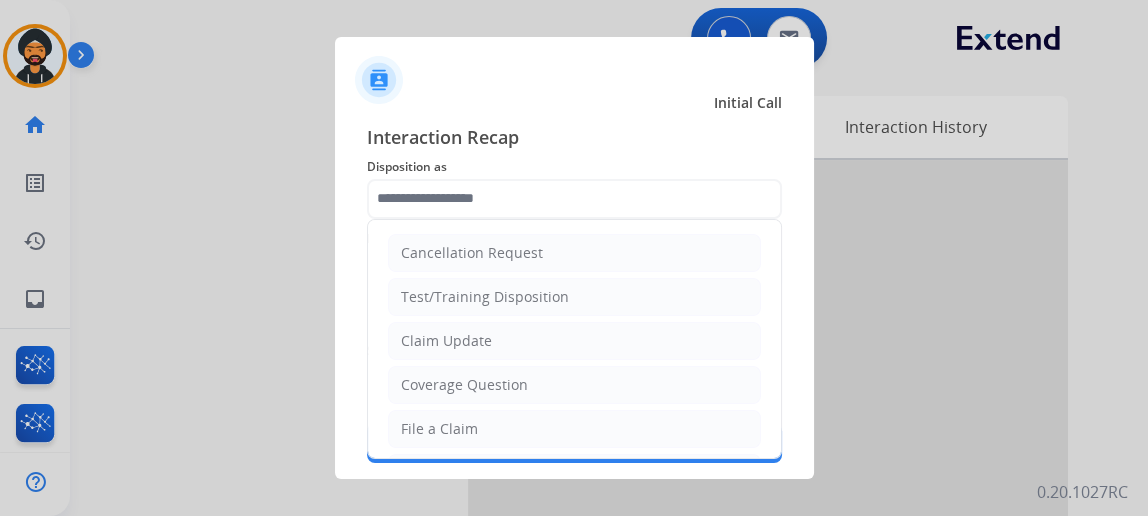 click on "Claim Update" 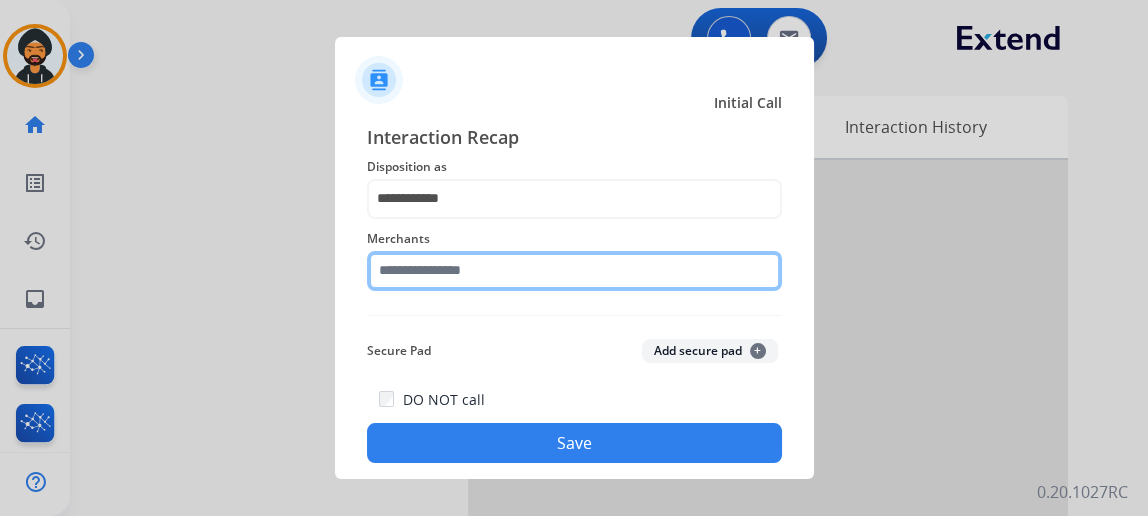 click 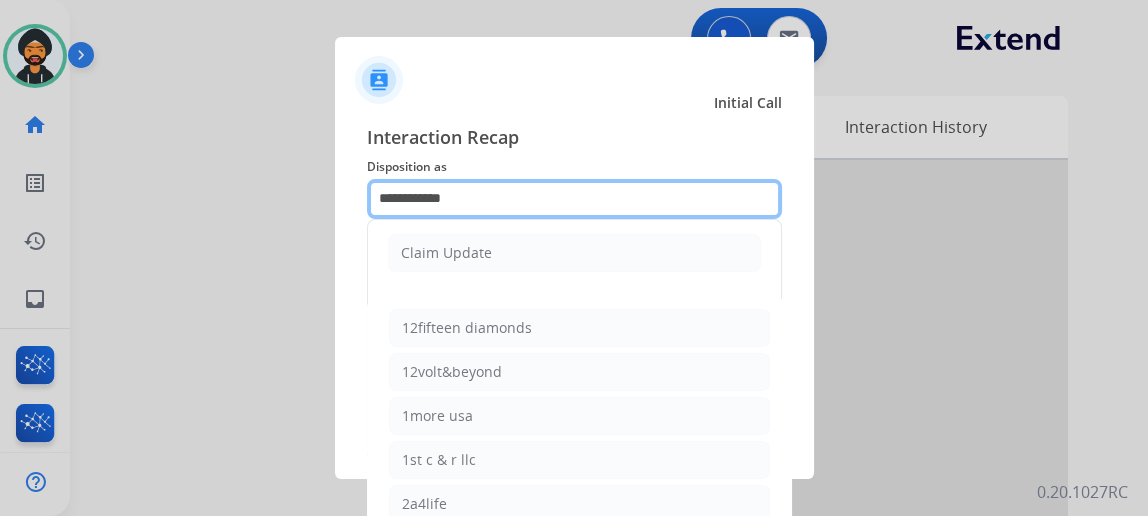click on "**********" 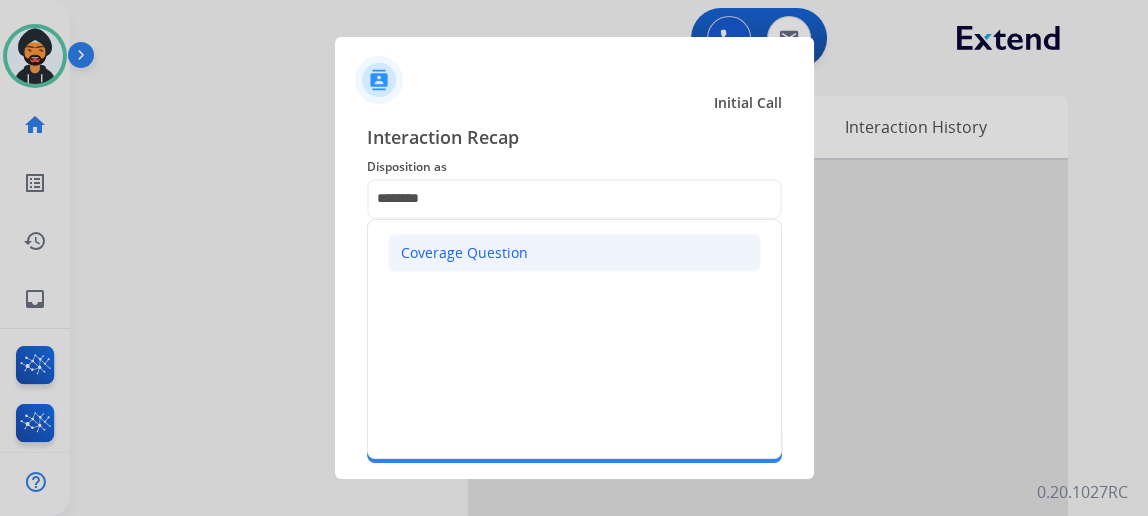 click on "Coverage Question" 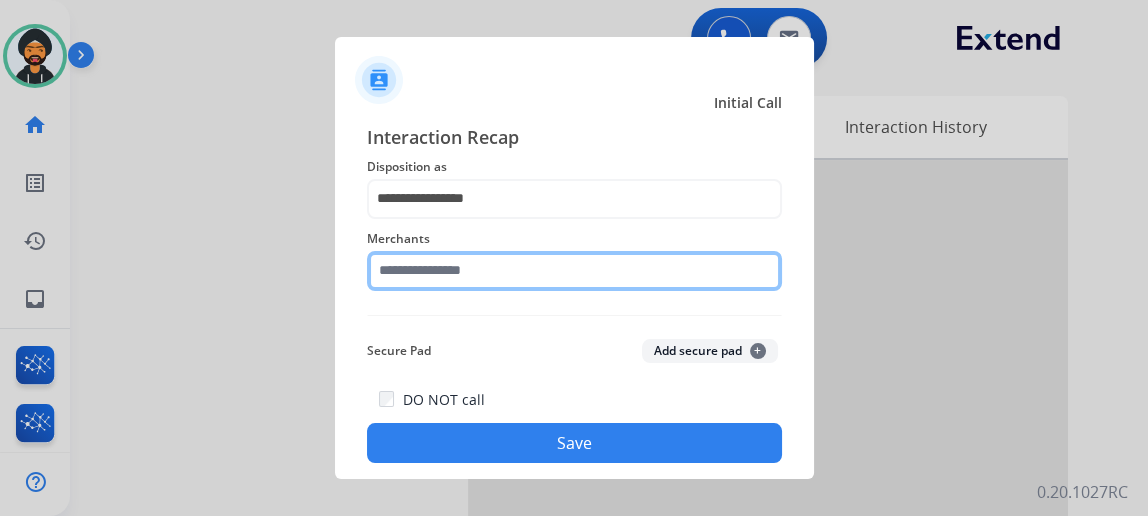 click 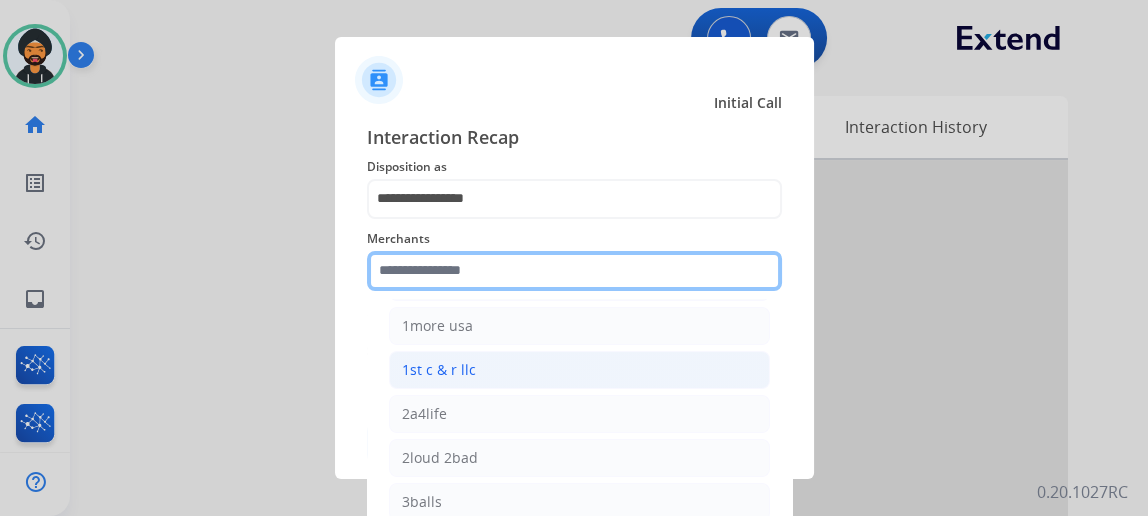 scroll, scrollTop: 0, scrollLeft: 0, axis: both 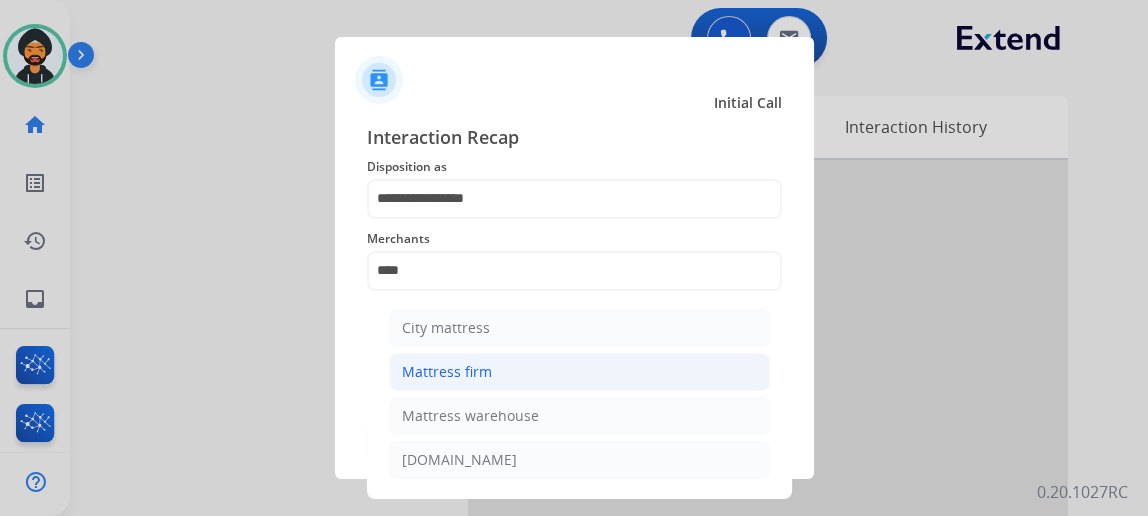 click on "Mattress firm" 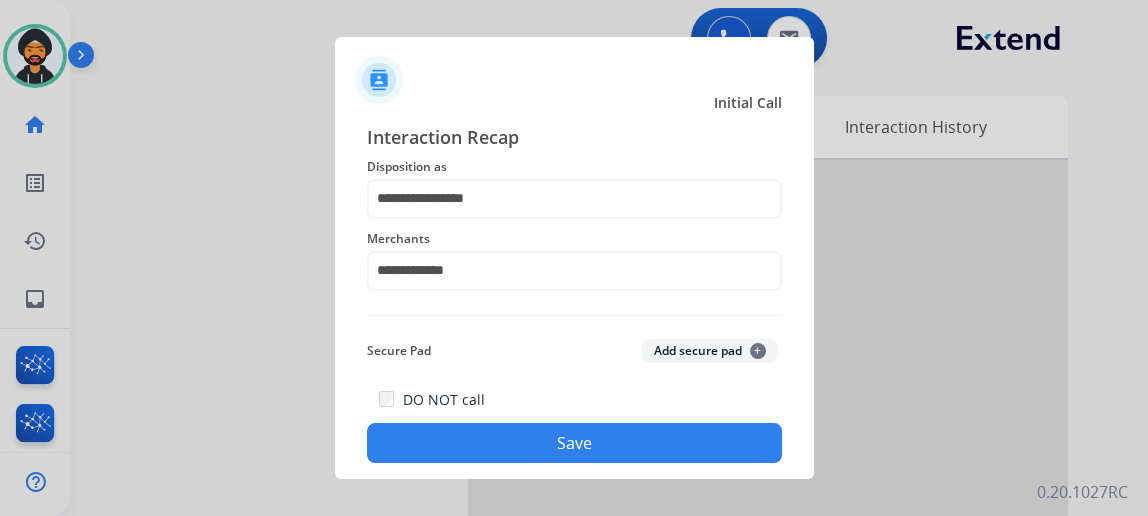 click on "Save" 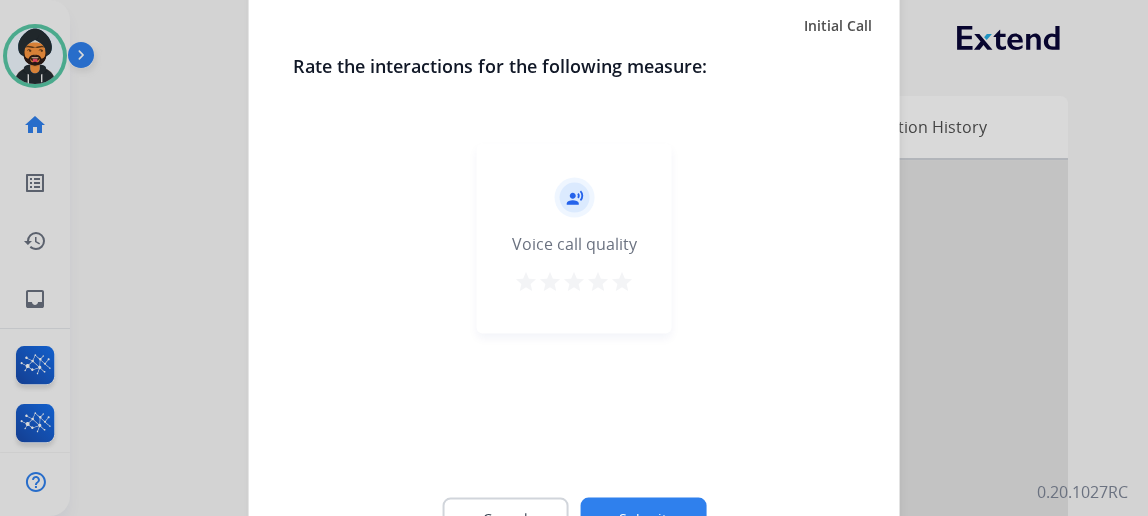 click on "Submit" 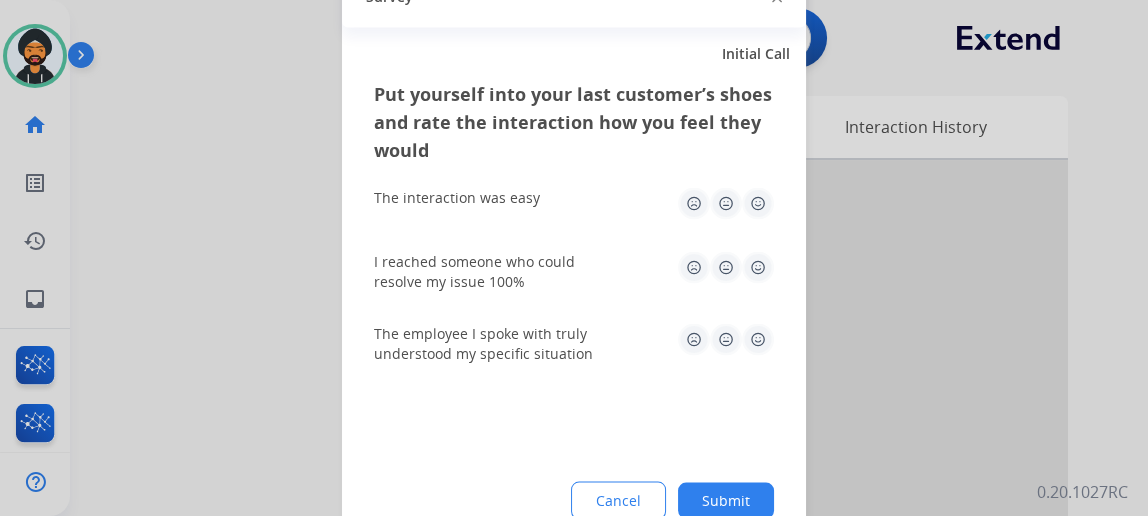 click on "Submit" 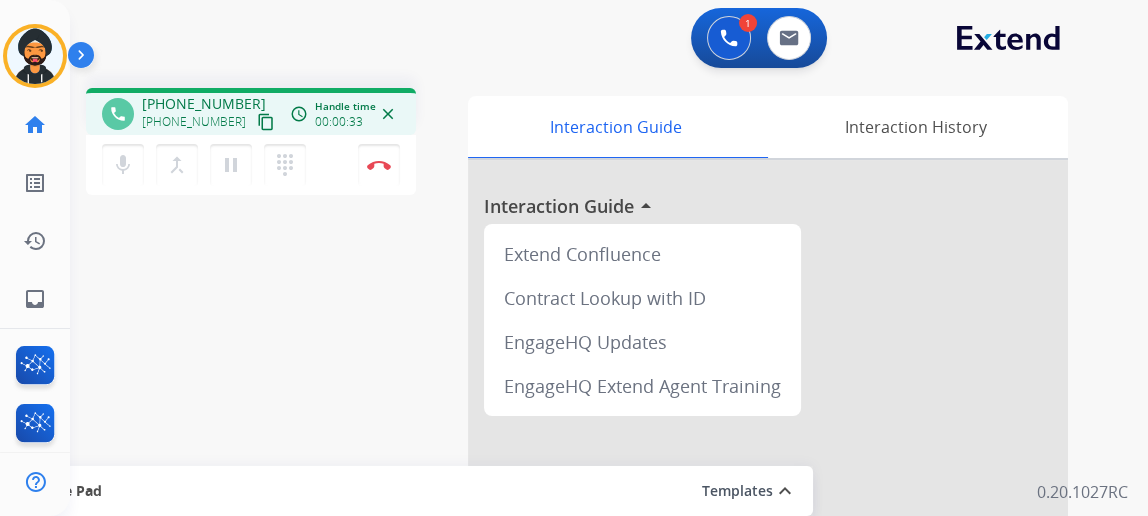 drag, startPoint x: 239, startPoint y: 117, endPoint x: 222, endPoint y: 127, distance: 19.723083 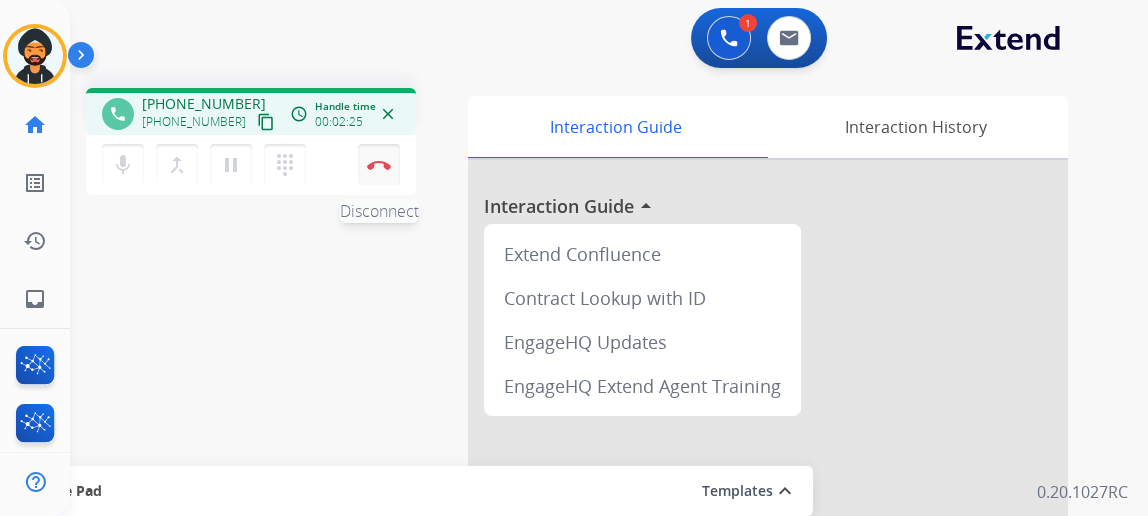 click at bounding box center (379, 165) 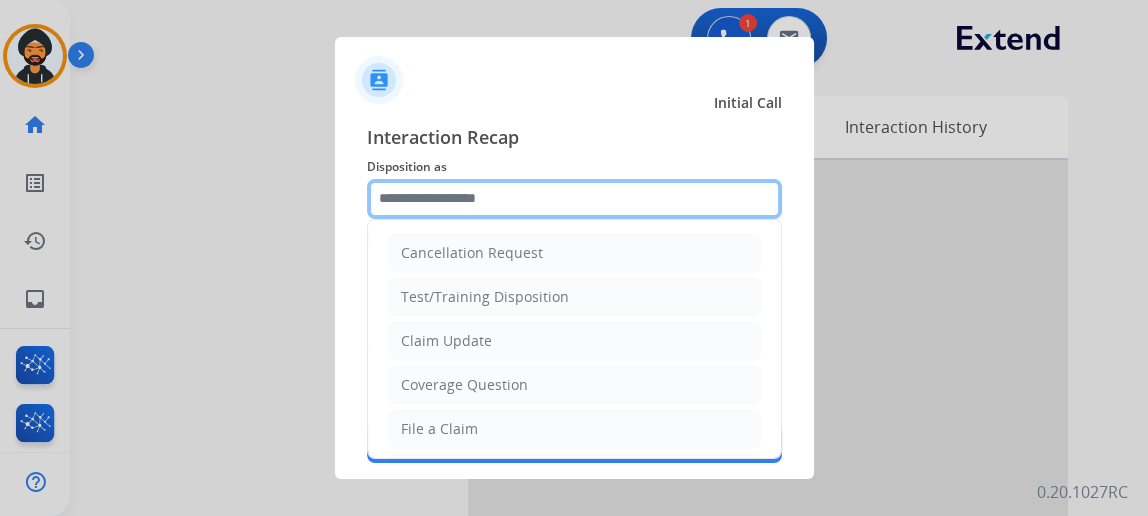 click 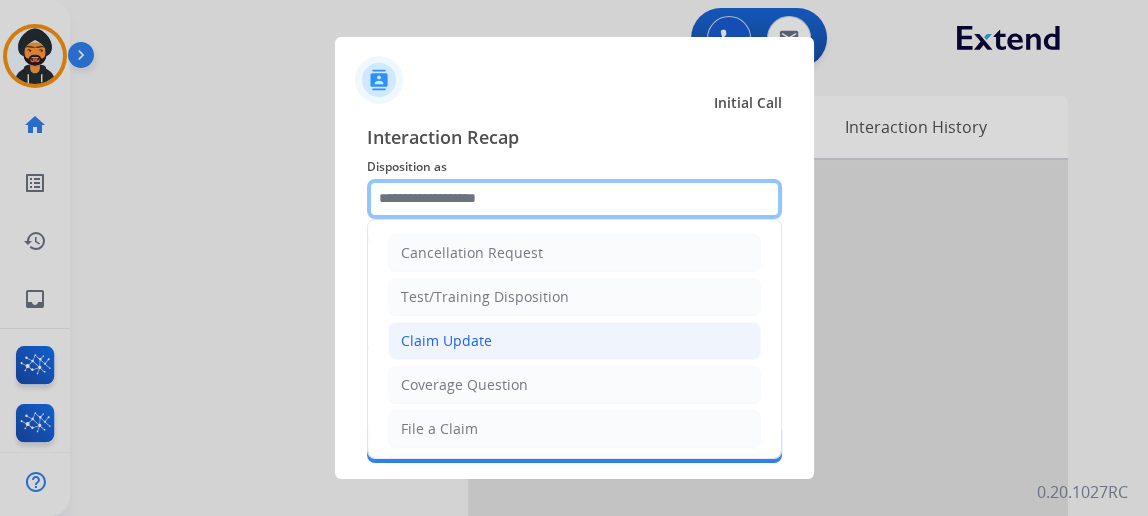 scroll, scrollTop: 181, scrollLeft: 0, axis: vertical 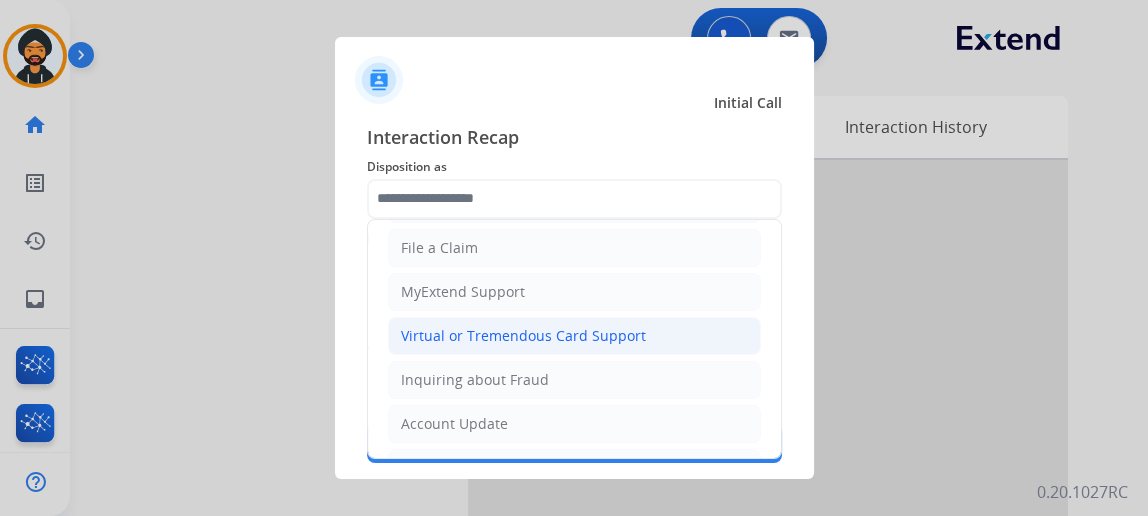 click on "Virtual or Tremendous Card Support" 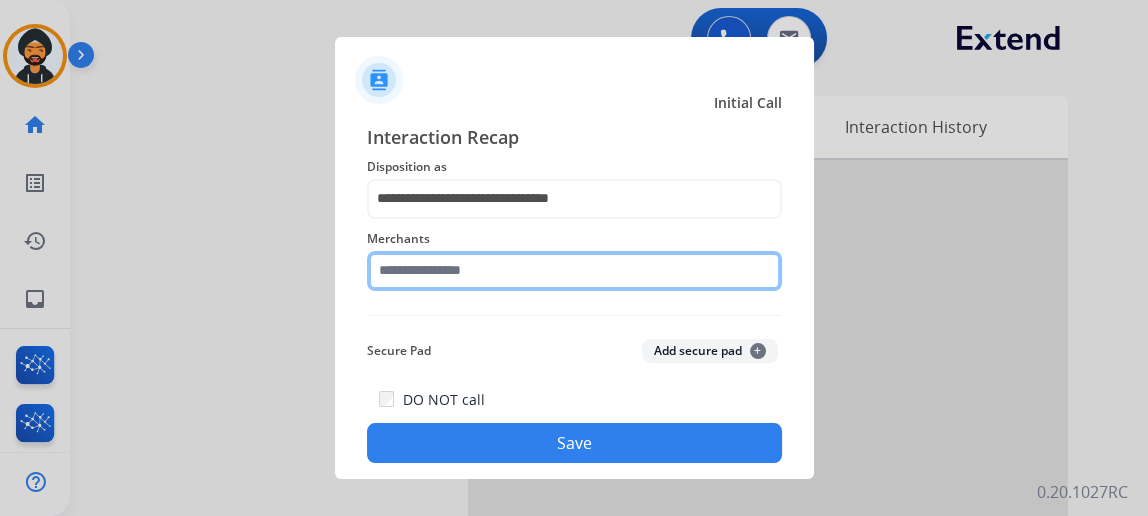 click 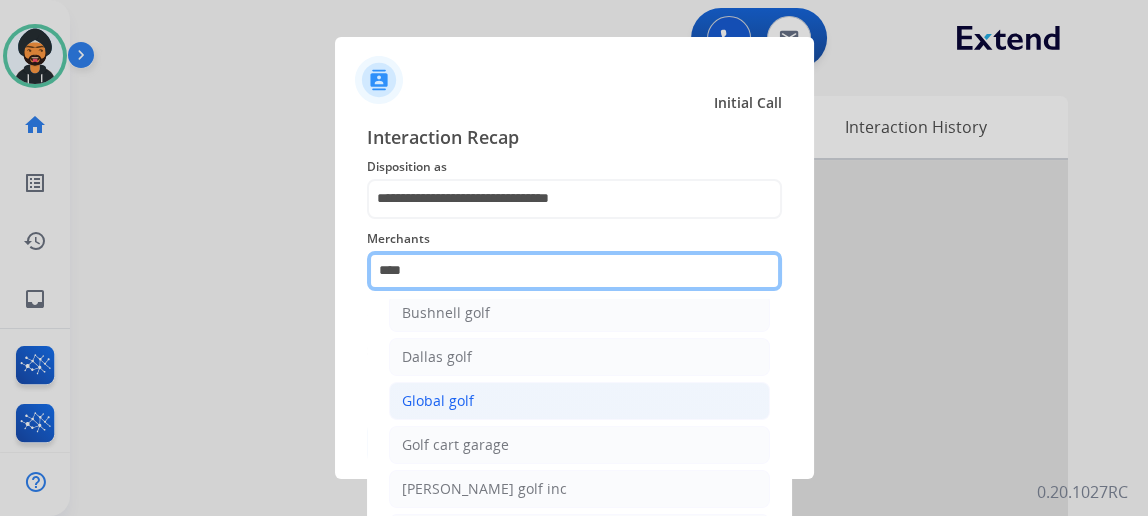 scroll, scrollTop: 64, scrollLeft: 0, axis: vertical 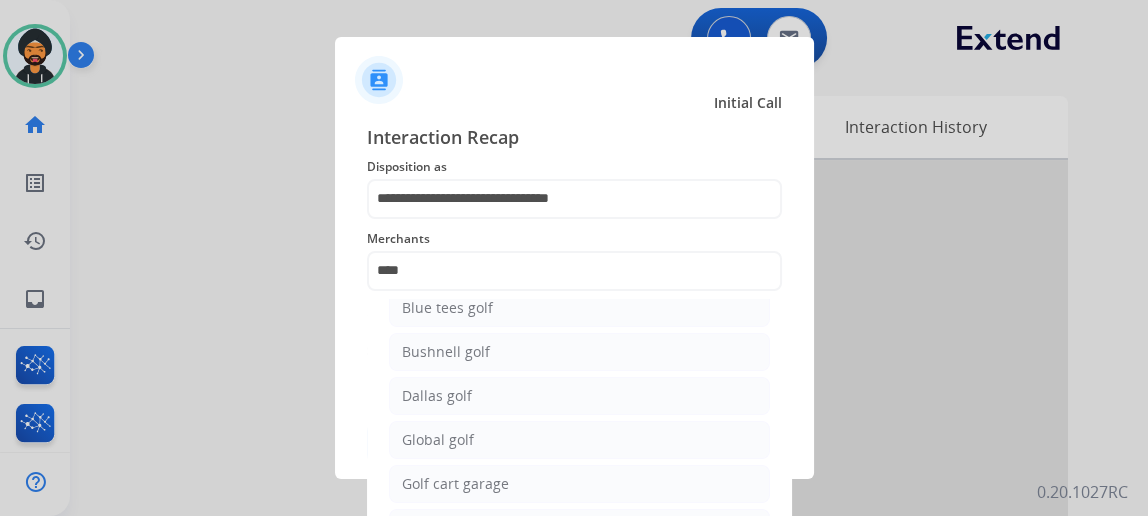 click on "Dallas golf" 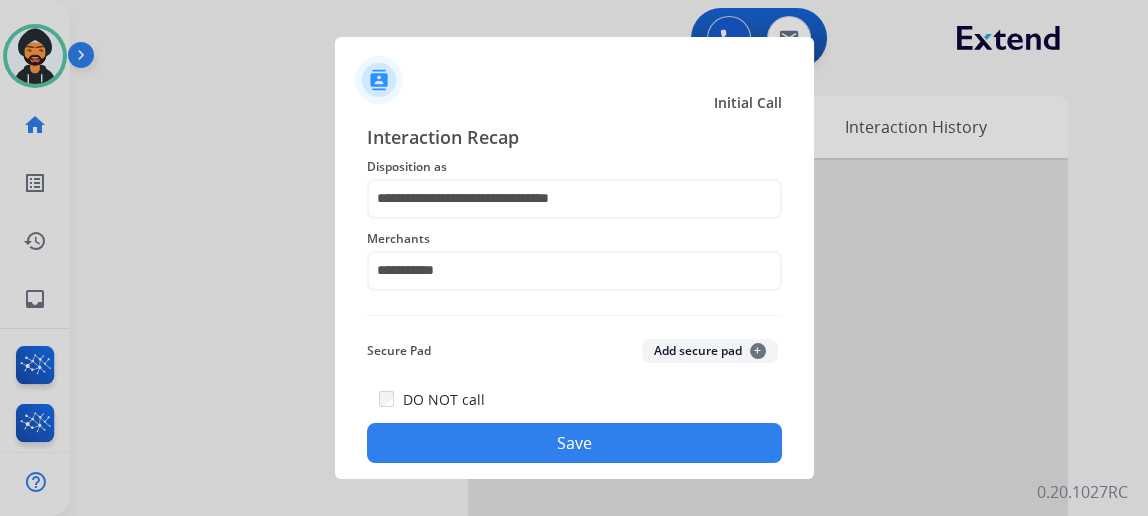 click on "Save" 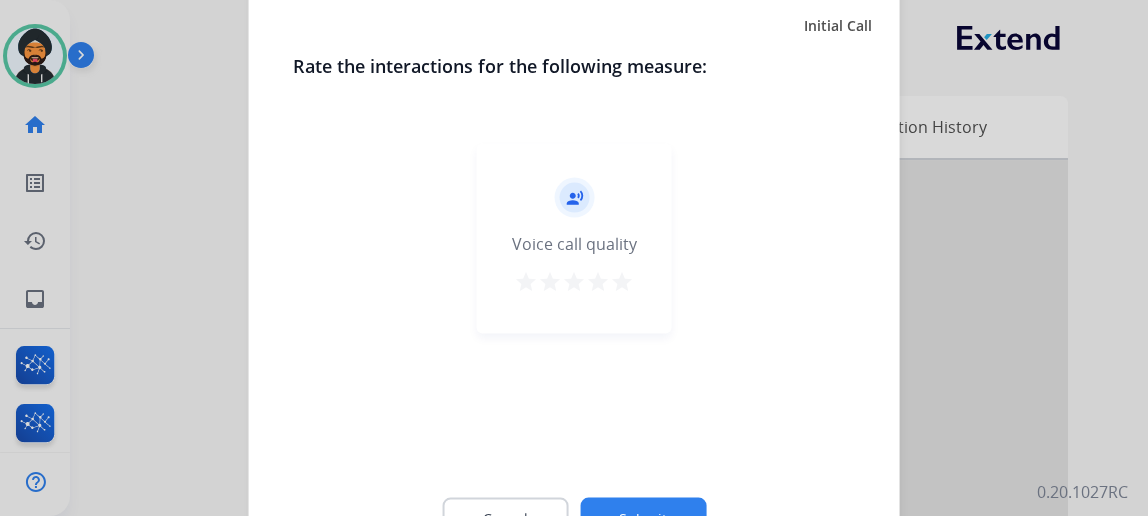 click on "Submit" 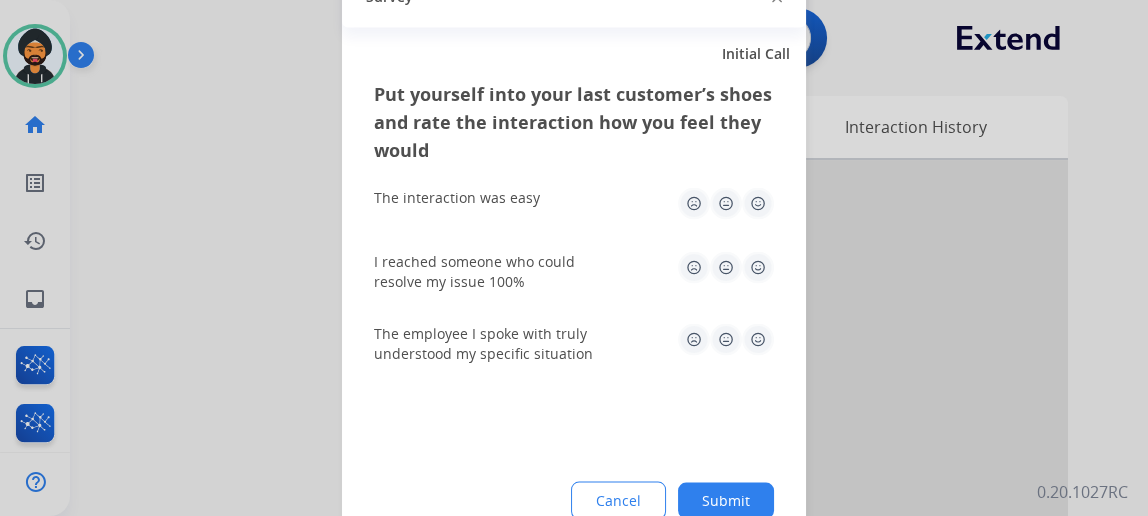 click on "Submit" 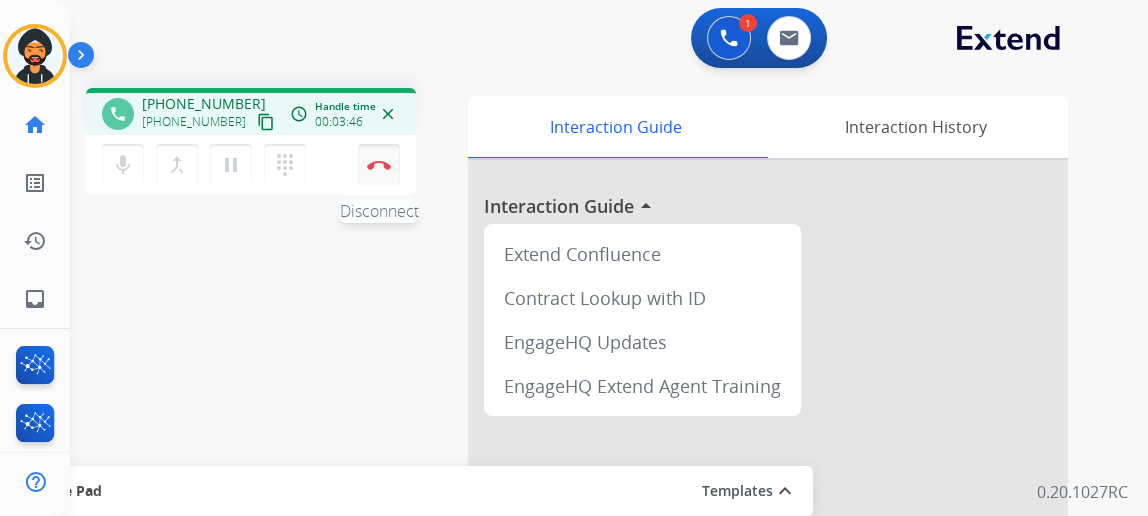 click on "Disconnect" at bounding box center [379, 165] 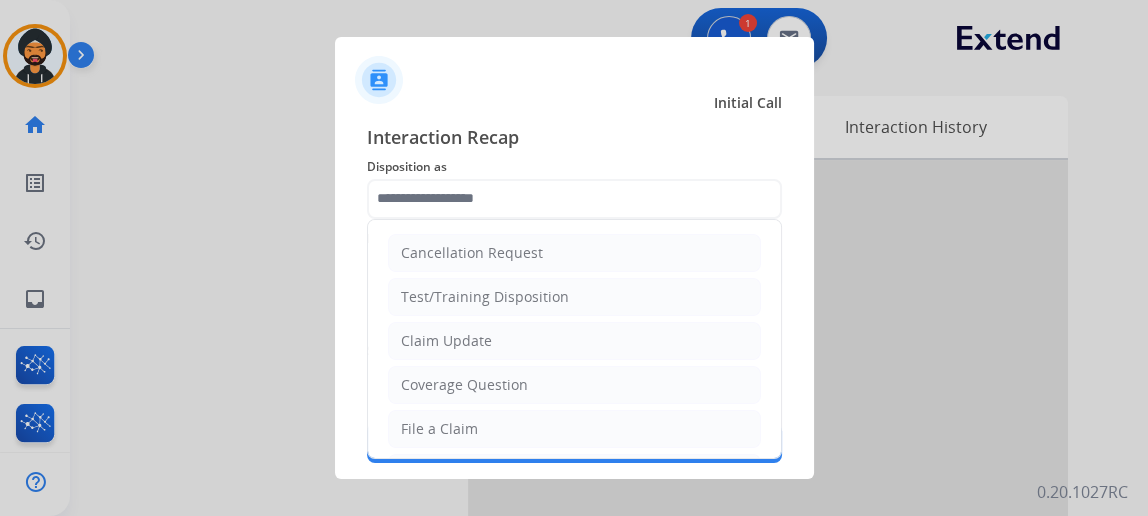 click 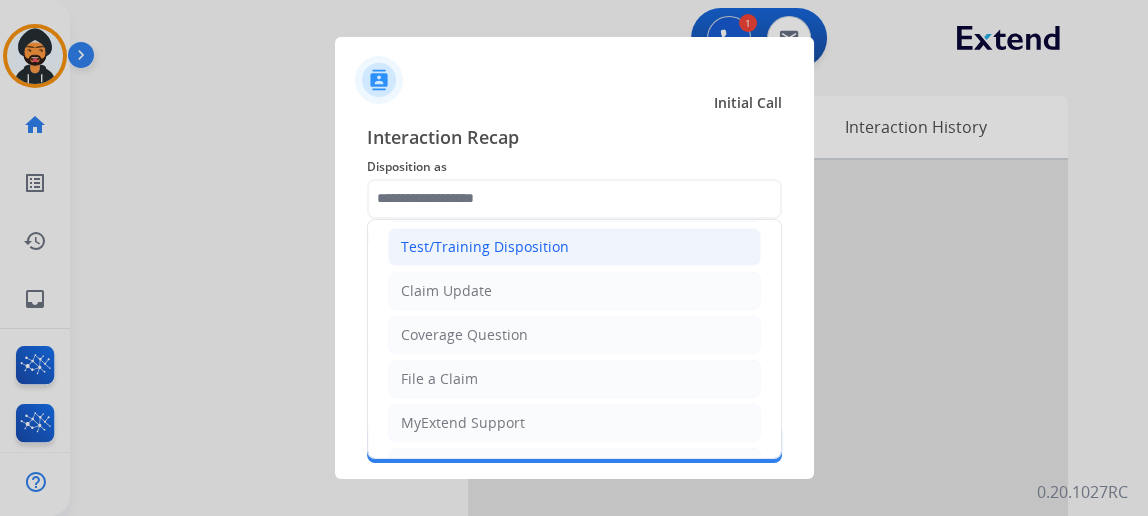 scroll, scrollTop: 90, scrollLeft: 0, axis: vertical 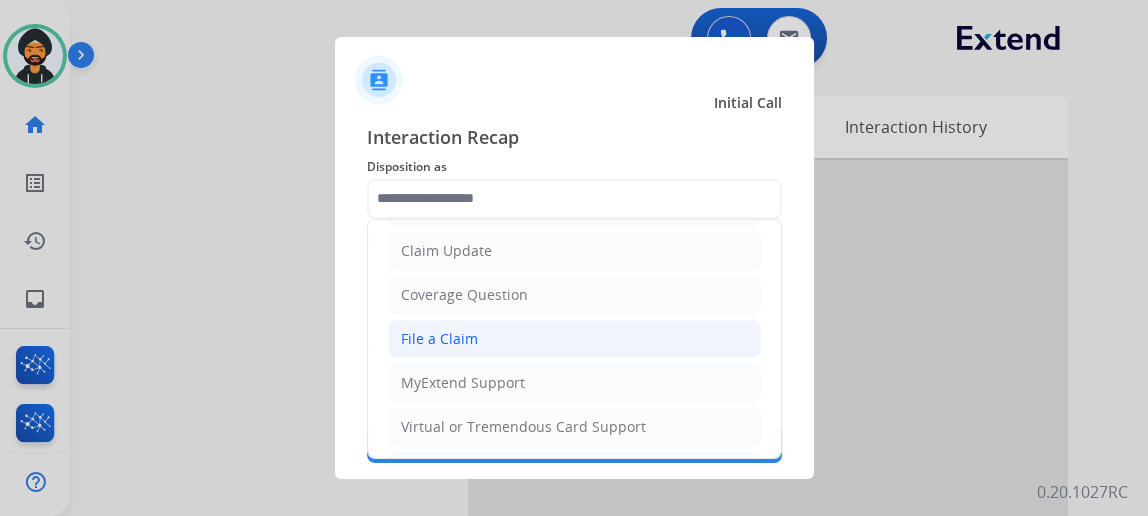 click on "File a Claim" 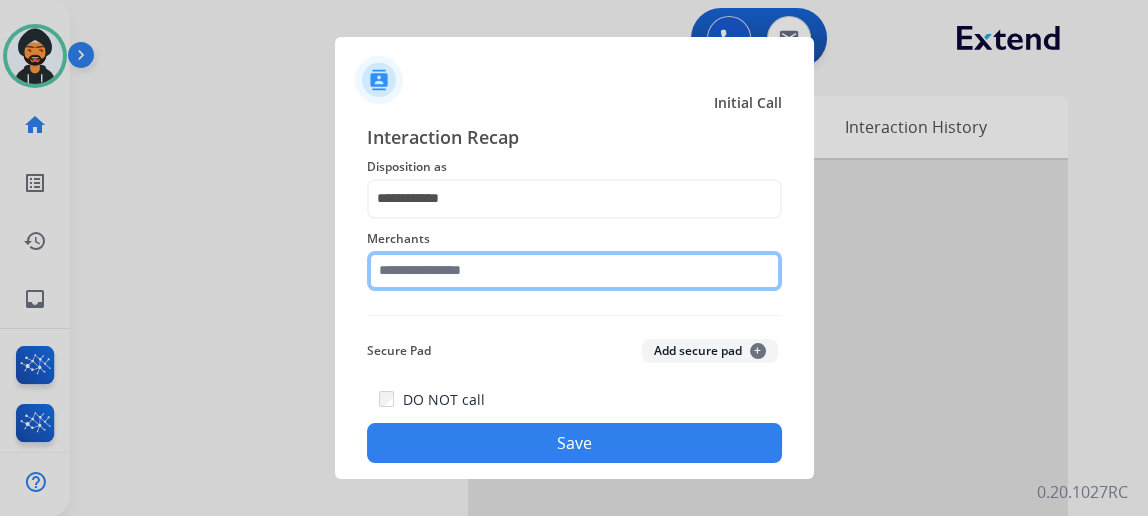 click 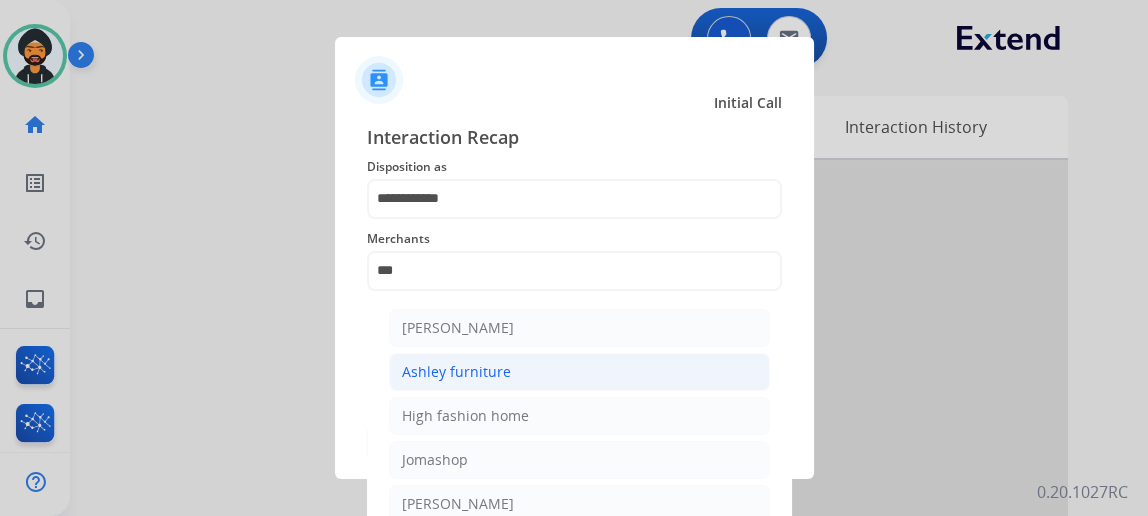 click on "Ashley furniture" 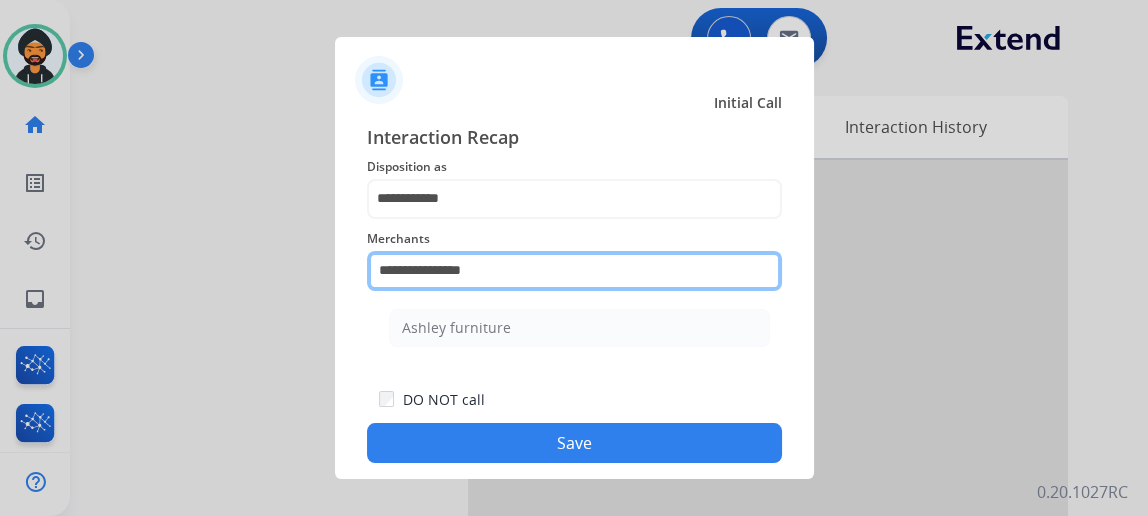 click on "**********" 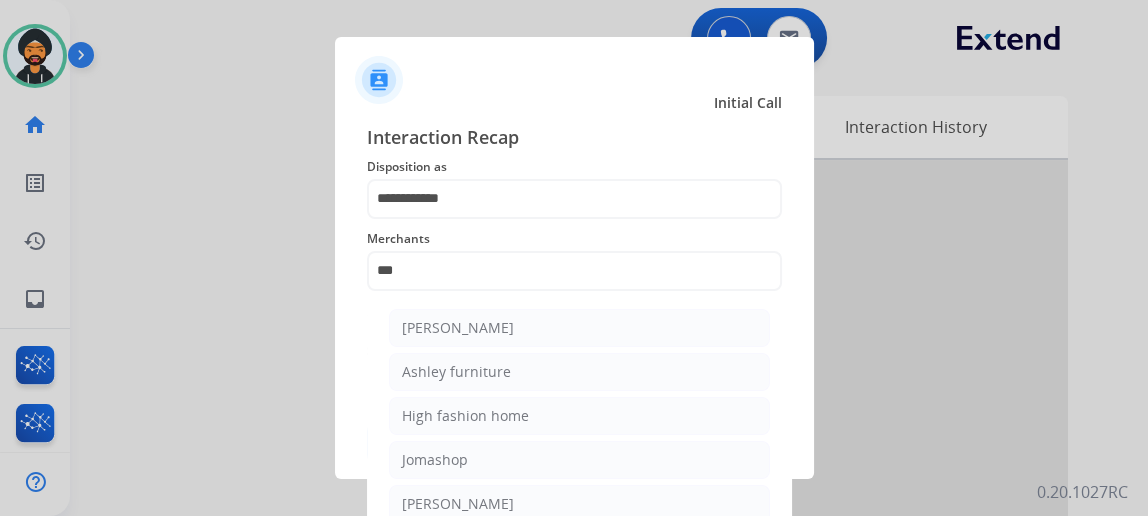 drag, startPoint x: 486, startPoint y: 333, endPoint x: 483, endPoint y: 320, distance: 13.341664 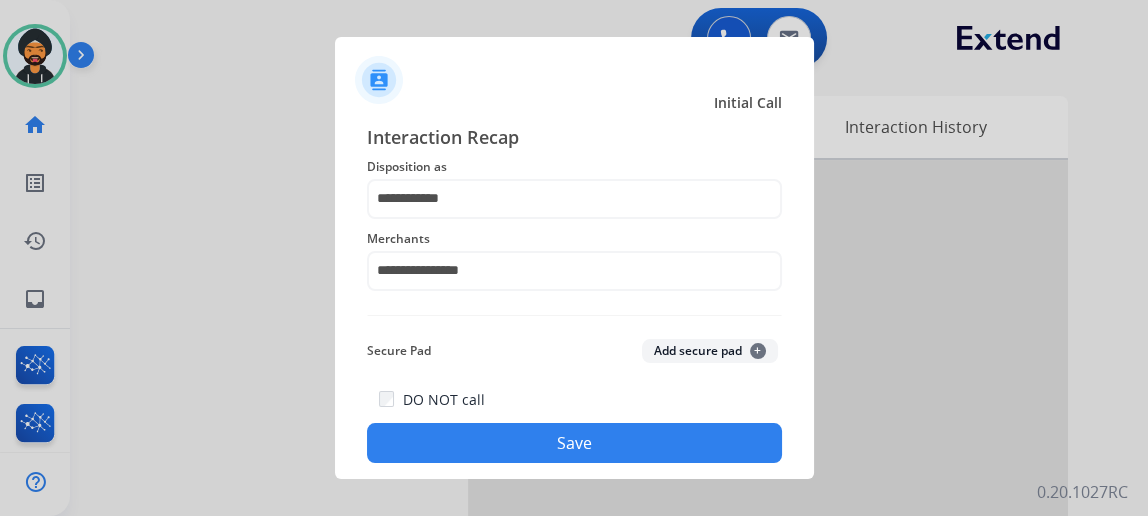 click on "Save" 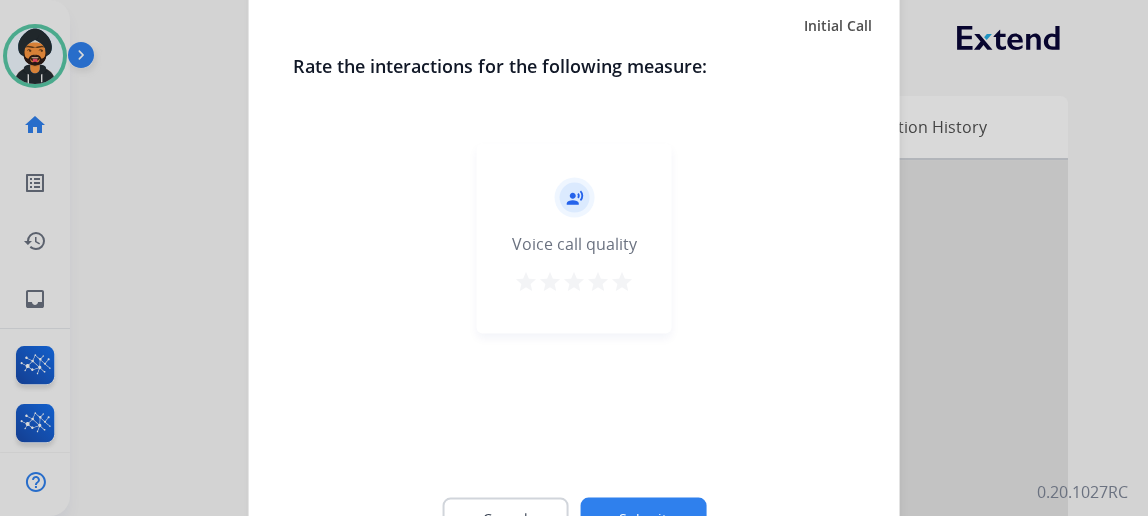 click on "Submit" 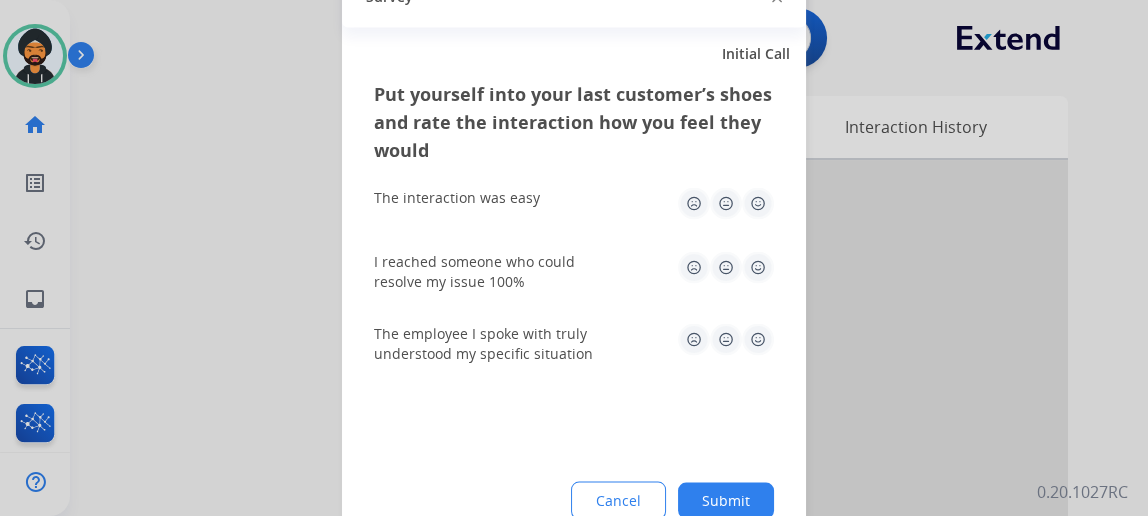 click on "Submit" 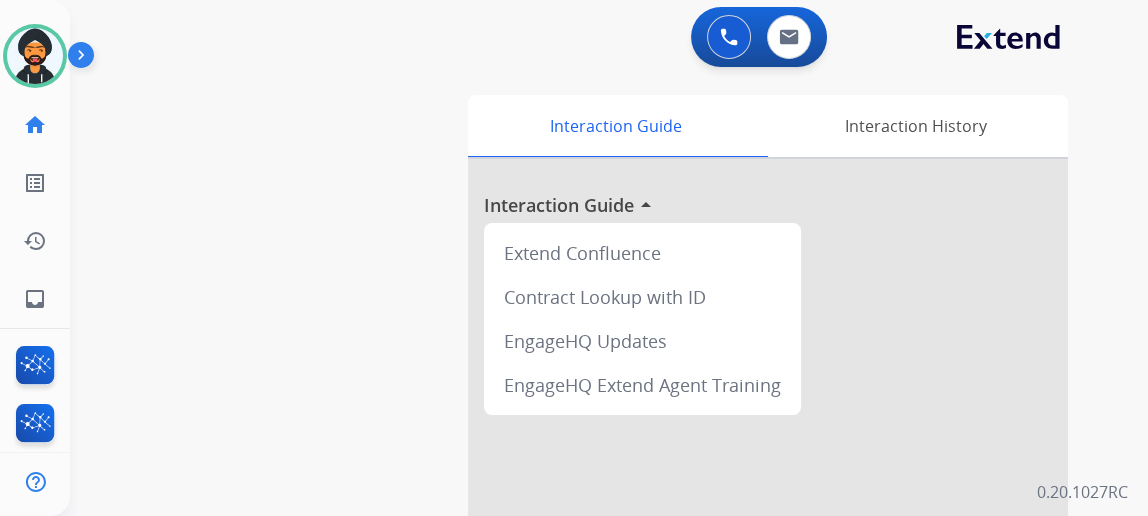 scroll, scrollTop: 0, scrollLeft: 0, axis: both 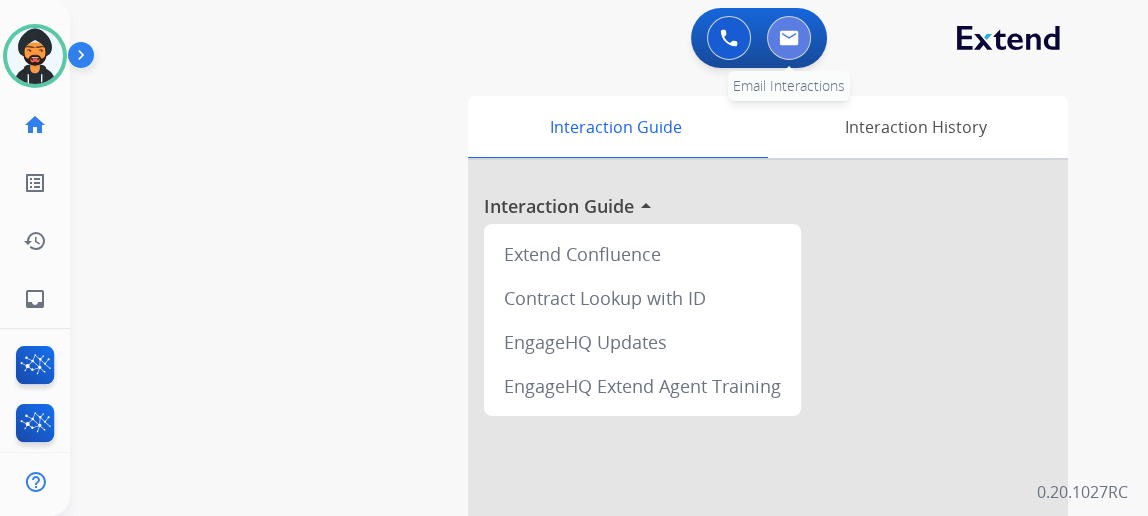 click at bounding box center [789, 38] 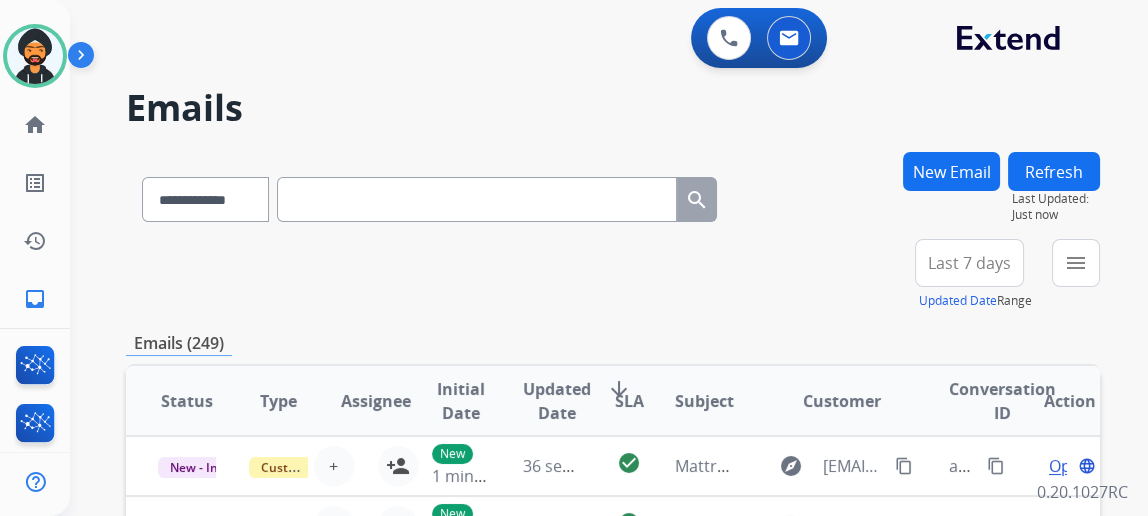 paste on "**********" 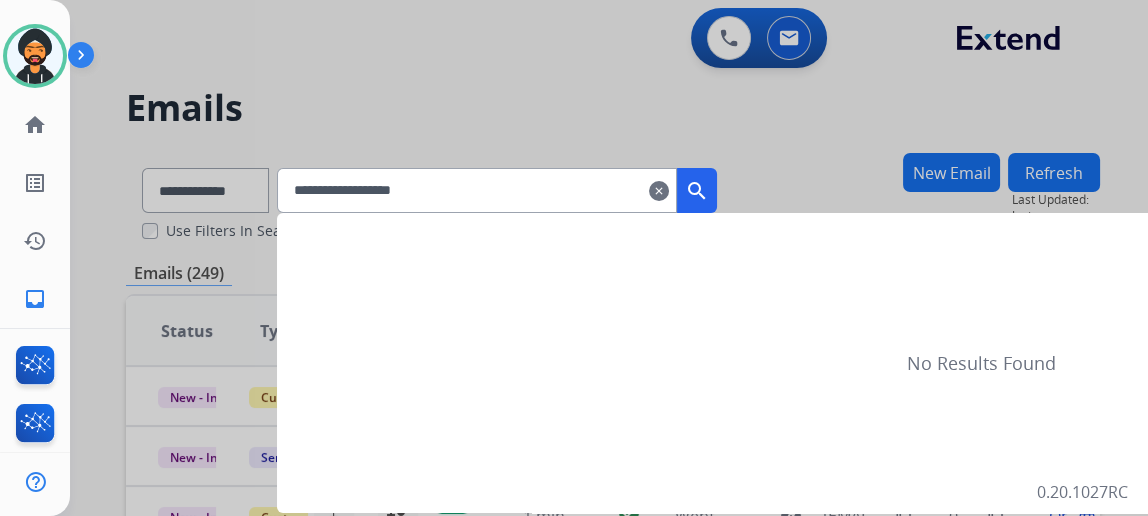 type on "**********" 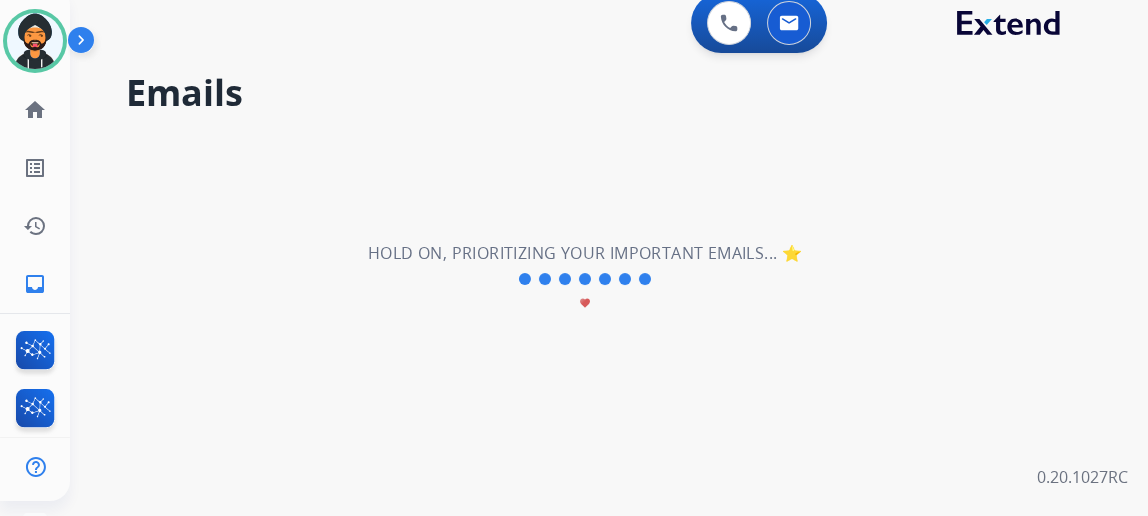 scroll, scrollTop: 0, scrollLeft: 0, axis: both 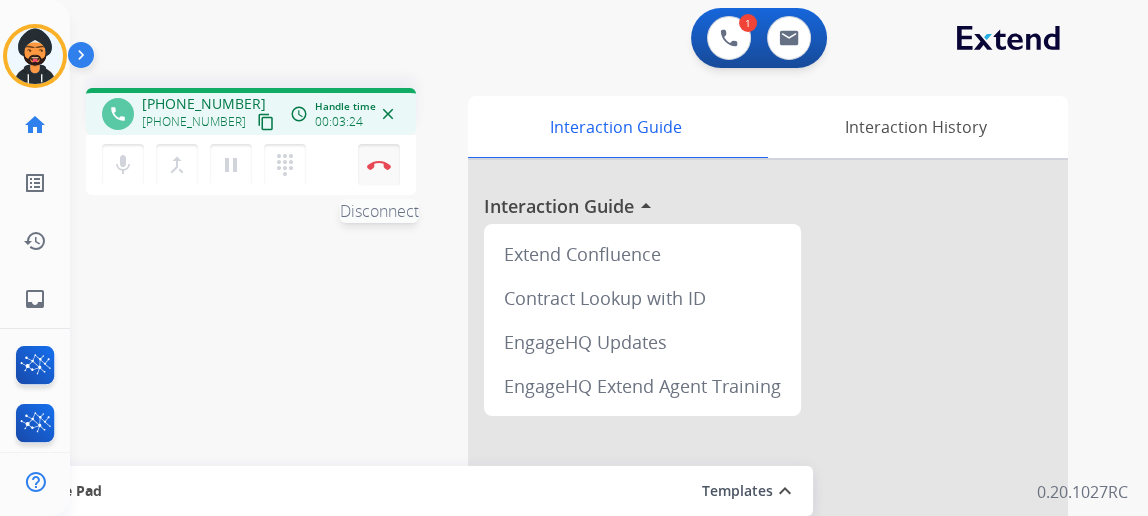click on "Disconnect" at bounding box center (379, 165) 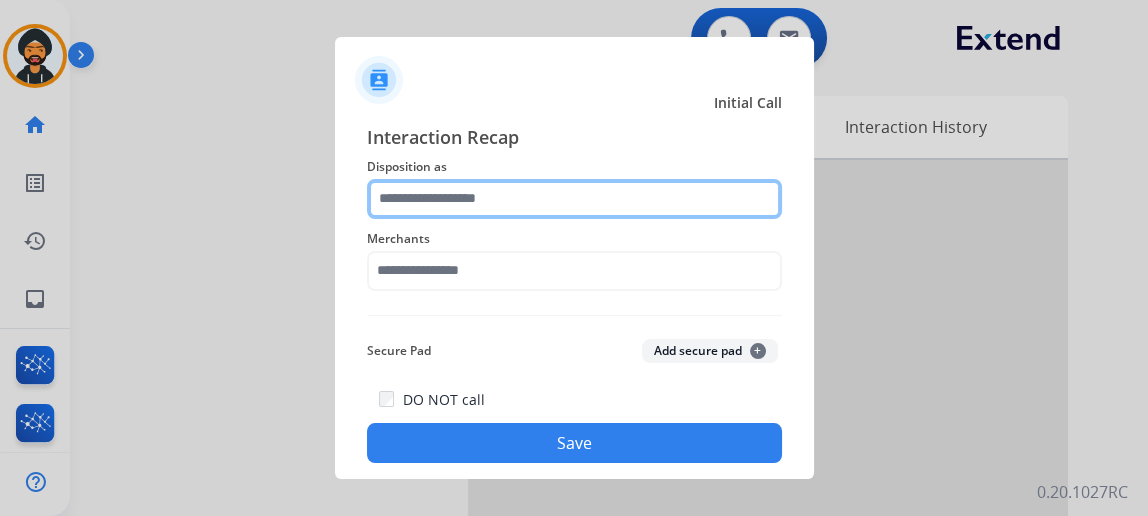 click 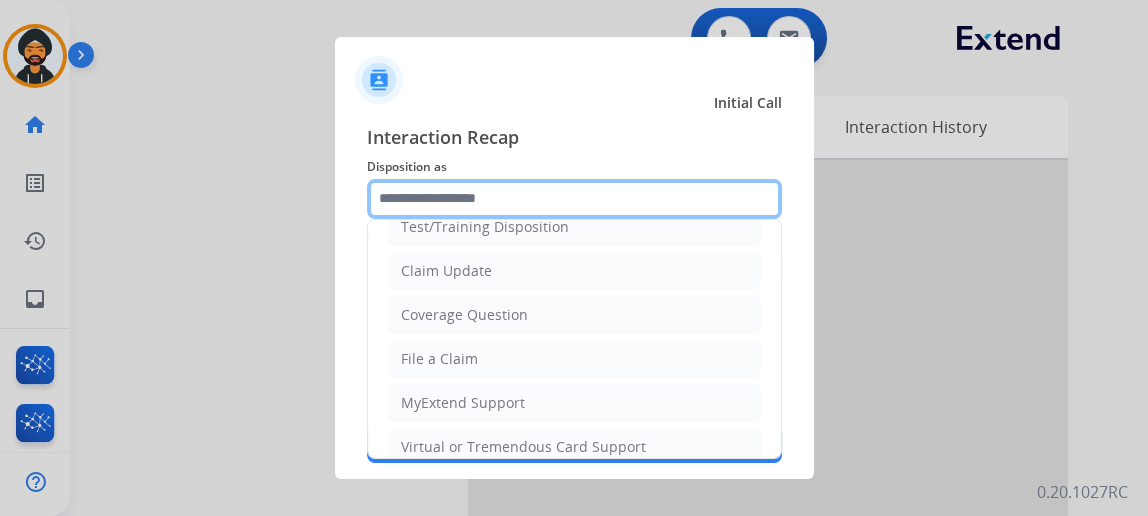 scroll, scrollTop: 181, scrollLeft: 0, axis: vertical 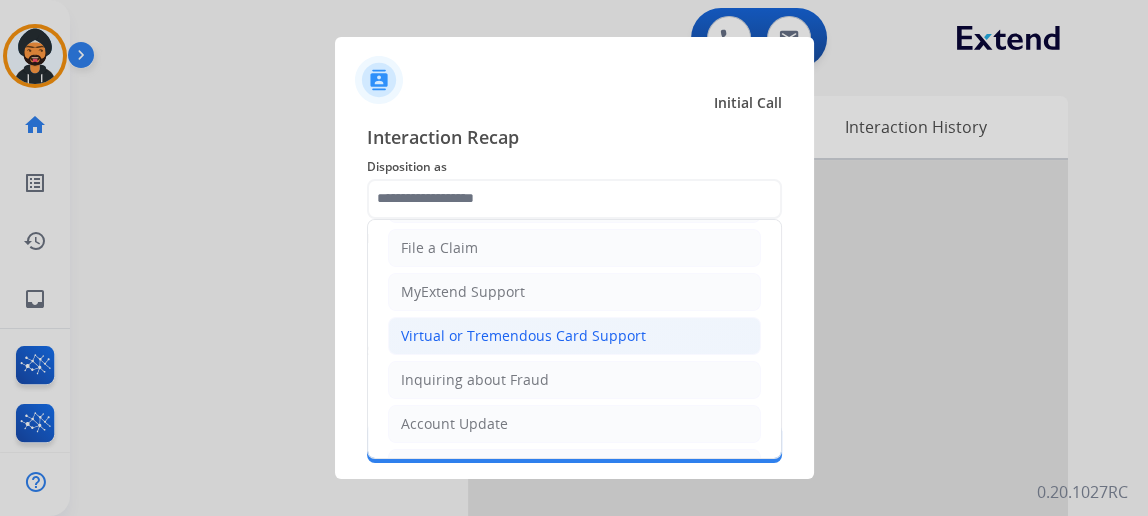 click on "Virtual or Tremendous Card Support" 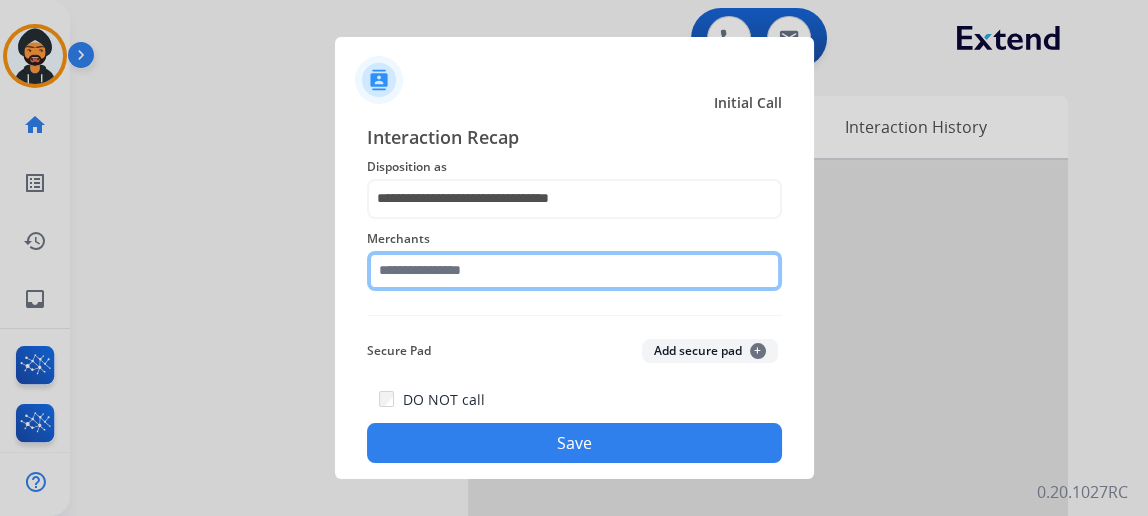click 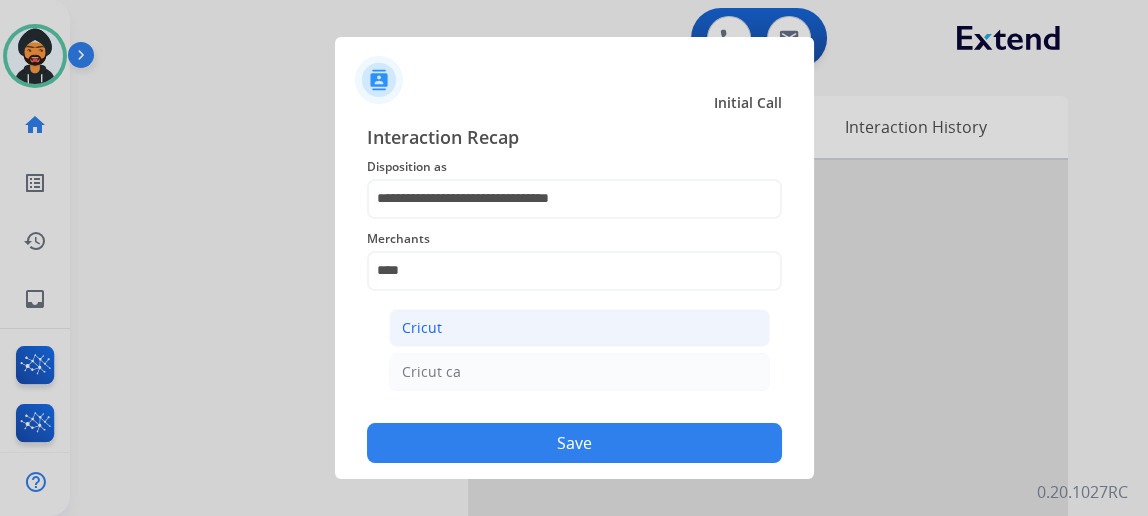 click on "Cricut" 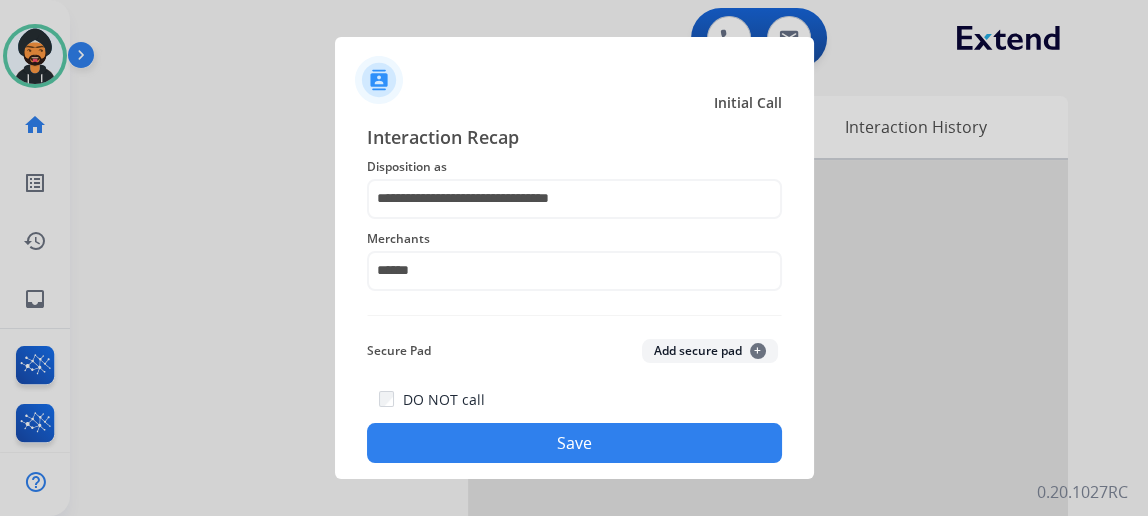 click on "Save" 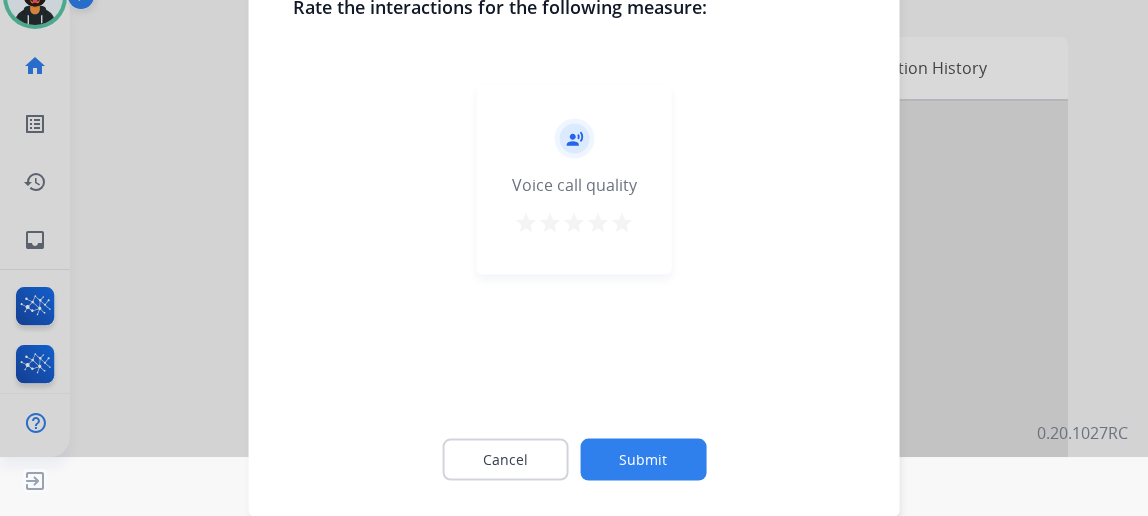 click on "Submit" 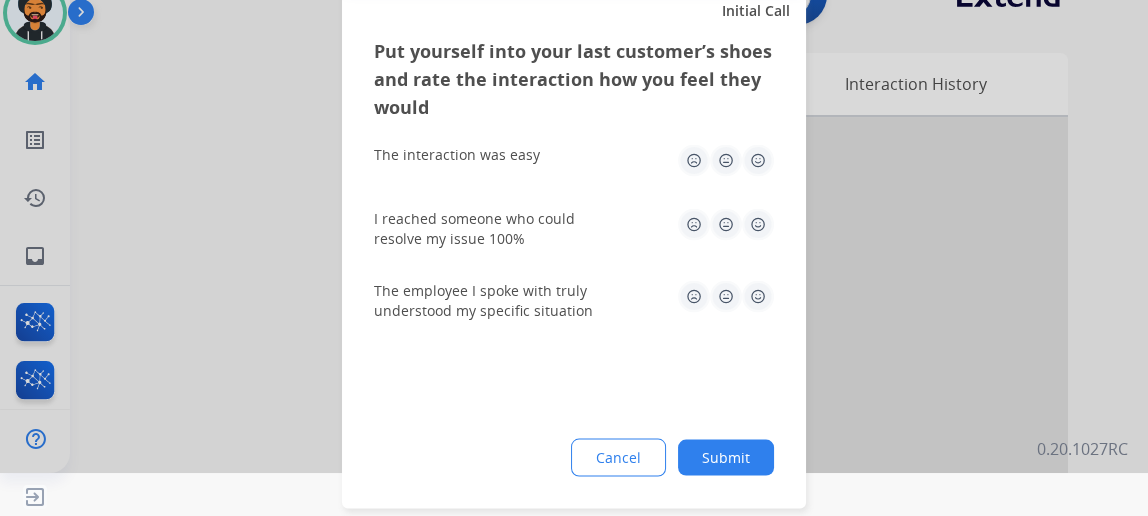 drag, startPoint x: 732, startPoint y: 451, endPoint x: 735, endPoint y: 435, distance: 16.27882 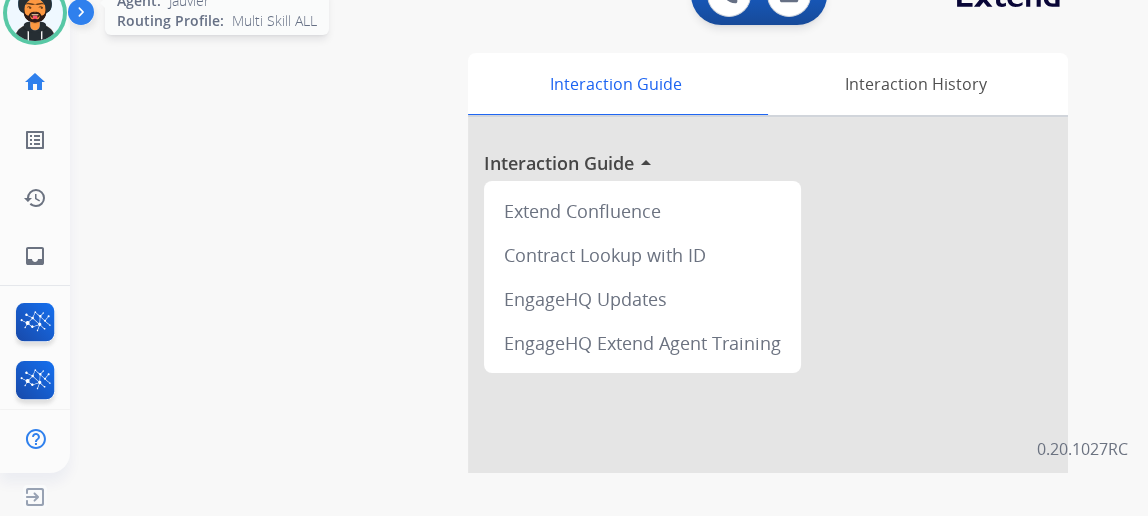 click at bounding box center (35, 13) 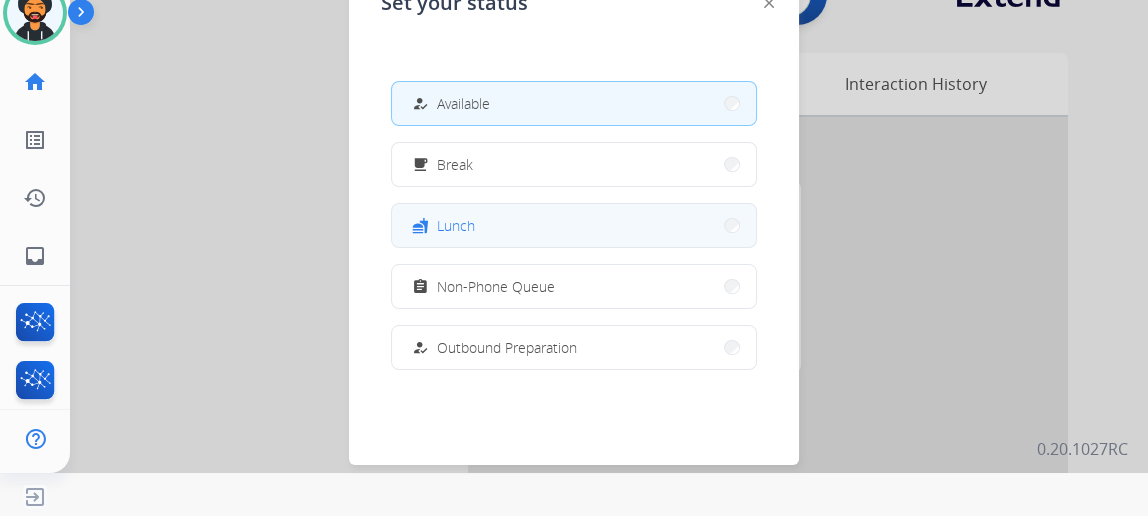 click on "Lunch" at bounding box center (456, 225) 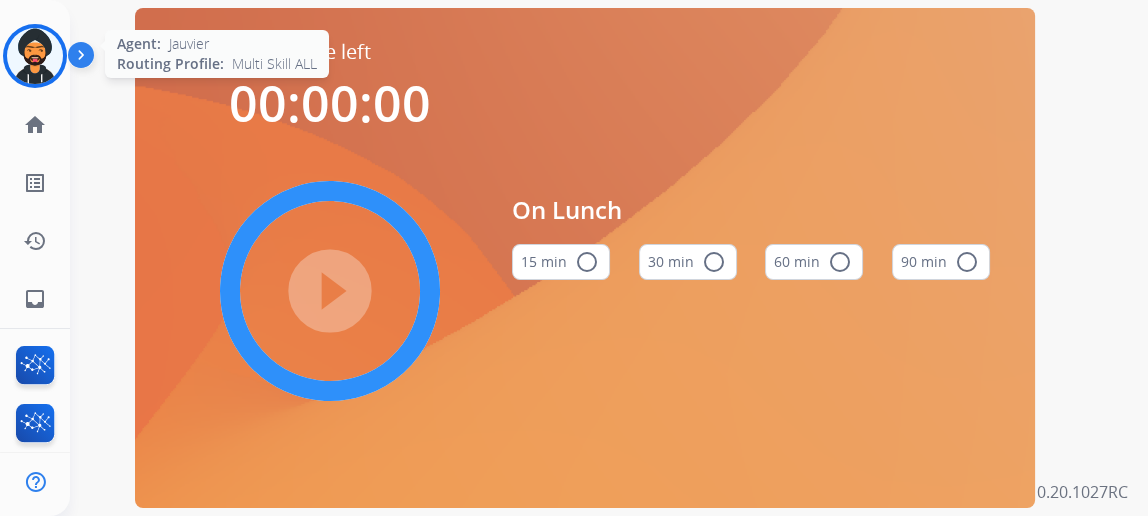 click at bounding box center (35, 56) 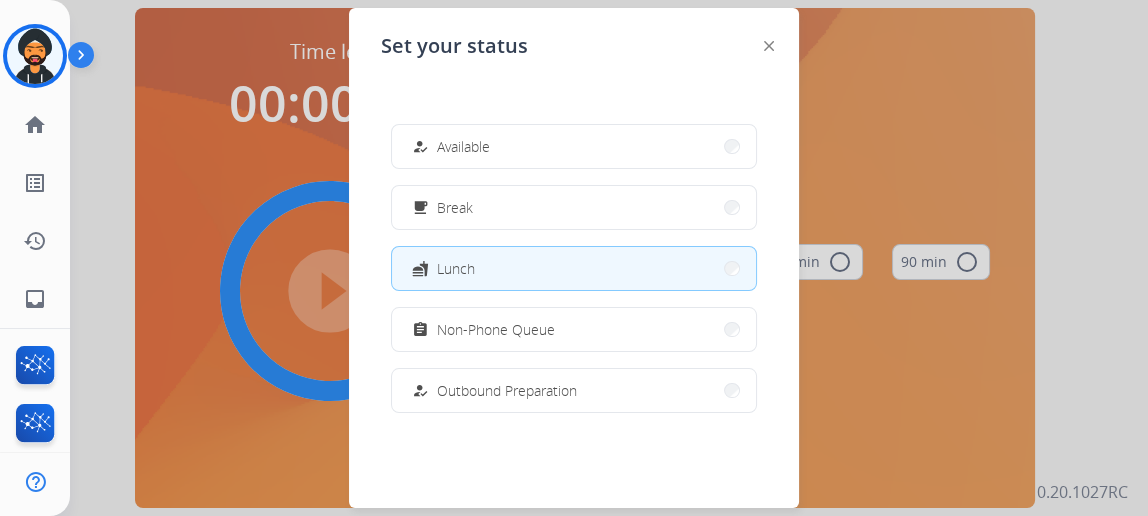 click at bounding box center [574, 258] 